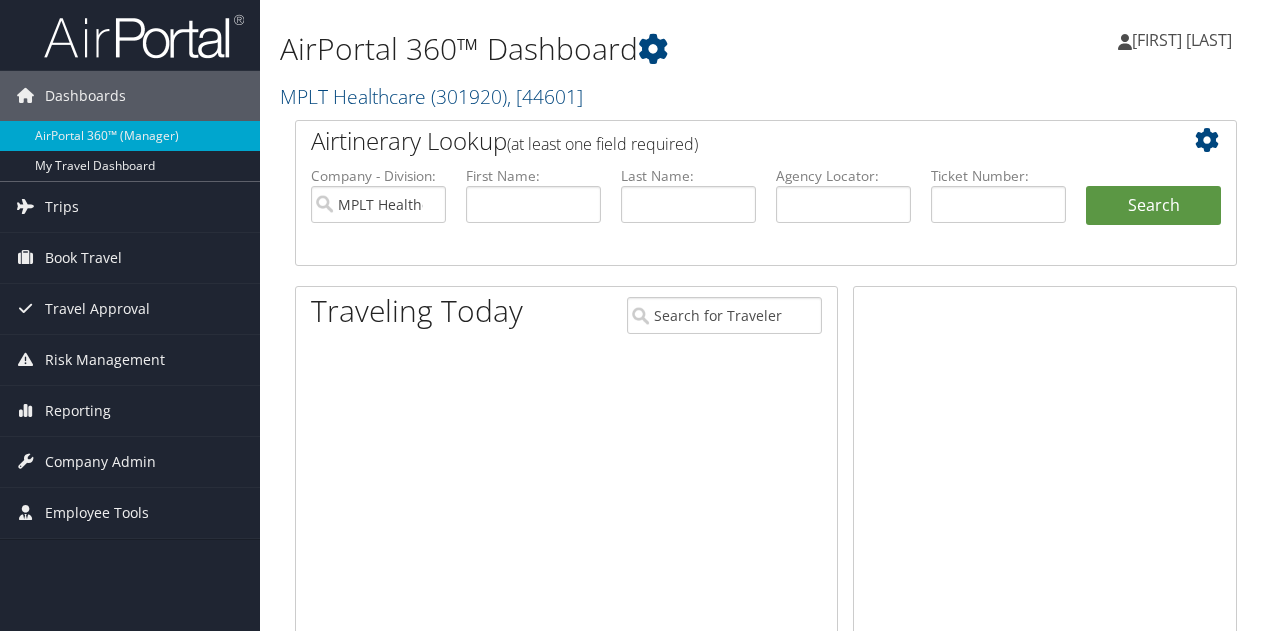 scroll, scrollTop: 0, scrollLeft: 0, axis: both 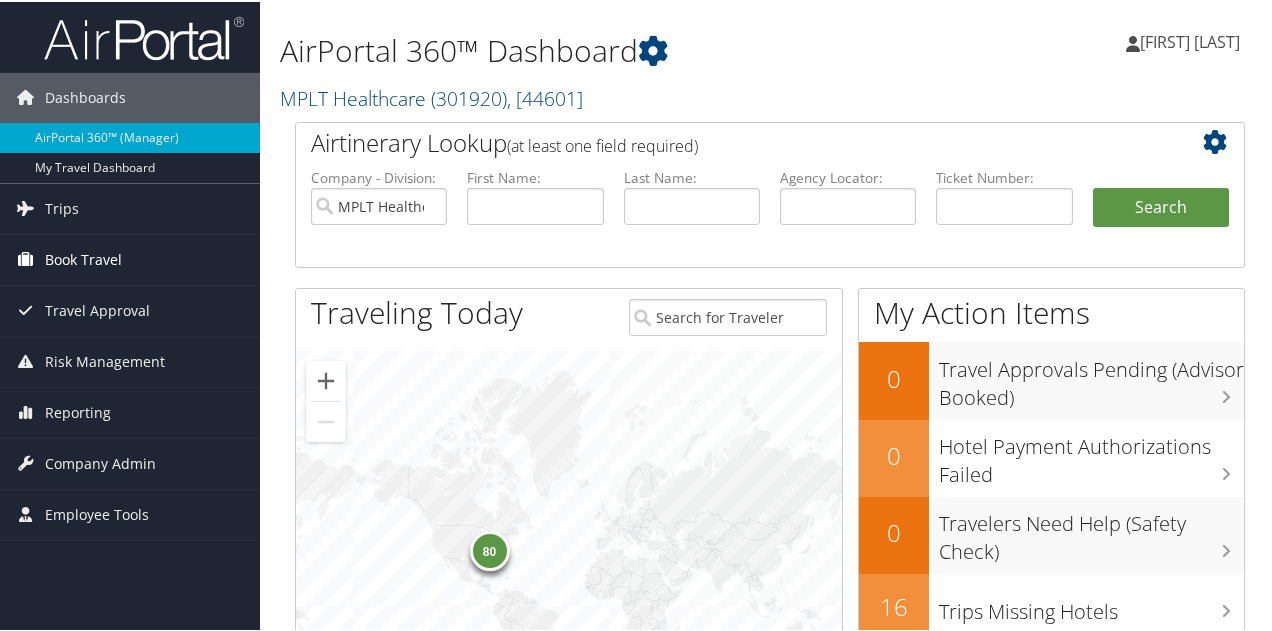 click on "Book Travel" at bounding box center [83, 258] 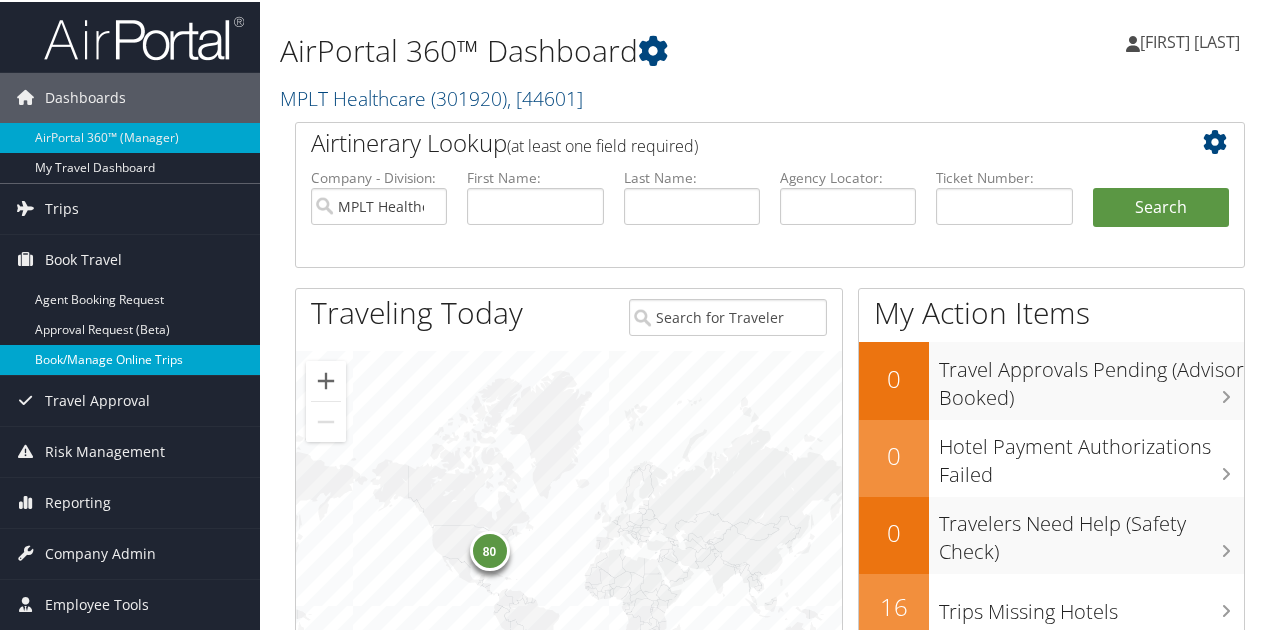 click on "Book/Manage Online Trips" at bounding box center (130, 358) 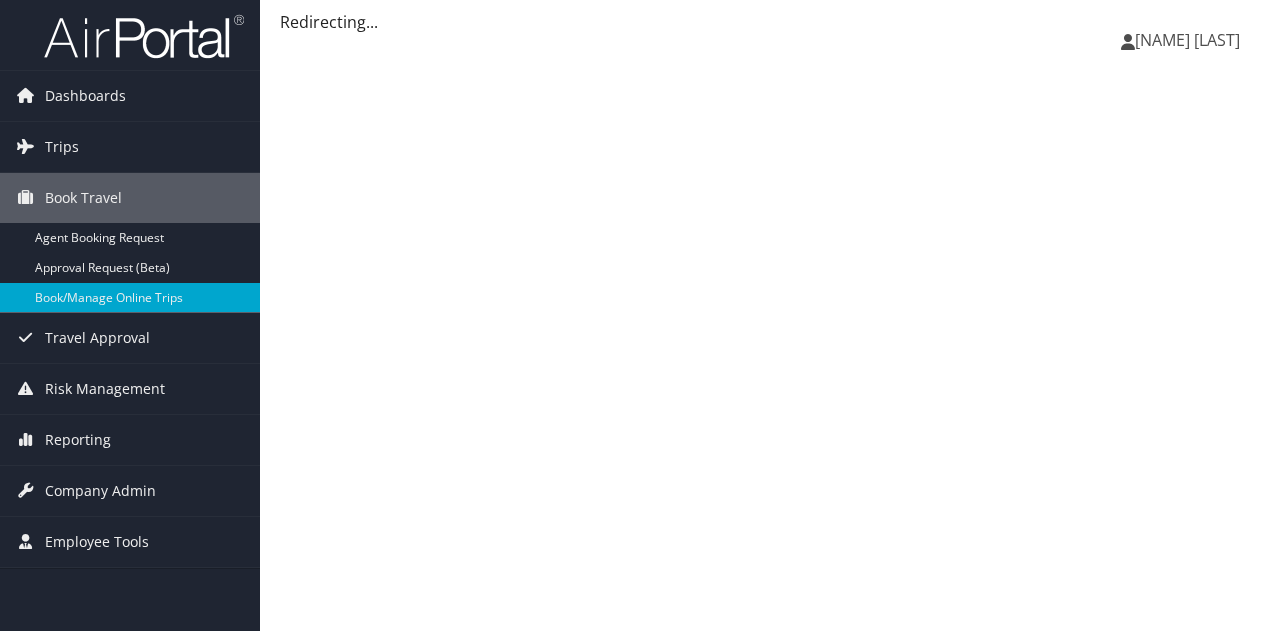 scroll, scrollTop: 0, scrollLeft: 0, axis: both 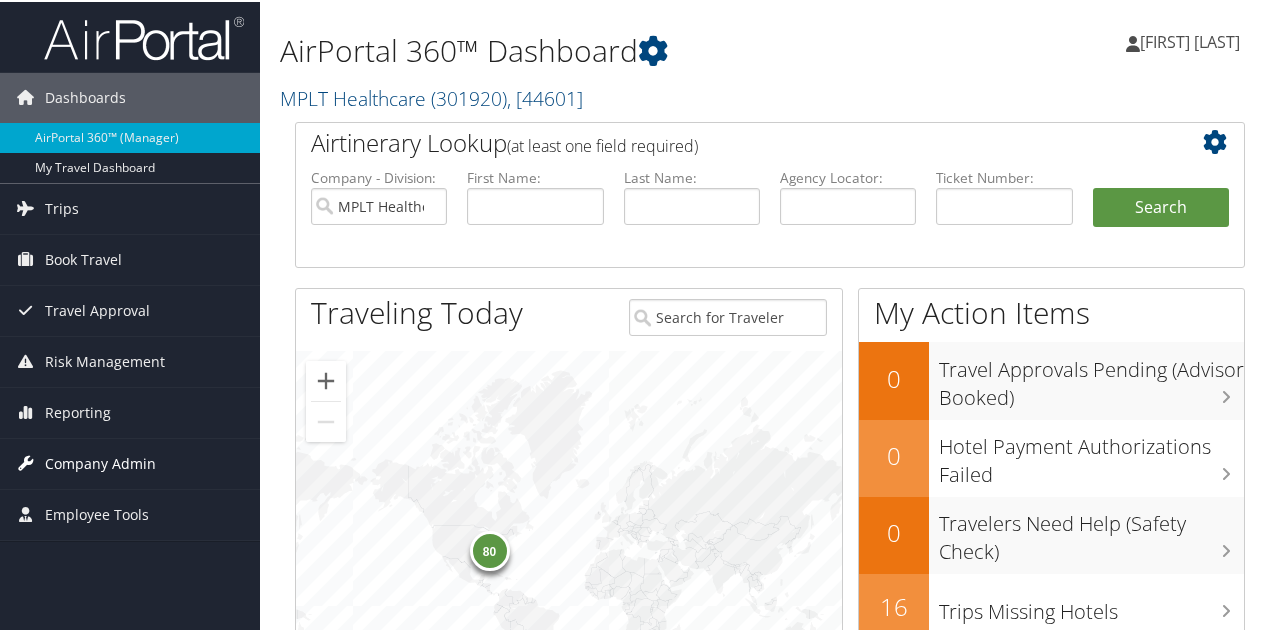 click on "Company Admin" at bounding box center [100, 462] 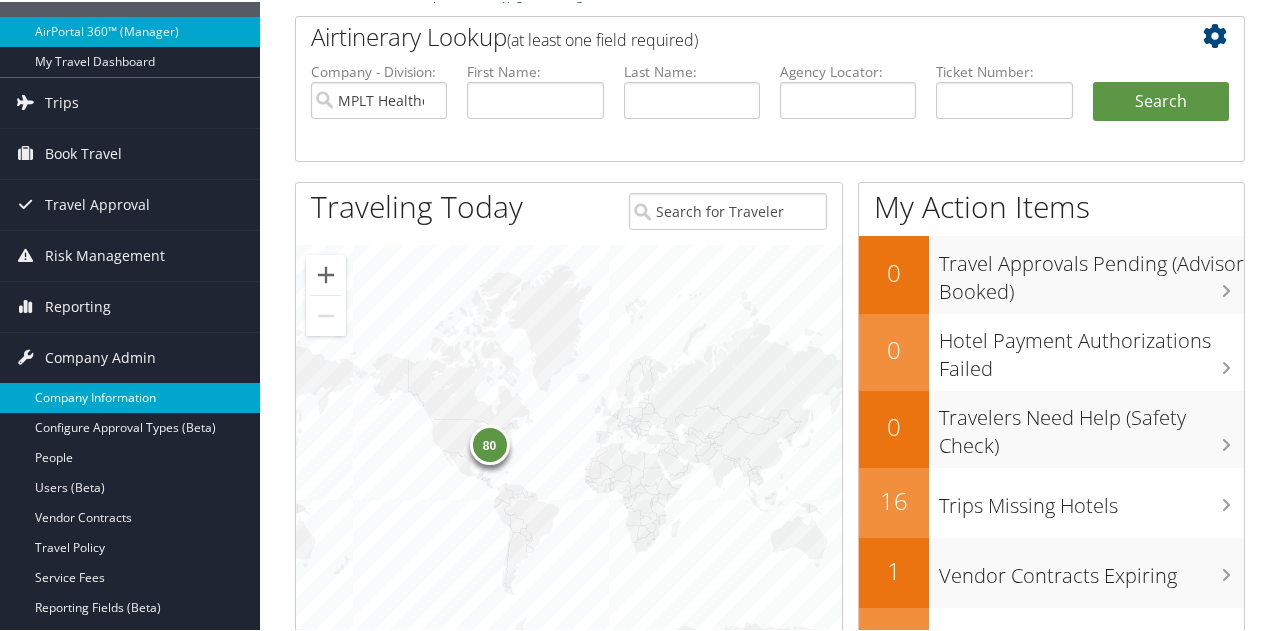 scroll, scrollTop: 200, scrollLeft: 0, axis: vertical 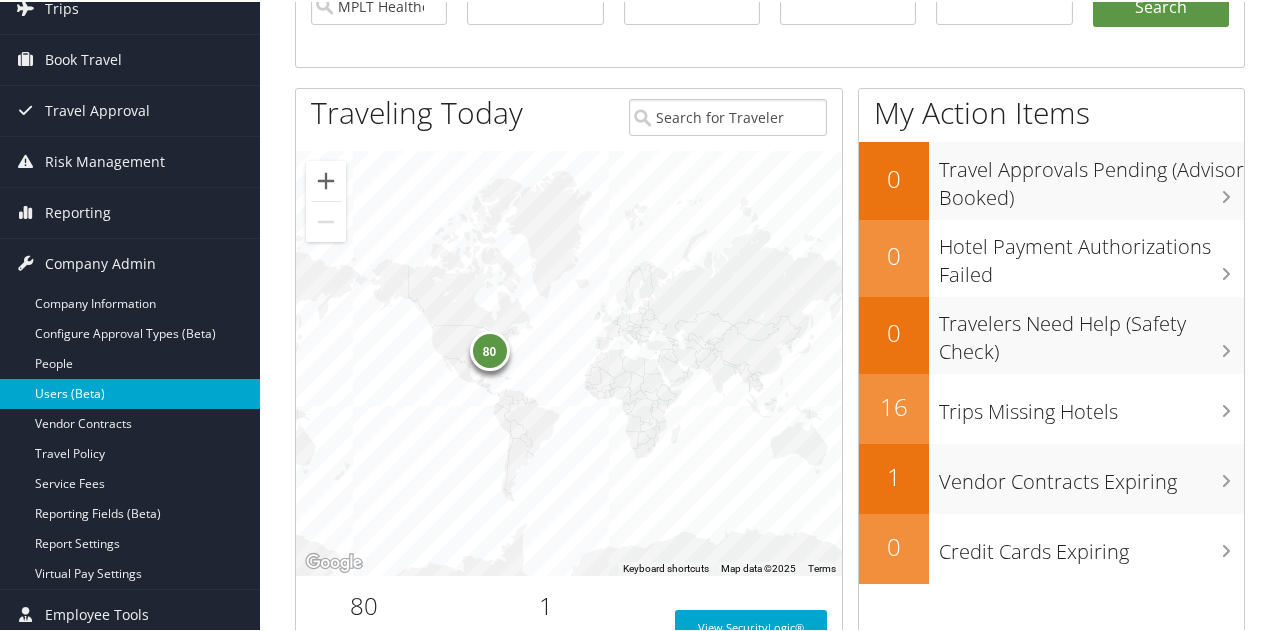 click on "Users (Beta)" at bounding box center [130, 392] 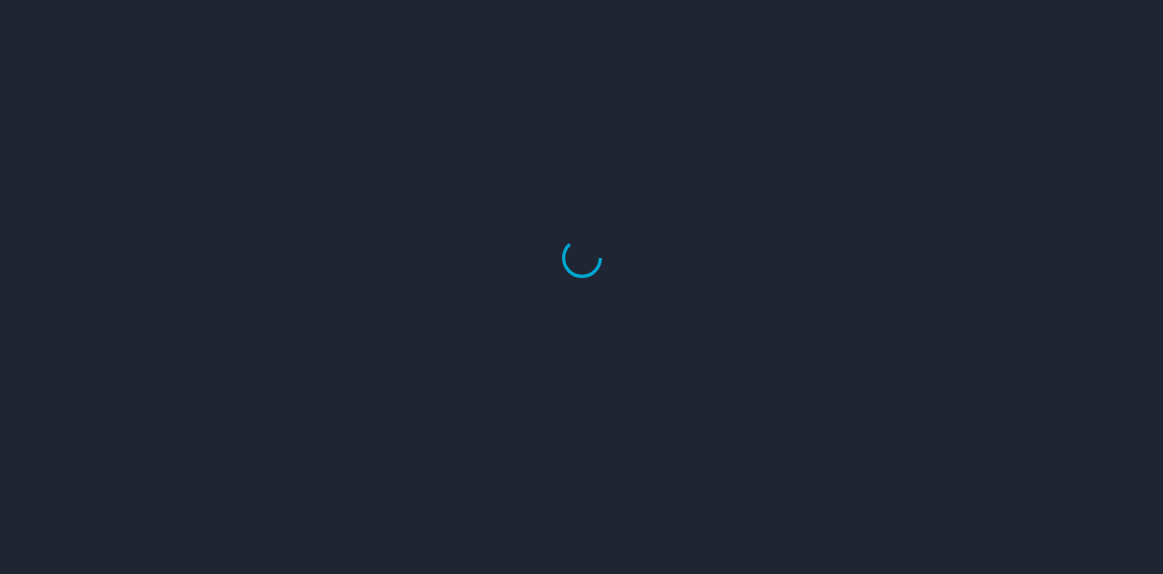 scroll, scrollTop: 0, scrollLeft: 0, axis: both 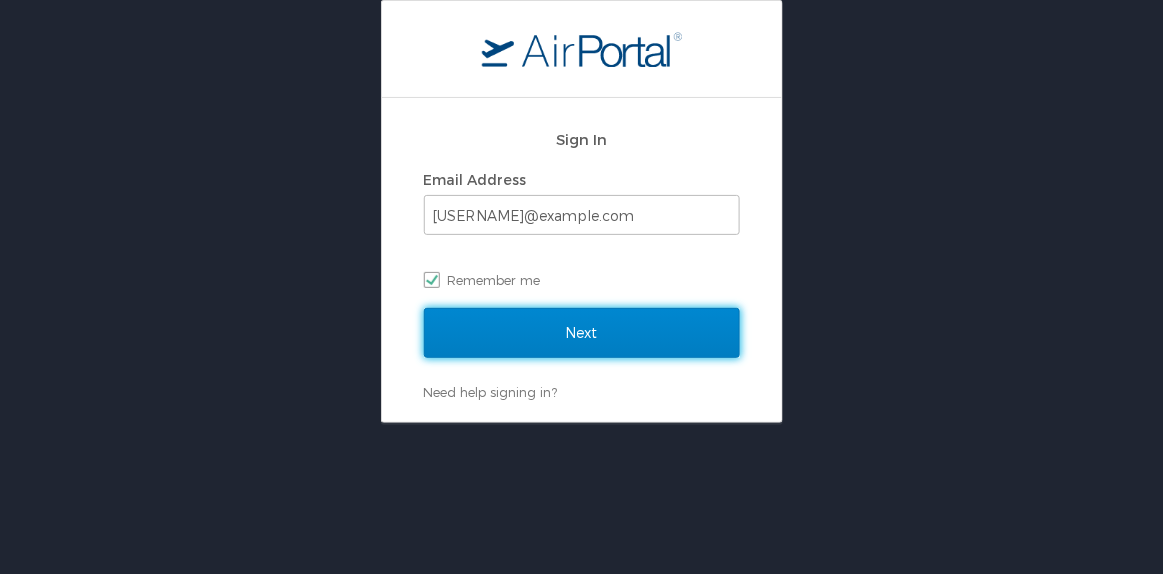 click on "Next" at bounding box center (582, 333) 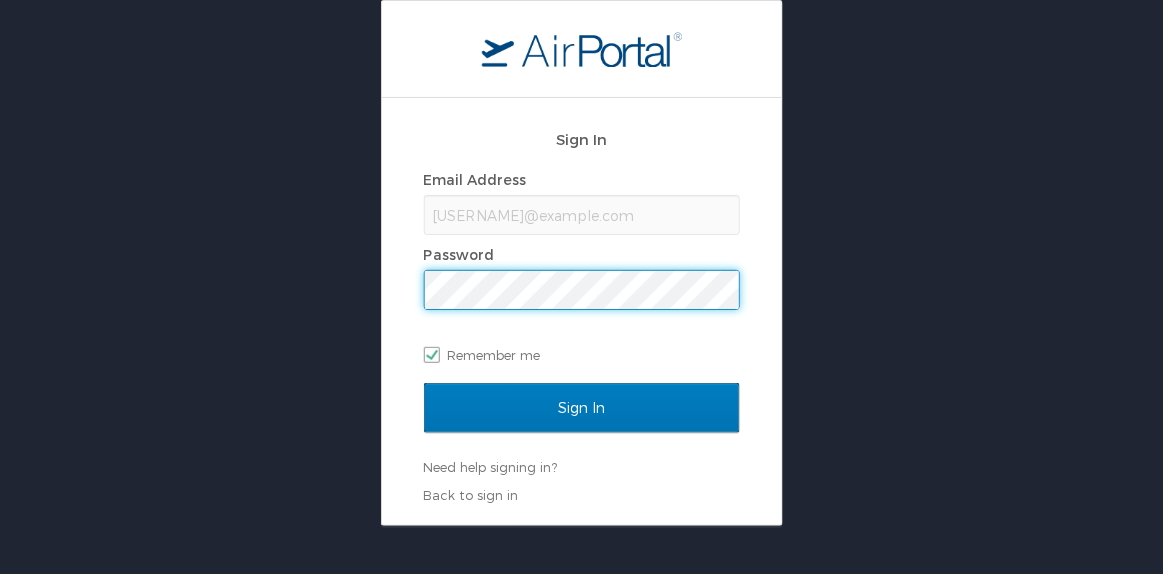 scroll, scrollTop: 0, scrollLeft: 0, axis: both 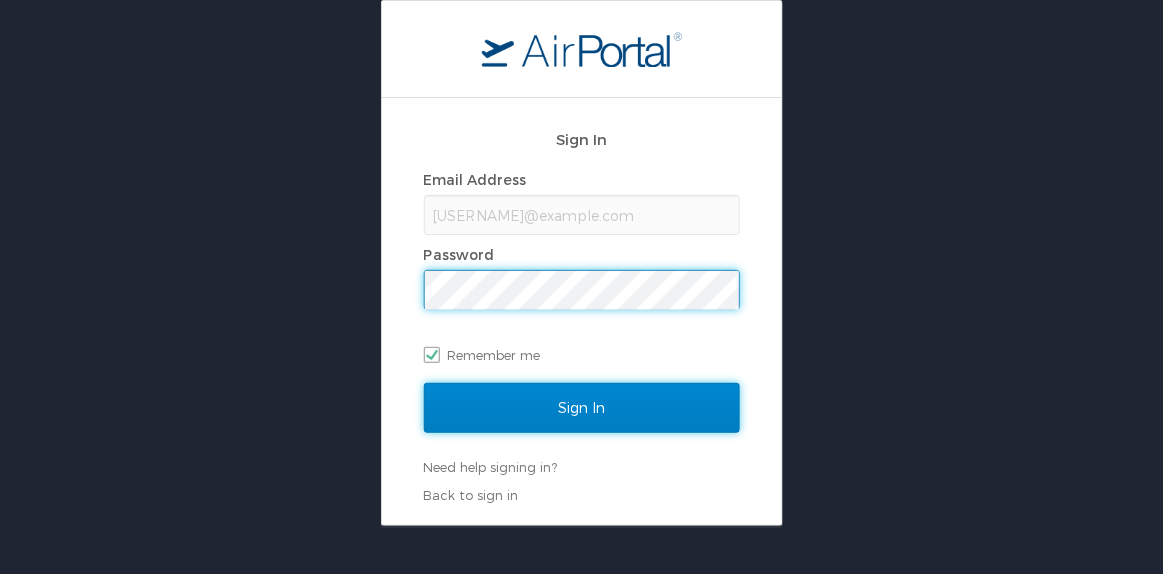 click on "Sign In" at bounding box center [582, 408] 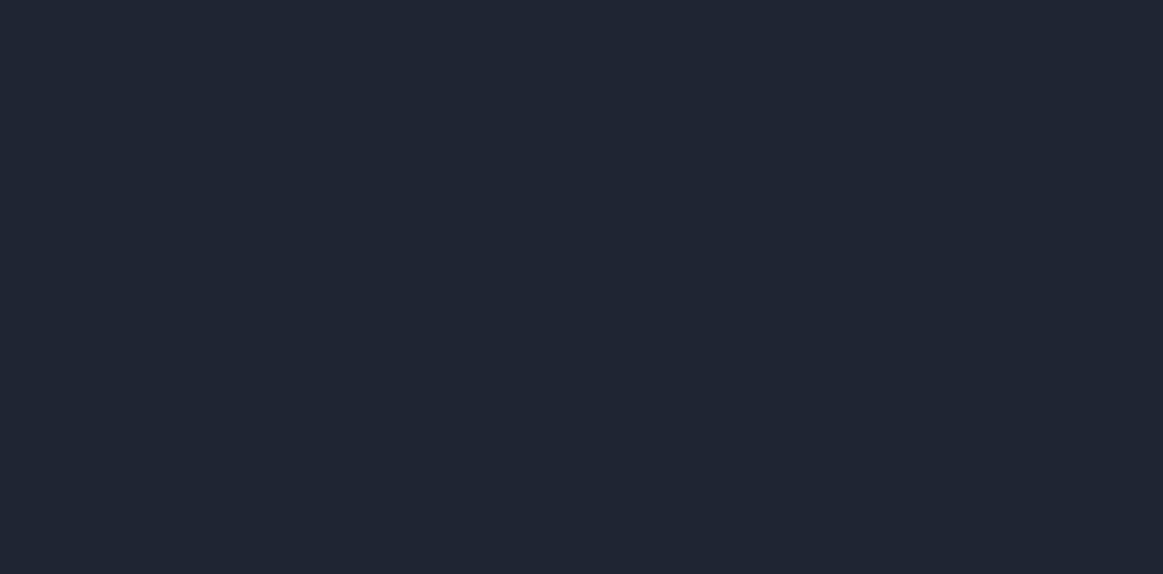 scroll, scrollTop: 0, scrollLeft: 0, axis: both 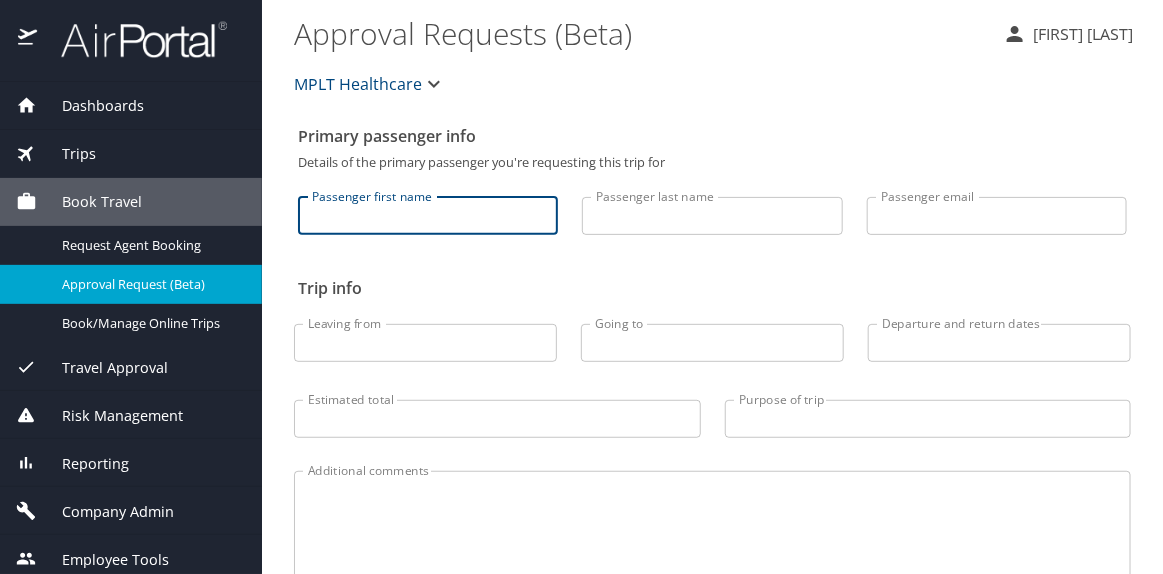 click on "Passenger first name" at bounding box center (428, 216) 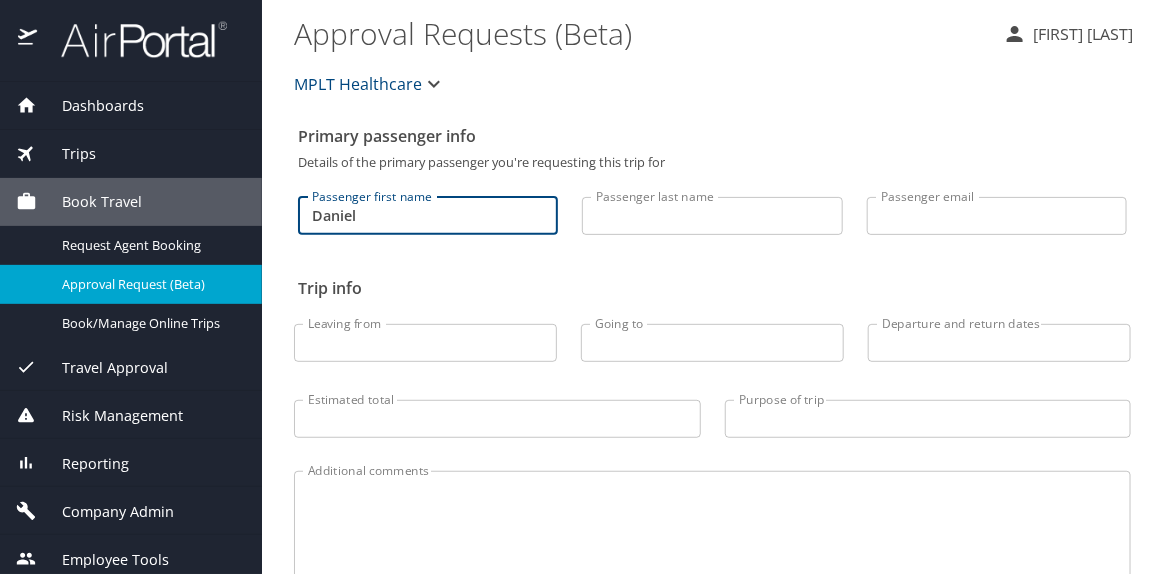 type on "Daniel" 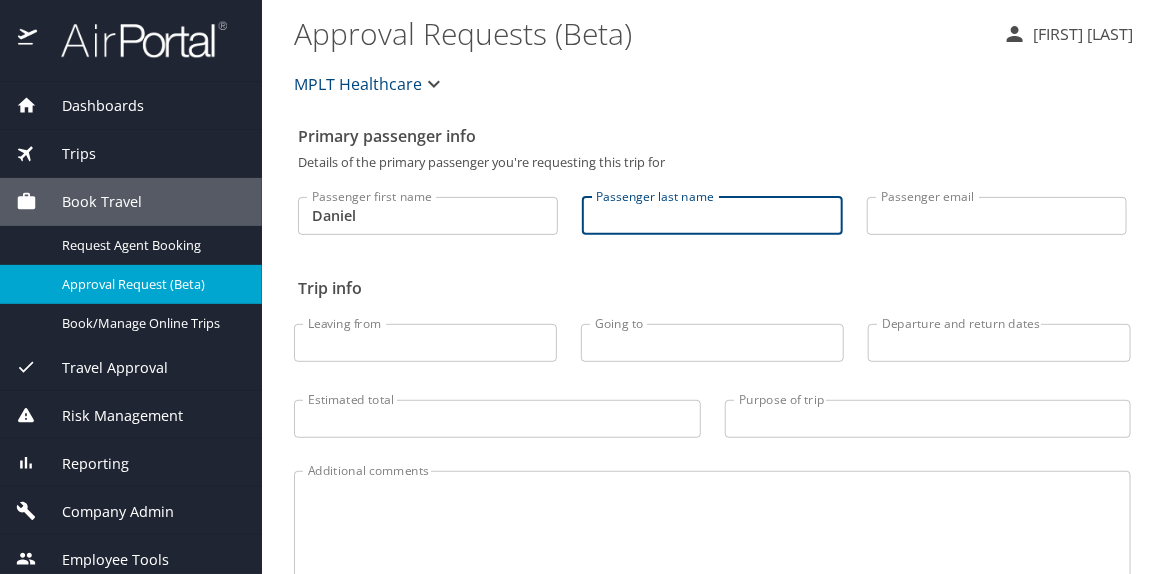 paste on "Vern" 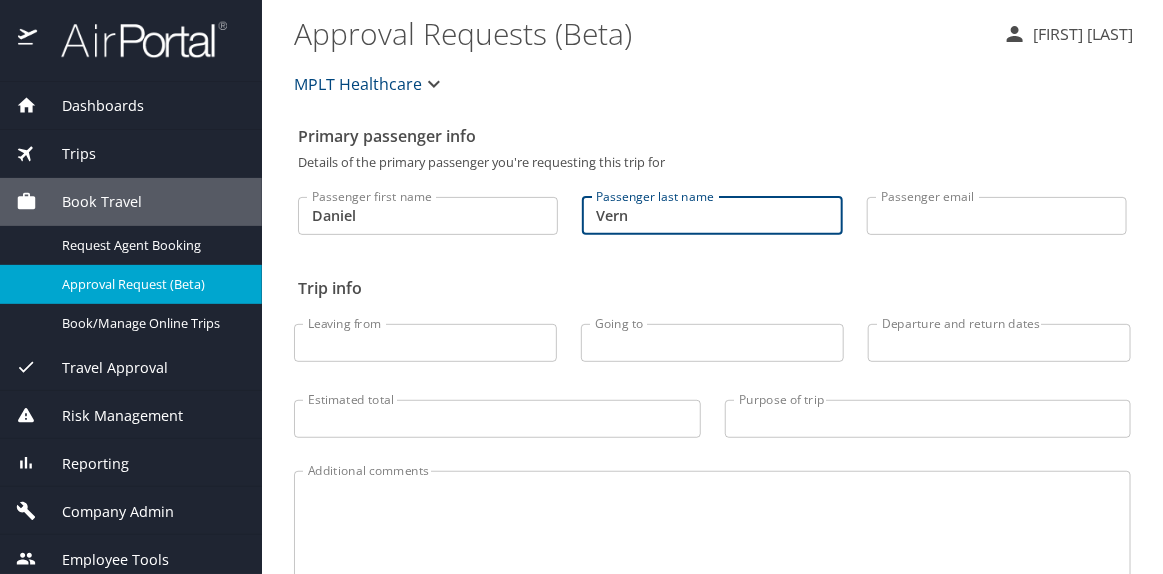type on "Vern" 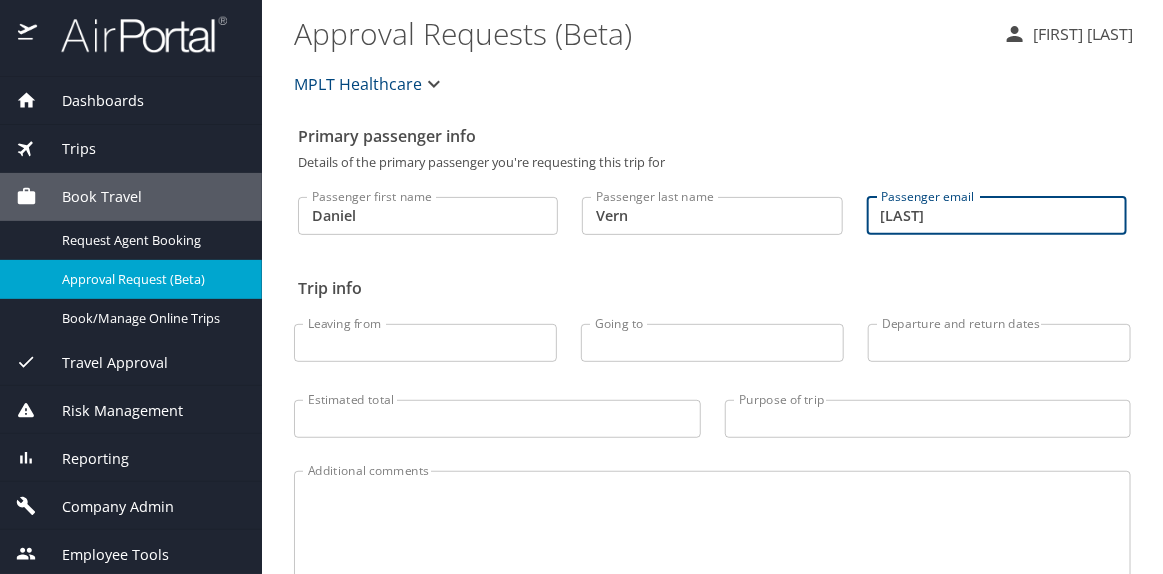 scroll, scrollTop: 8, scrollLeft: 0, axis: vertical 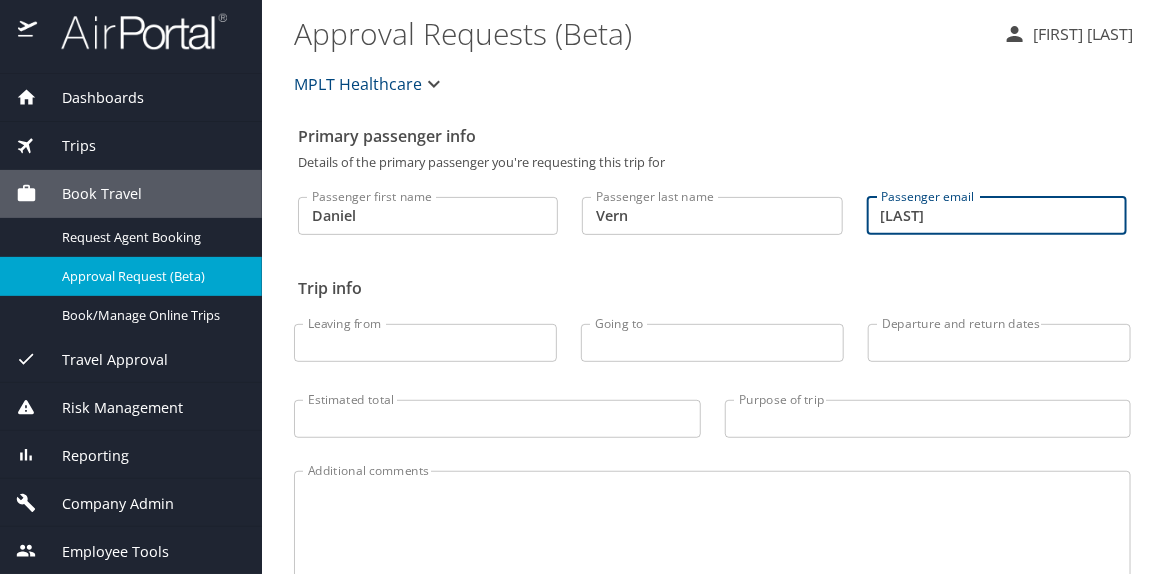 type on "[LAST]" 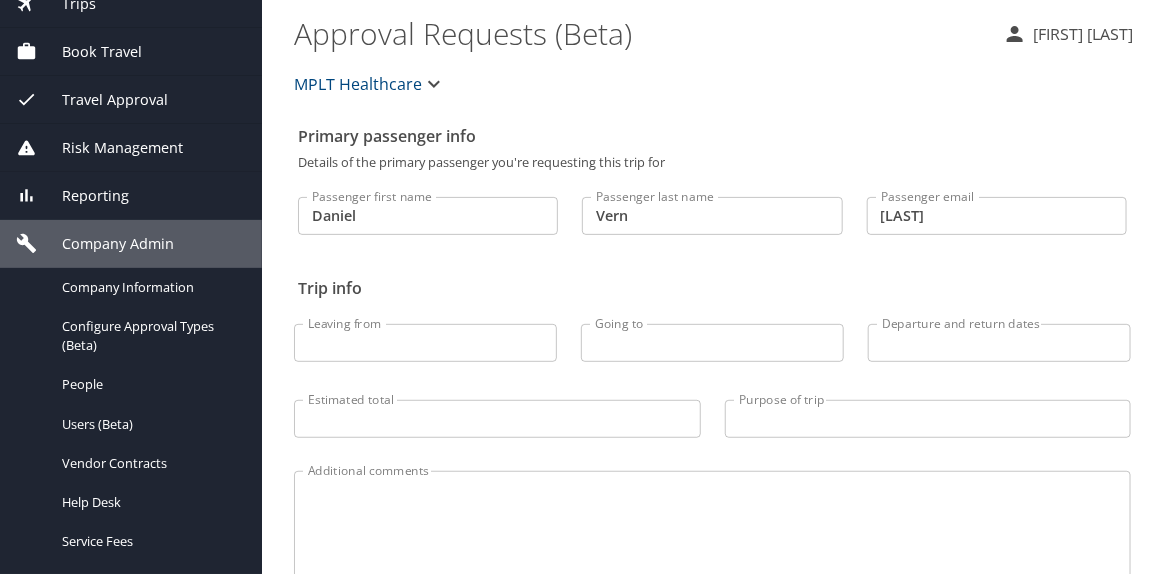 scroll, scrollTop: 190, scrollLeft: 0, axis: vertical 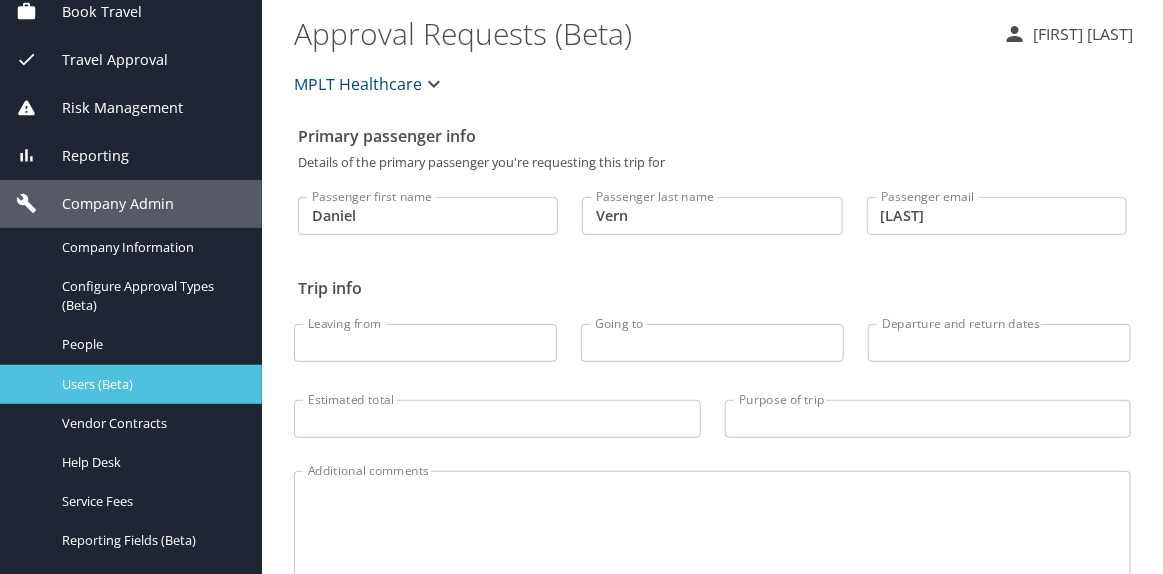 click on "Users (Beta)" at bounding box center [150, 384] 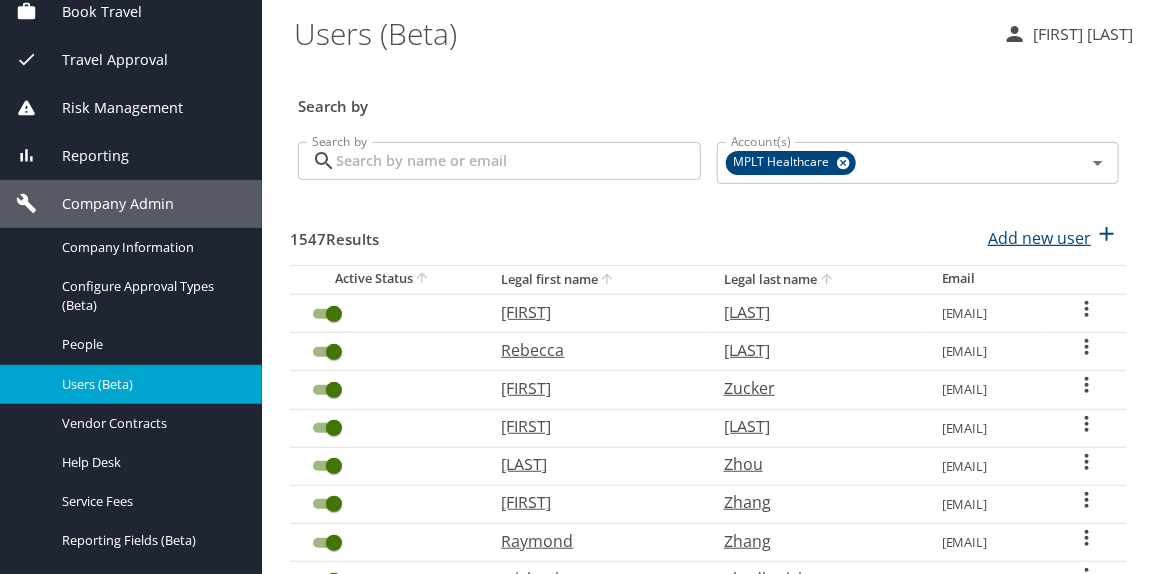 click on "Add new user" at bounding box center [1039, 238] 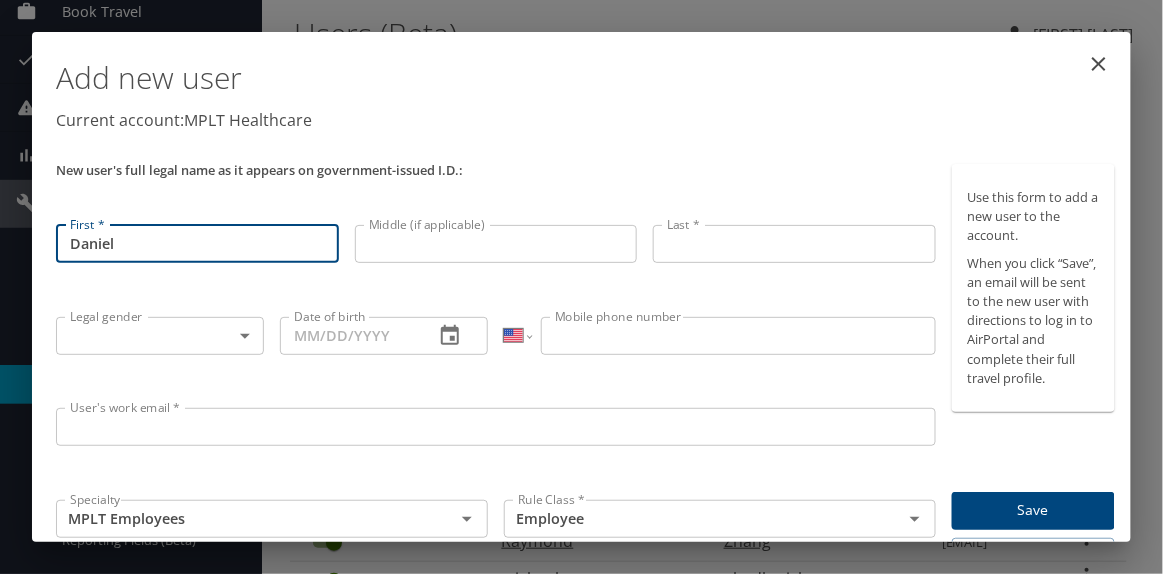 type on "Daniel" 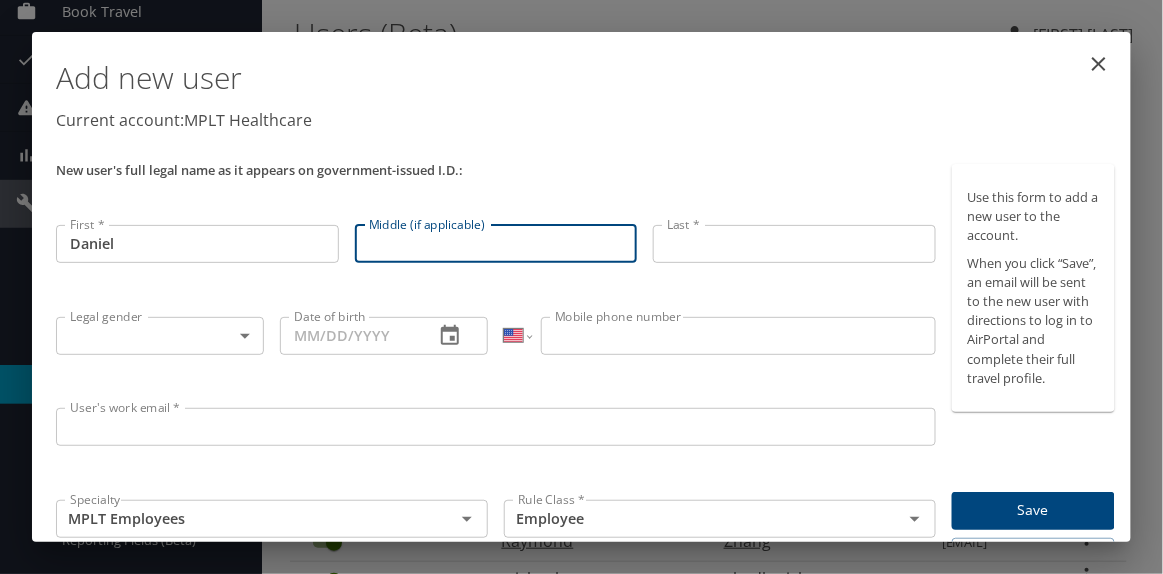 paste on "Vern" 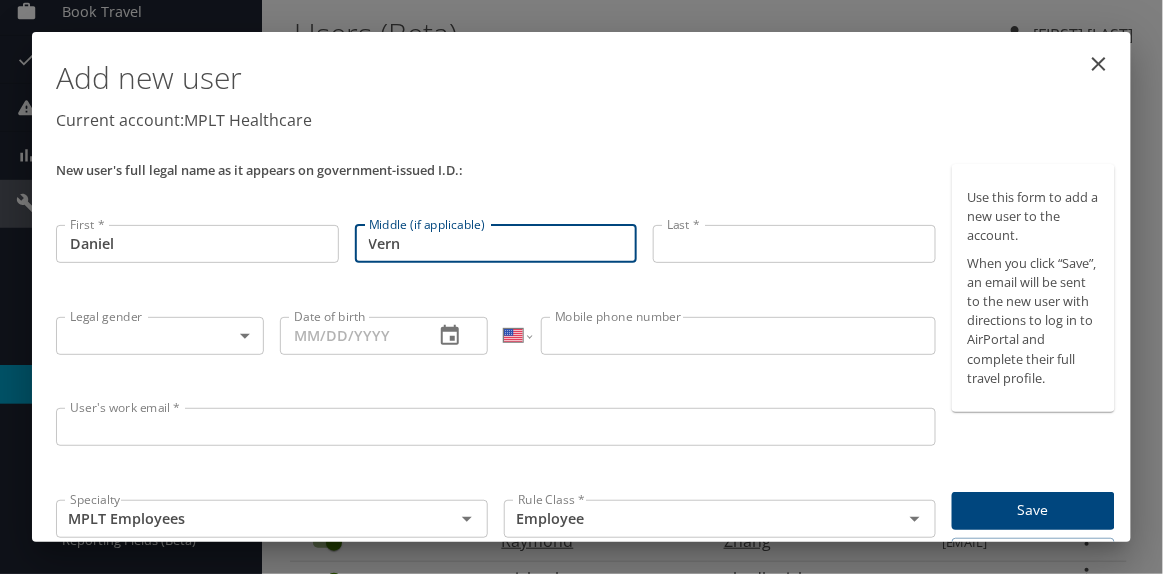 type on "Vern" 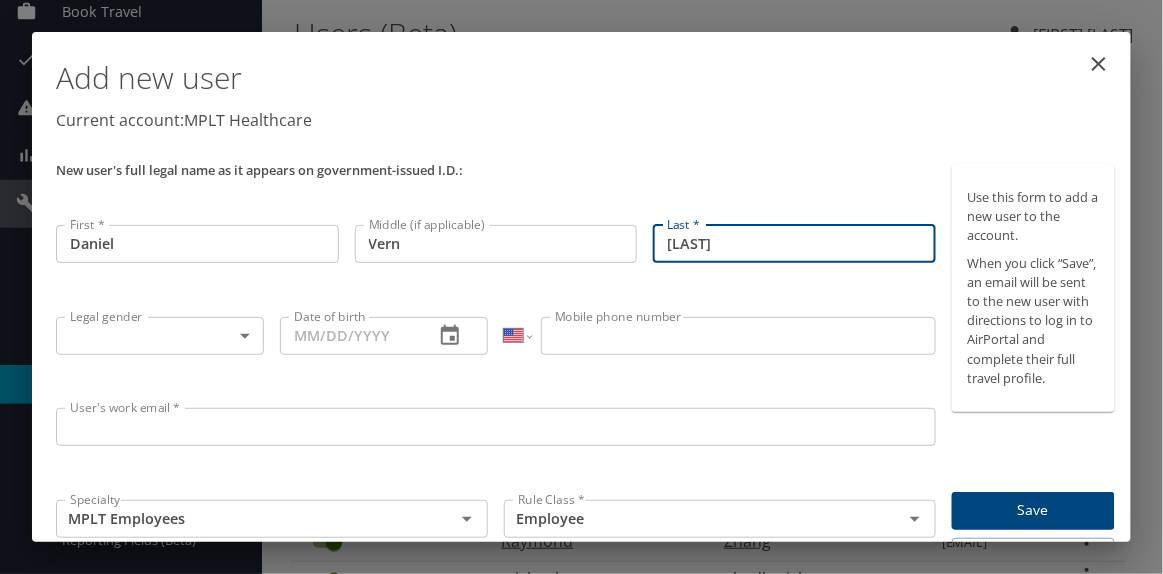 type on "[LAST]" 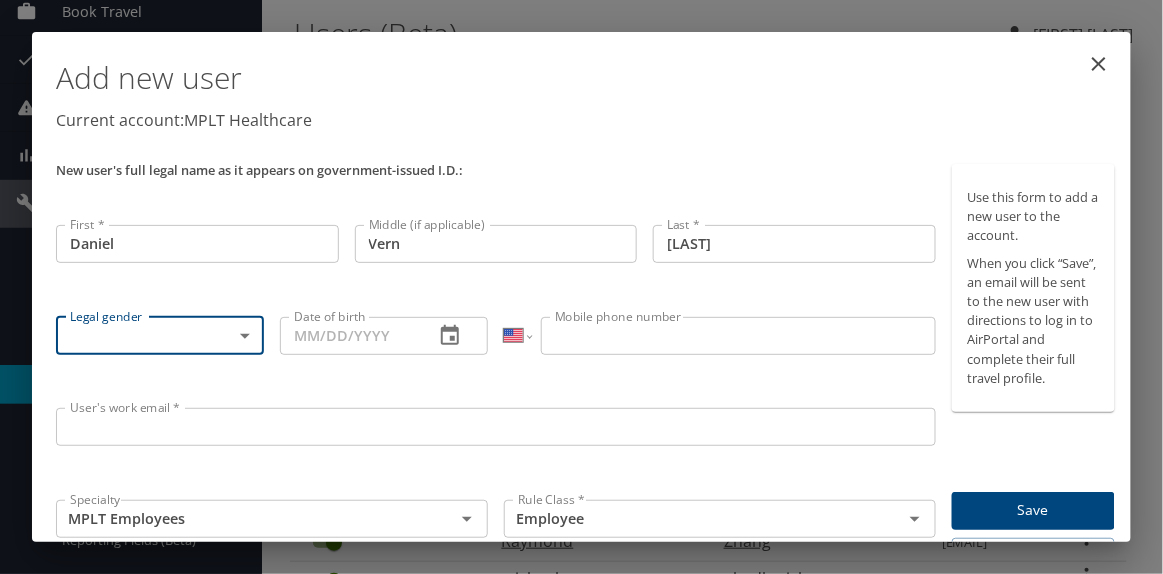 click on "Users (Beta) [FIRST] [LAST] Search by Search by Search by Account(s) MPLT Healthcare Account(s) 1547  Results Add new user Active Status  Legal first name  Legal last name  Email [FIRST] [LAST] [EMAIL] [FIRST] [LAST] [EMAIL] [FIRST] [LAST] [EMAIL] [FIRST]" at bounding box center (581, 287) 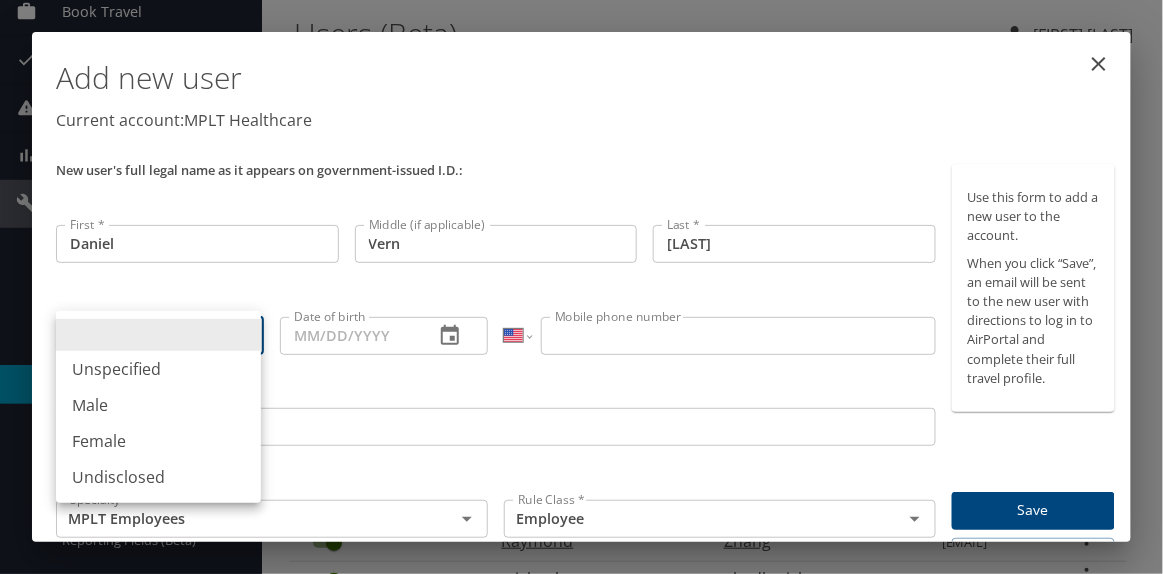 click on "Male" at bounding box center (158, 405) 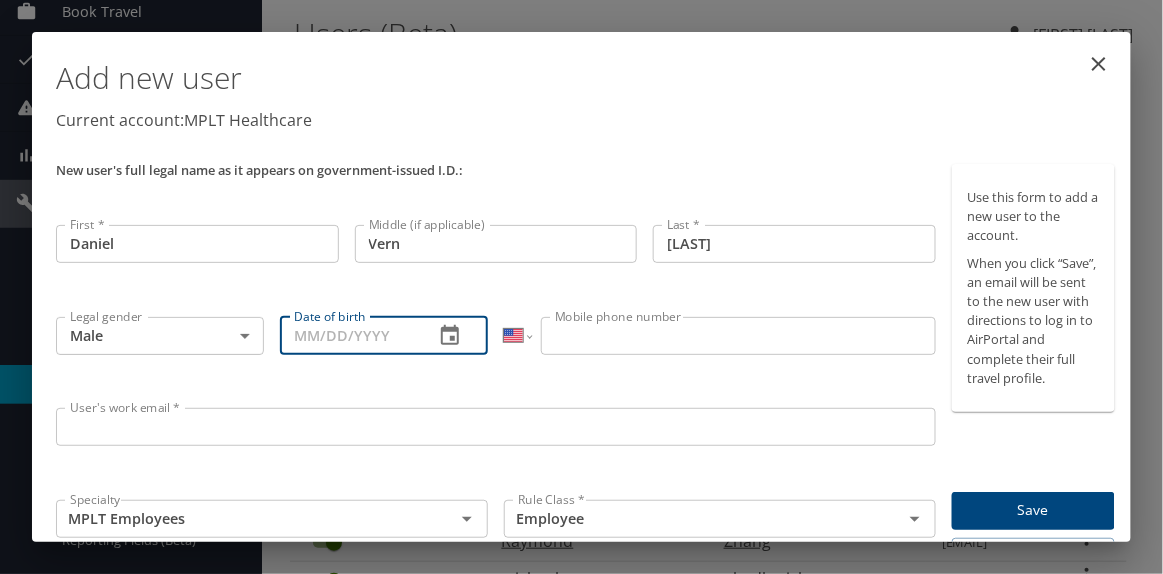 click on "Date of birth" at bounding box center [349, 336] 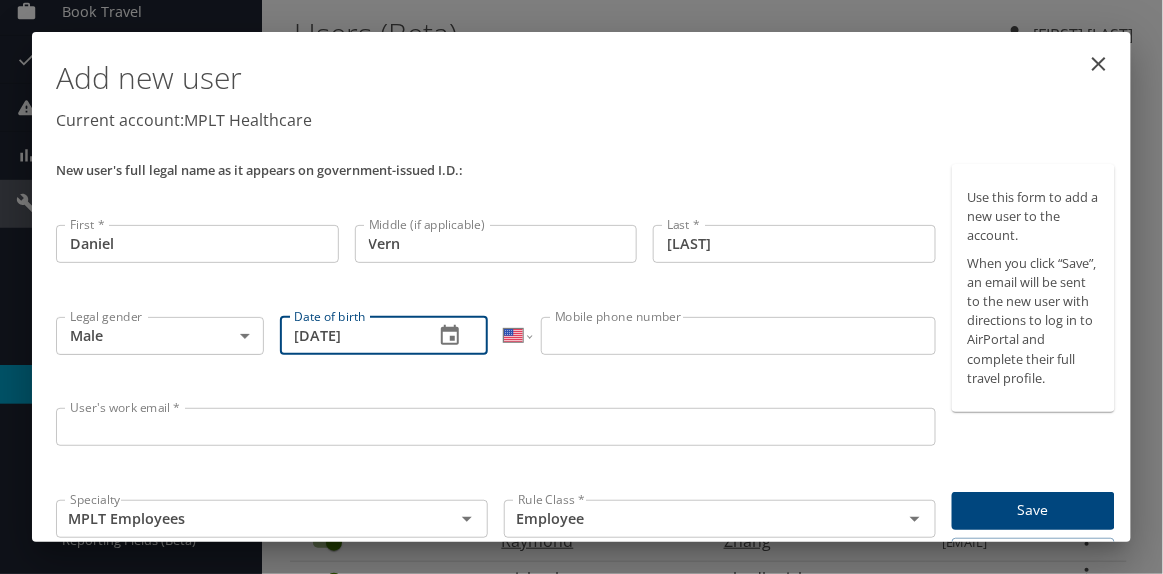 type on "[DATE]" 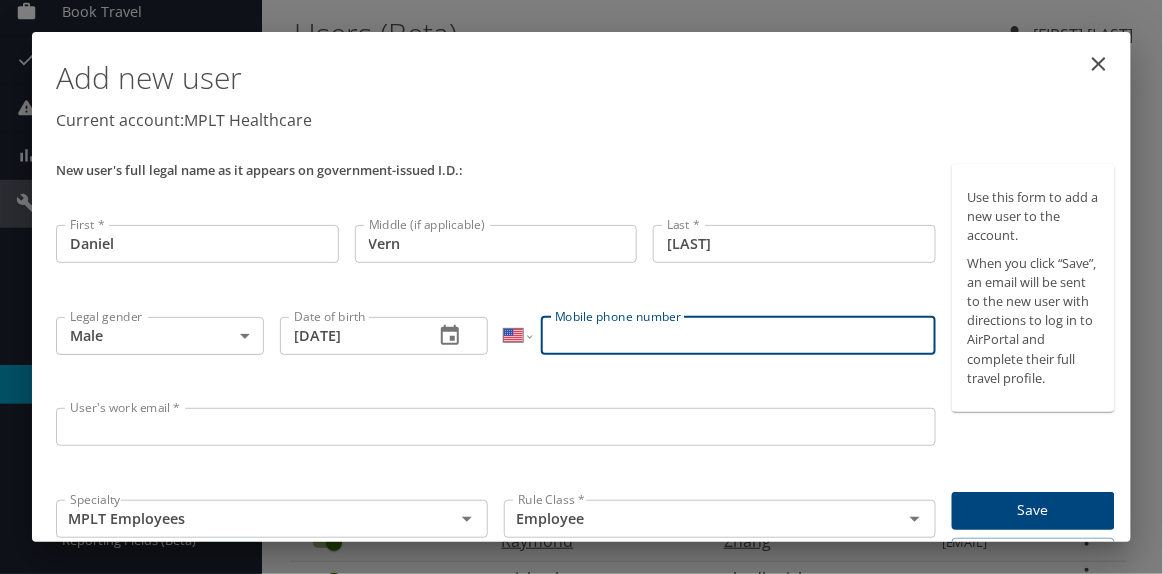 click on "Mobile phone number" at bounding box center (738, 336) 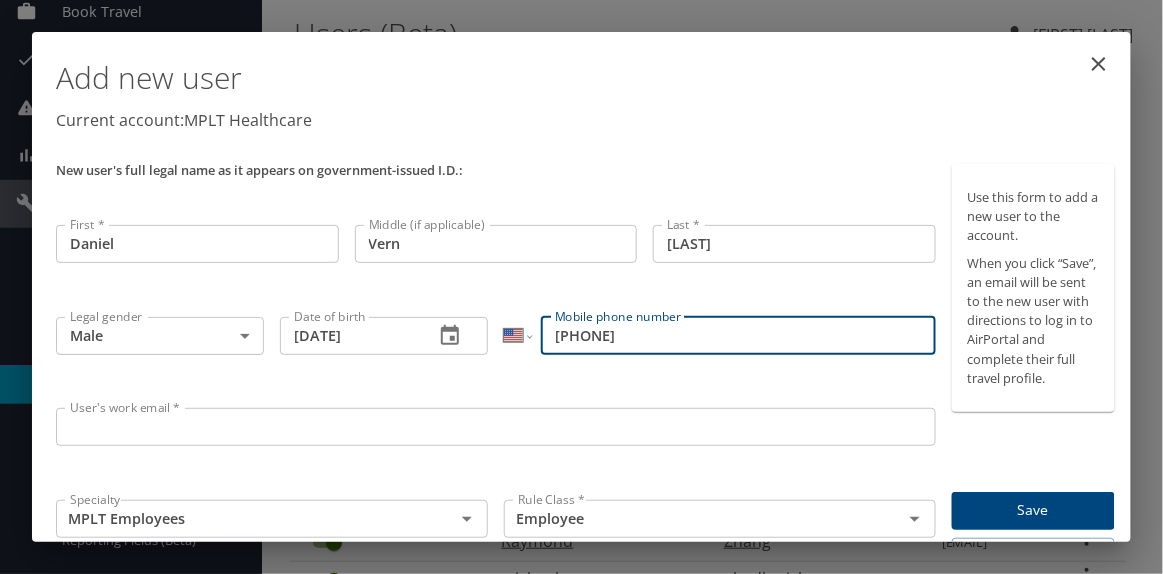type on "[PHONE]" 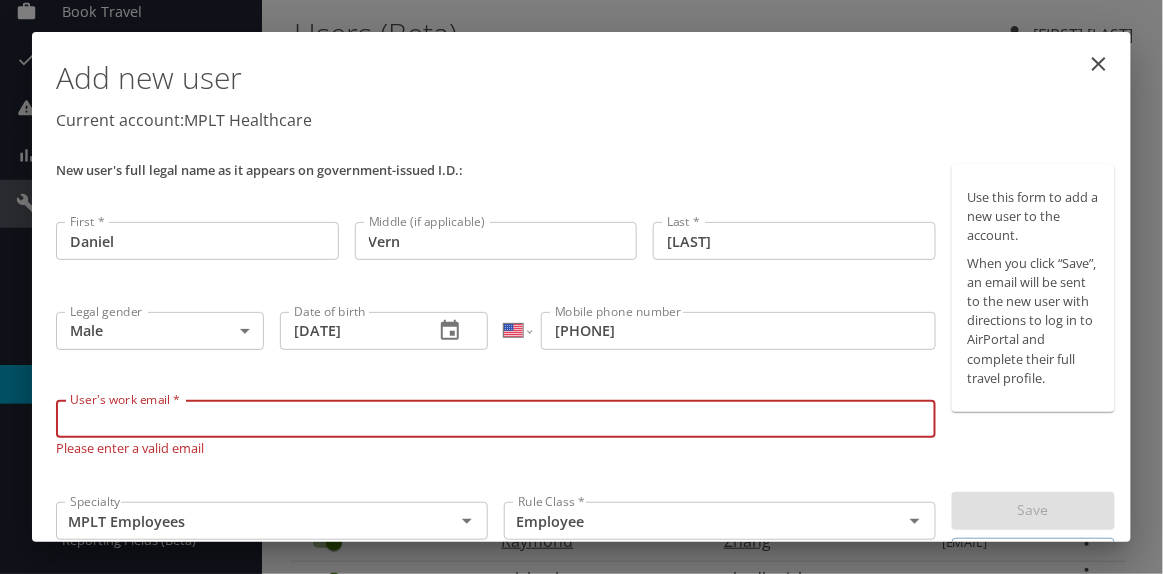 paste on "[EMAIL]" 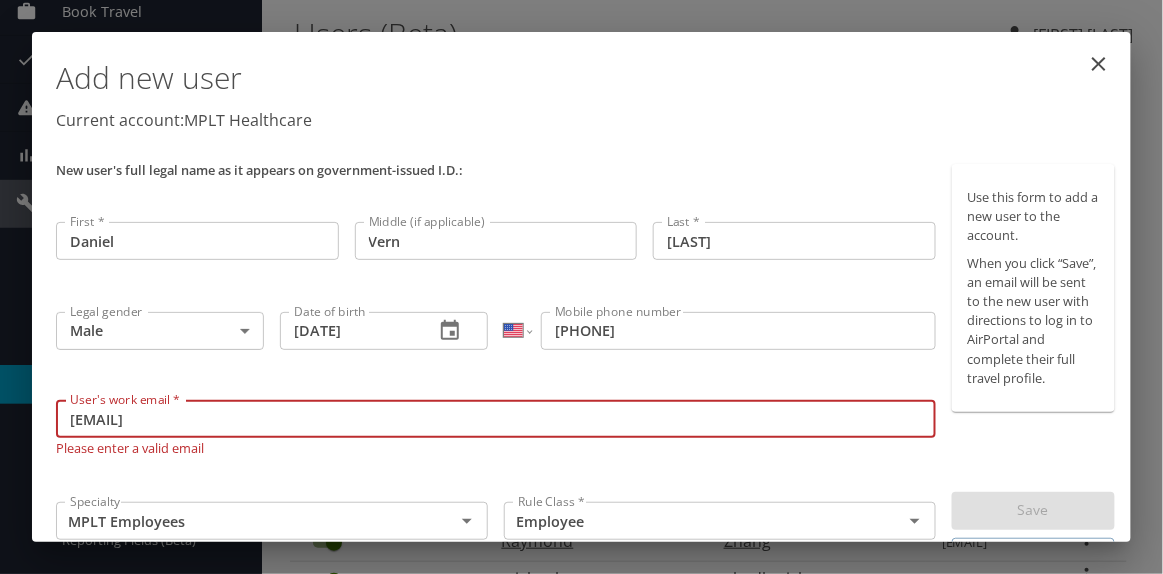 click on "[EMAIL]" at bounding box center [496, 419] 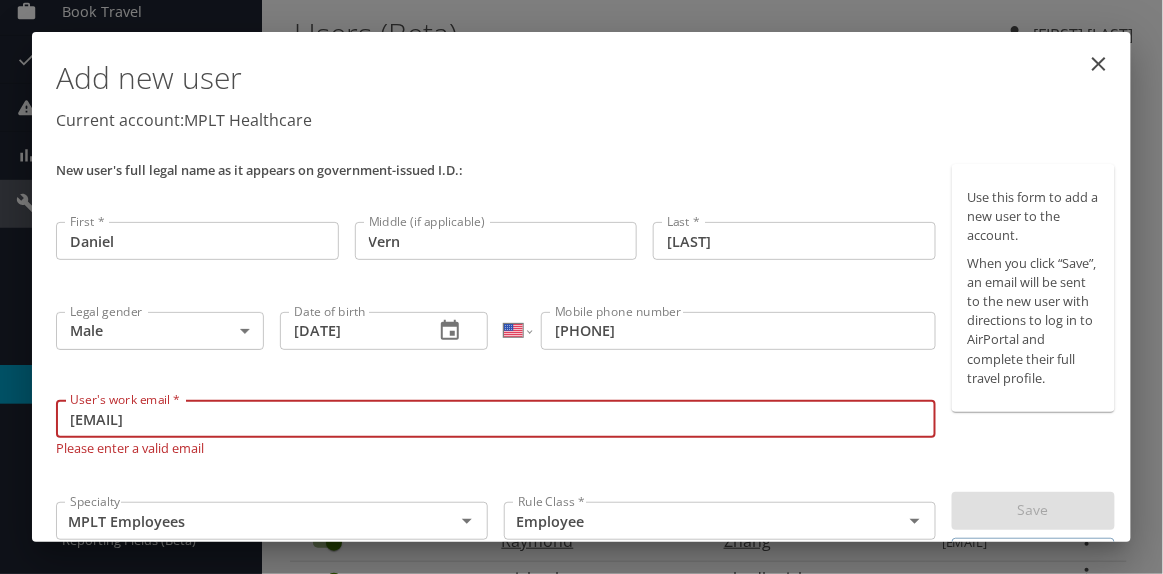 scroll, scrollTop: 80, scrollLeft: 0, axis: vertical 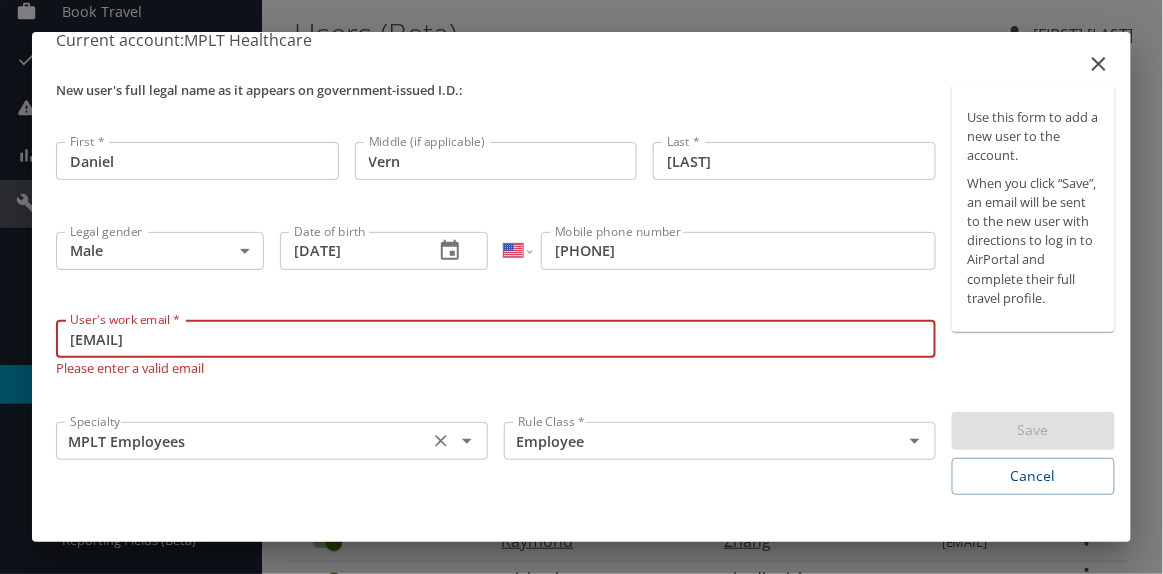 type on "[EMAIL]" 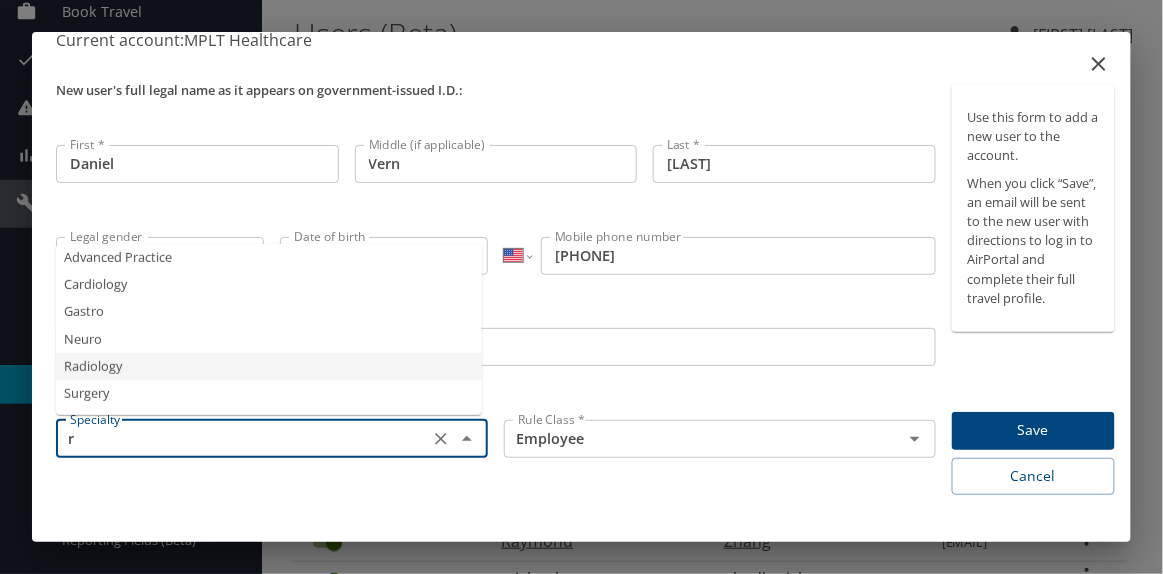click on "Radiology" at bounding box center (269, 366) 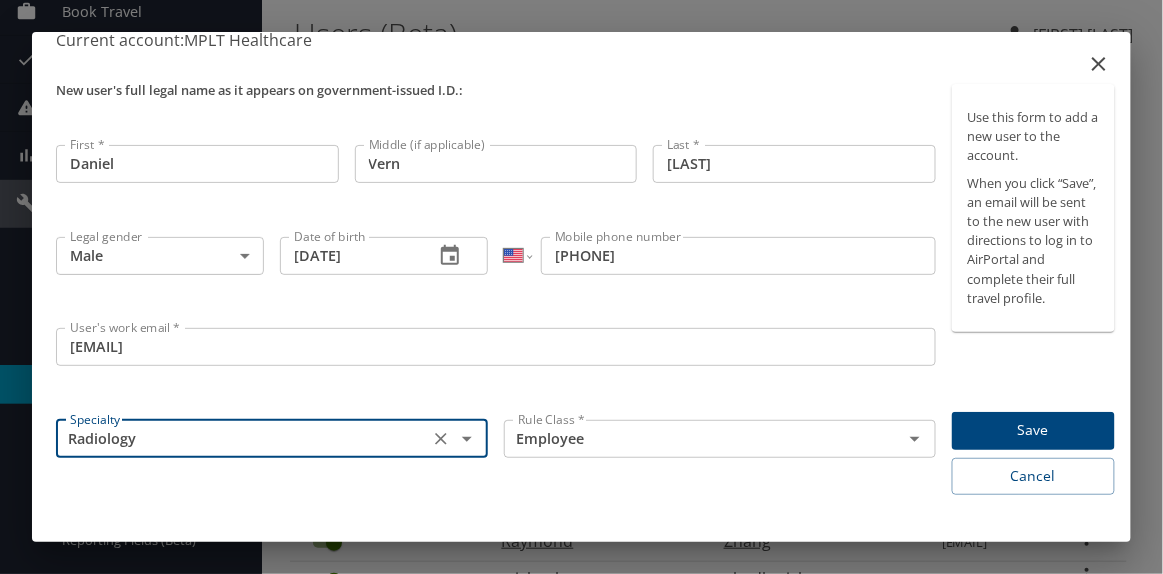 type on "Radiology" 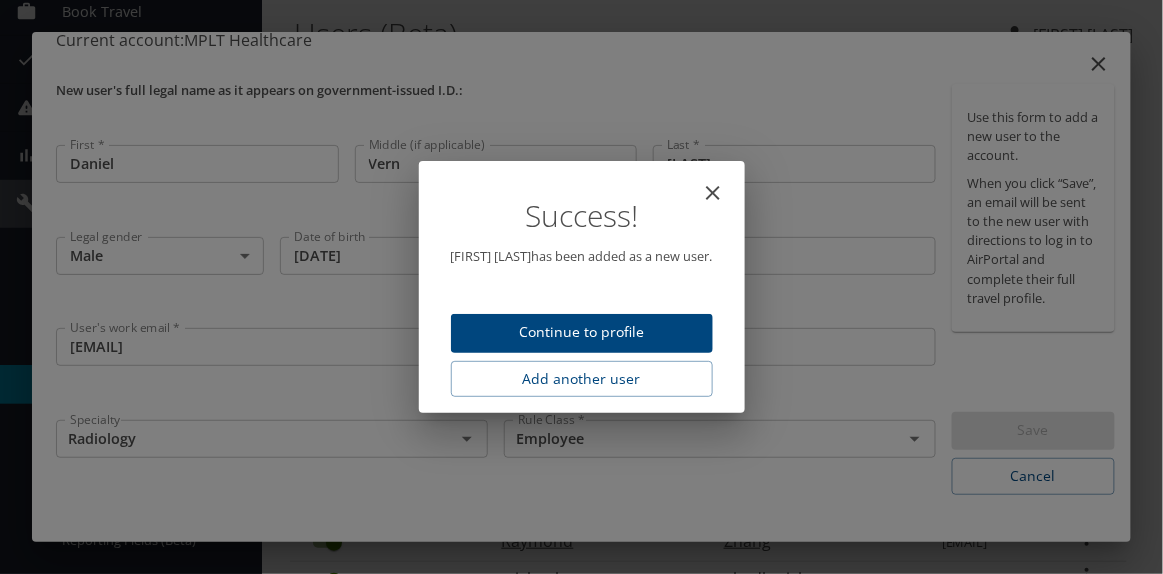click on "Continue to profile" at bounding box center (582, 333) 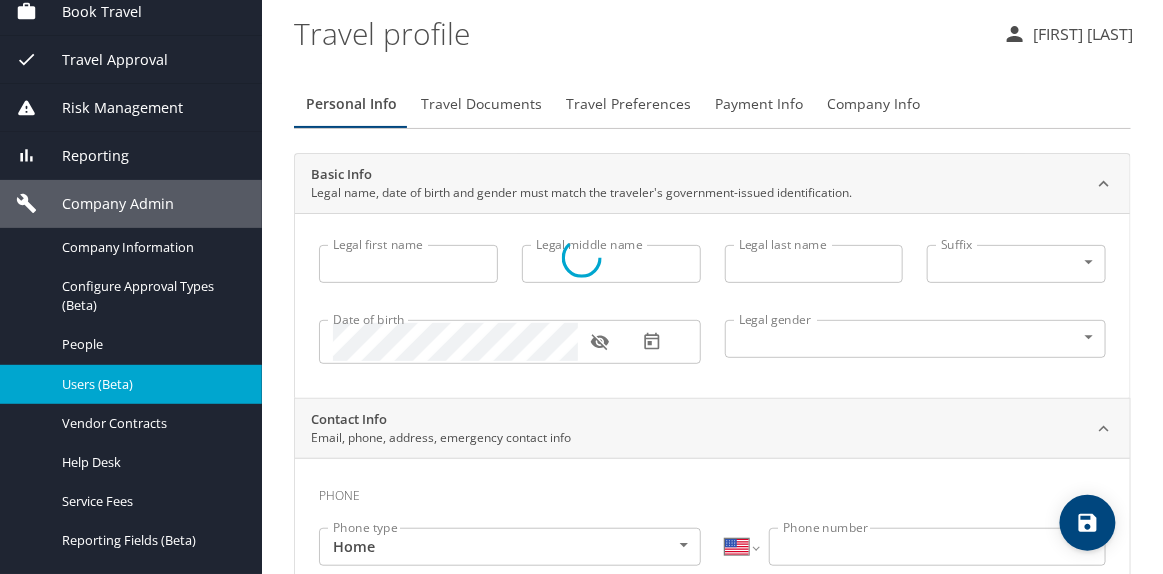 type on "Daniel" 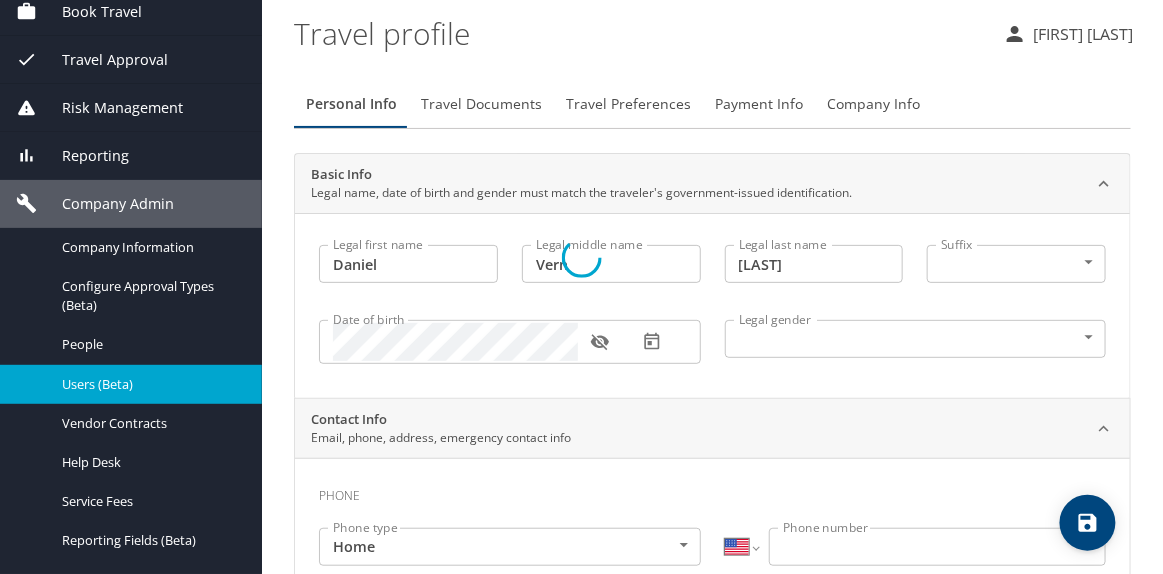select on "US" 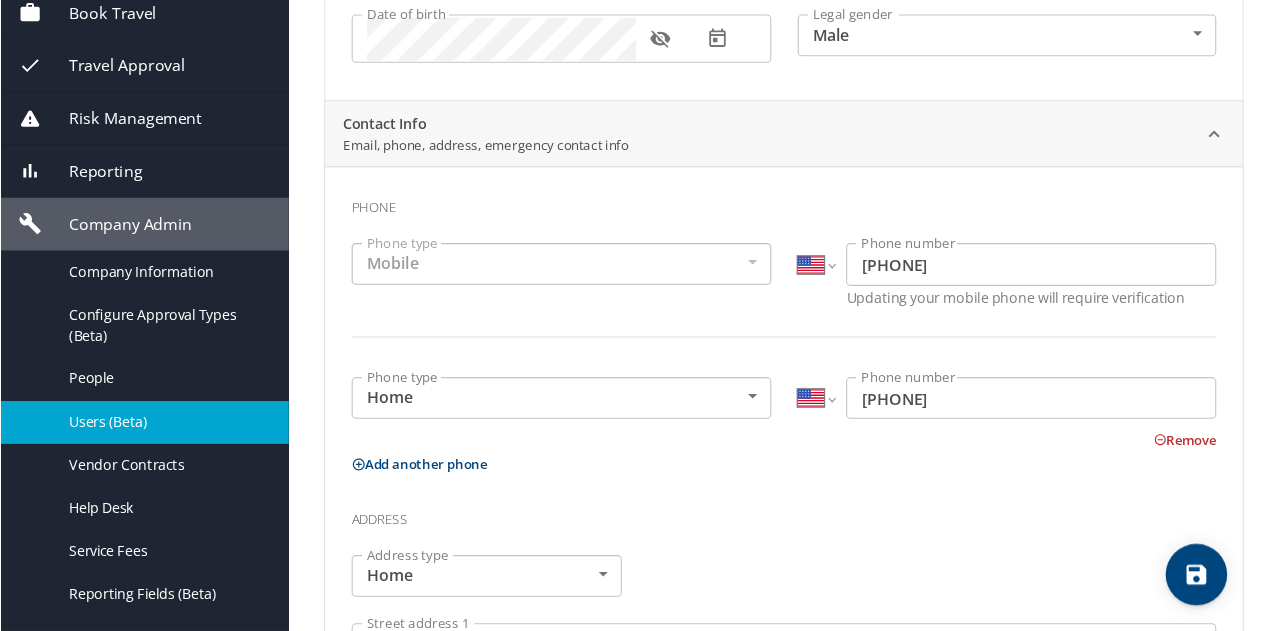 scroll, scrollTop: 363, scrollLeft: 0, axis: vertical 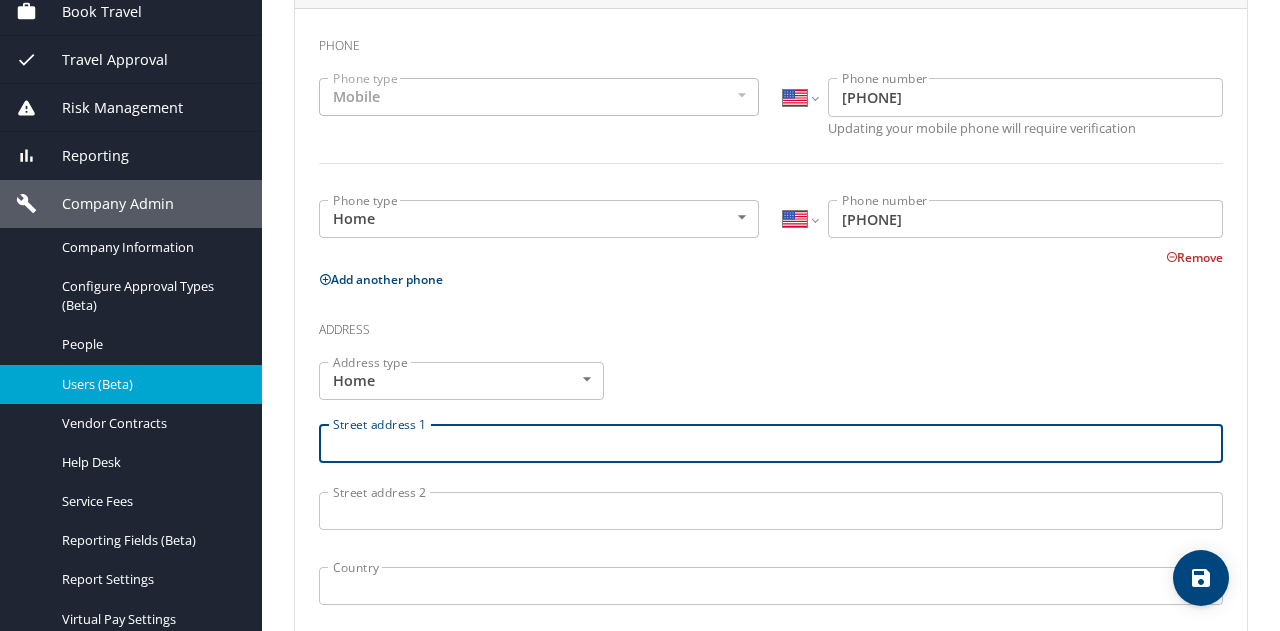 click on "Street address 1" at bounding box center (771, 443) 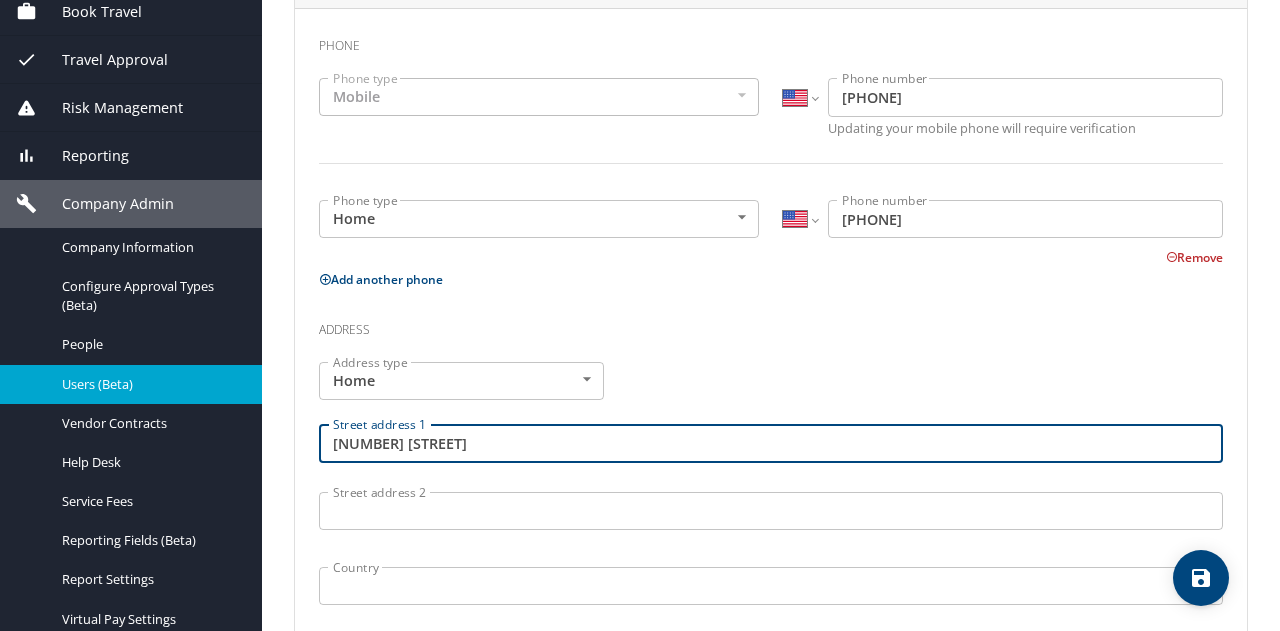type on "[NUMBER] [STREET]" 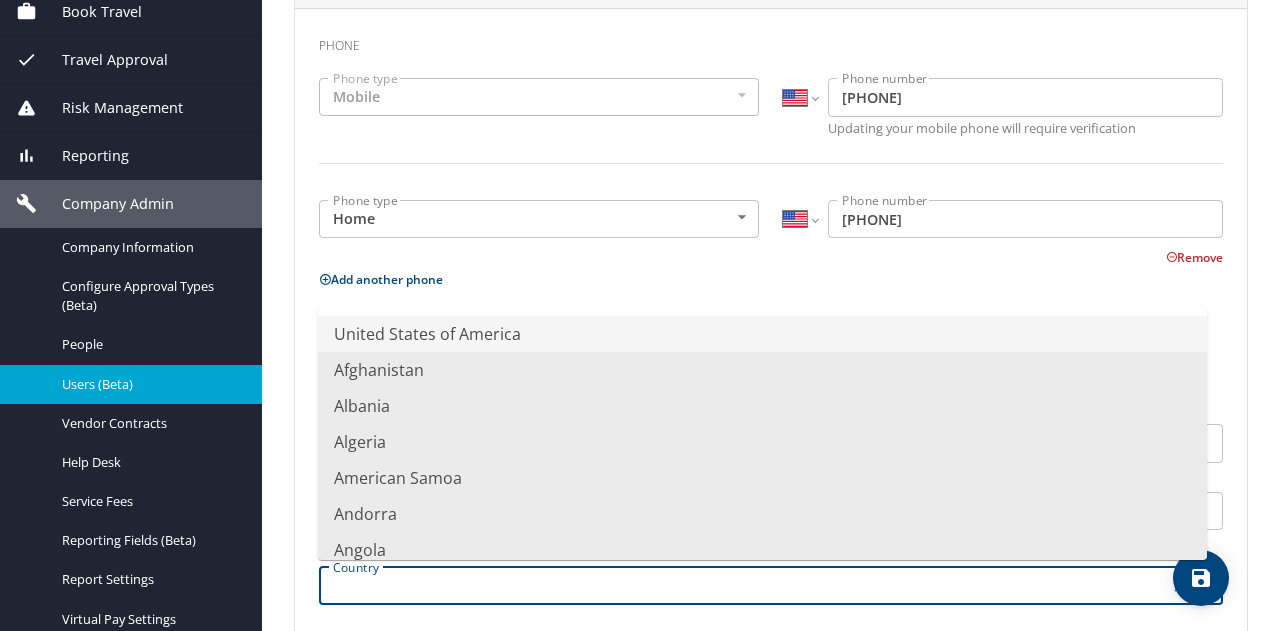 click at bounding box center (741, 586) 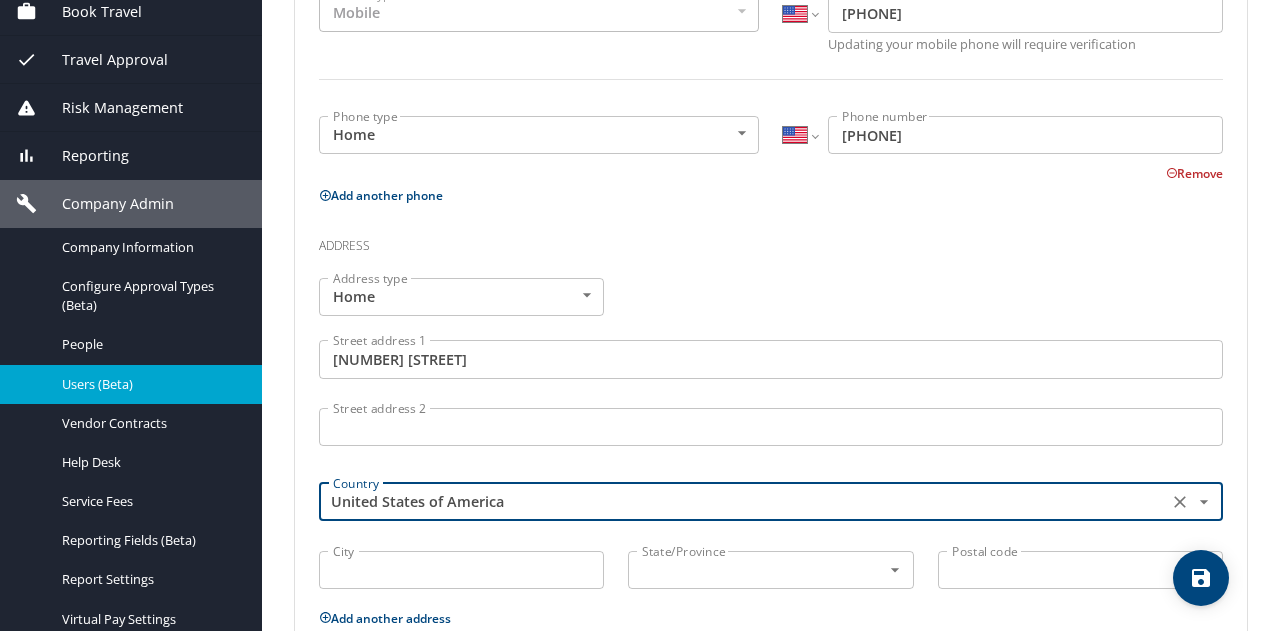 scroll, scrollTop: 600, scrollLeft: 0, axis: vertical 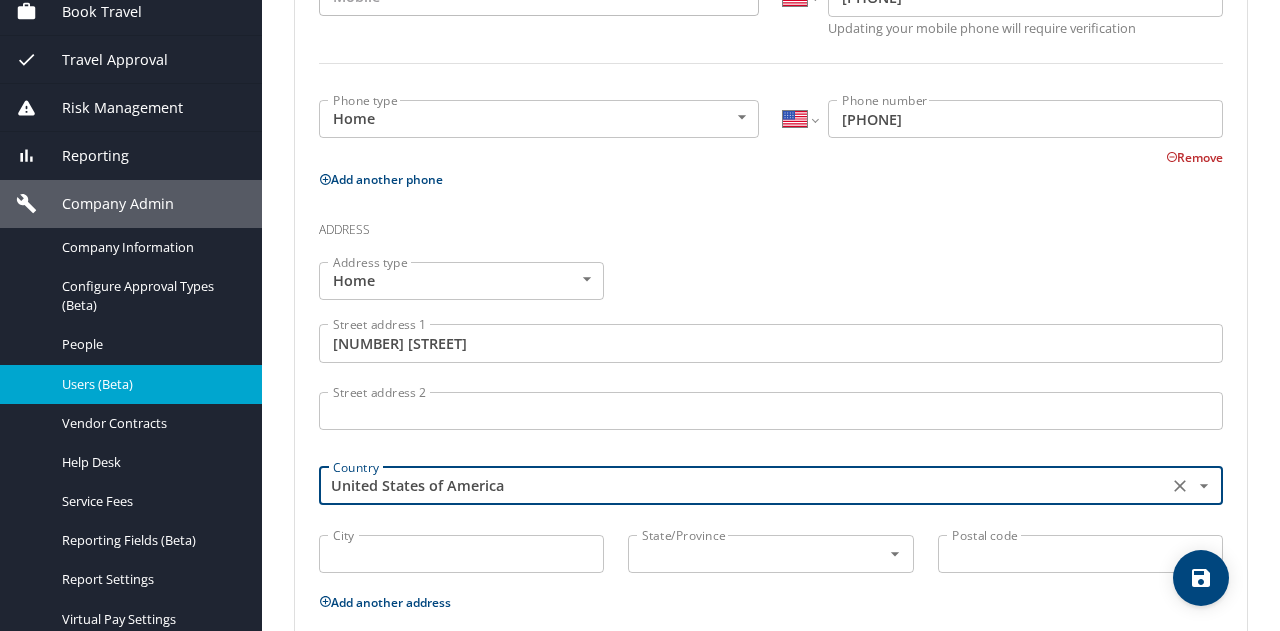 click on "City" at bounding box center [461, 554] 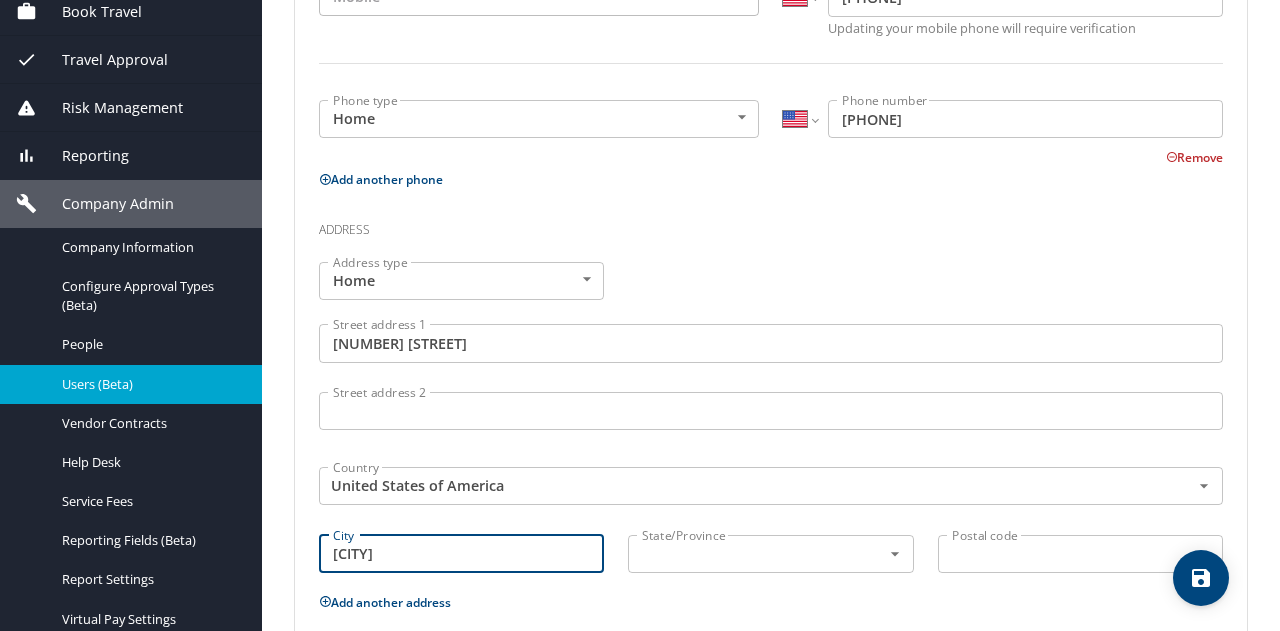type on "[CITY]" 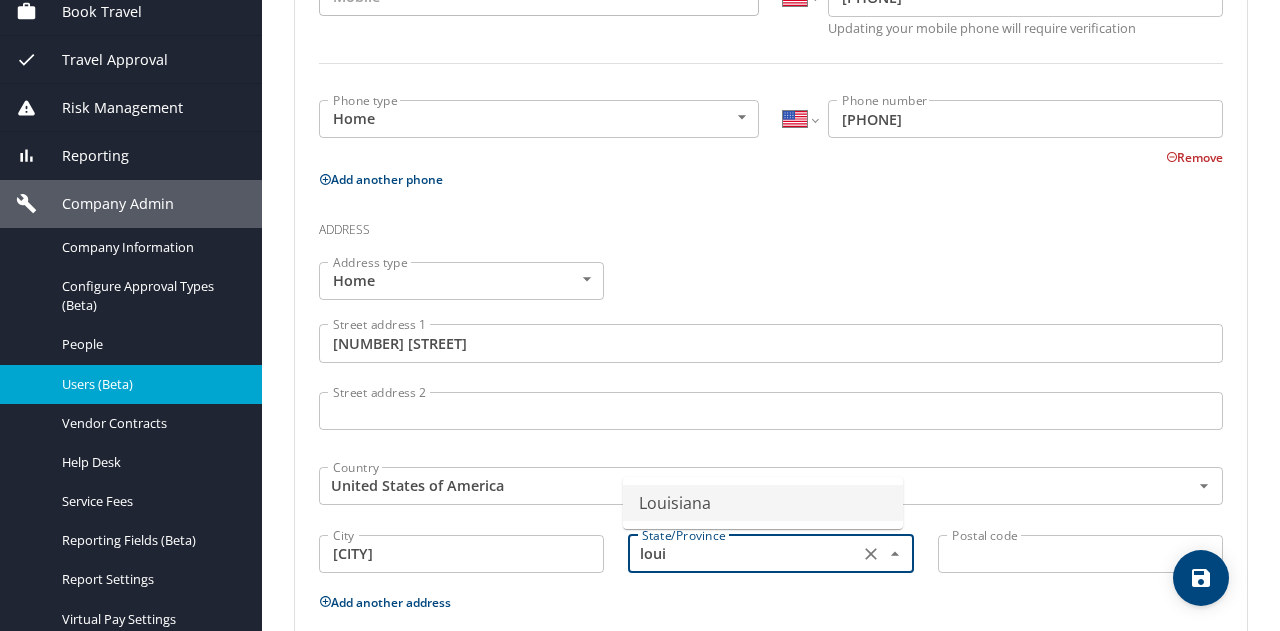 type on "Louisiana" 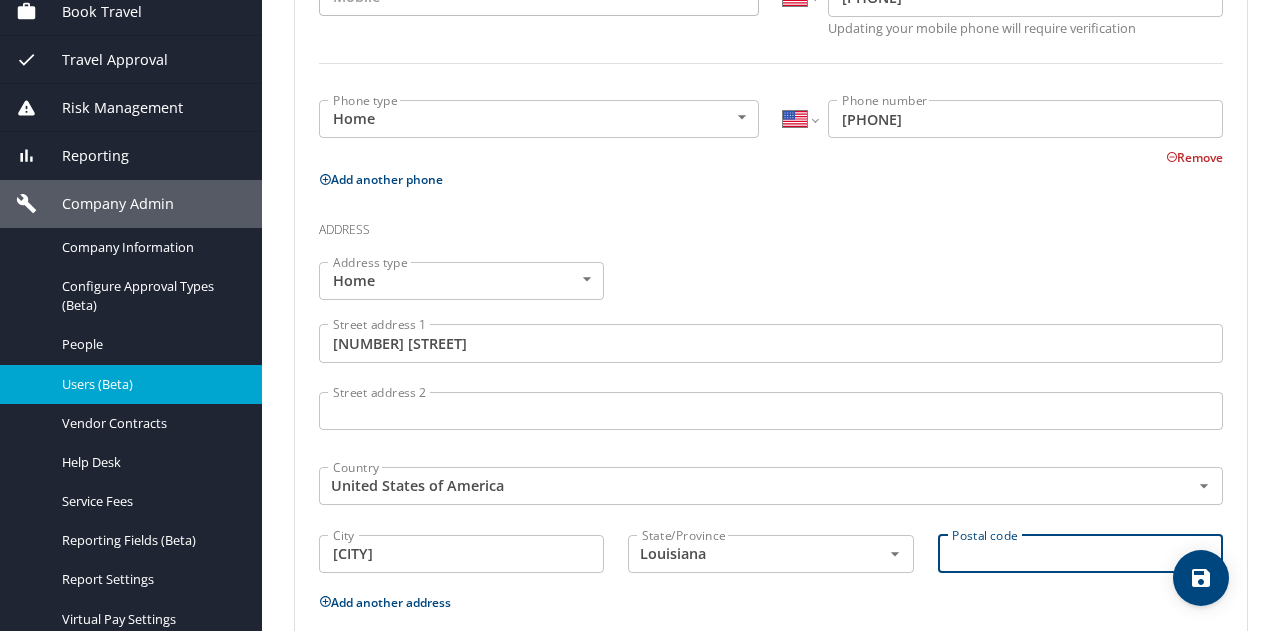 paste on "[POSTAL_CODE]" 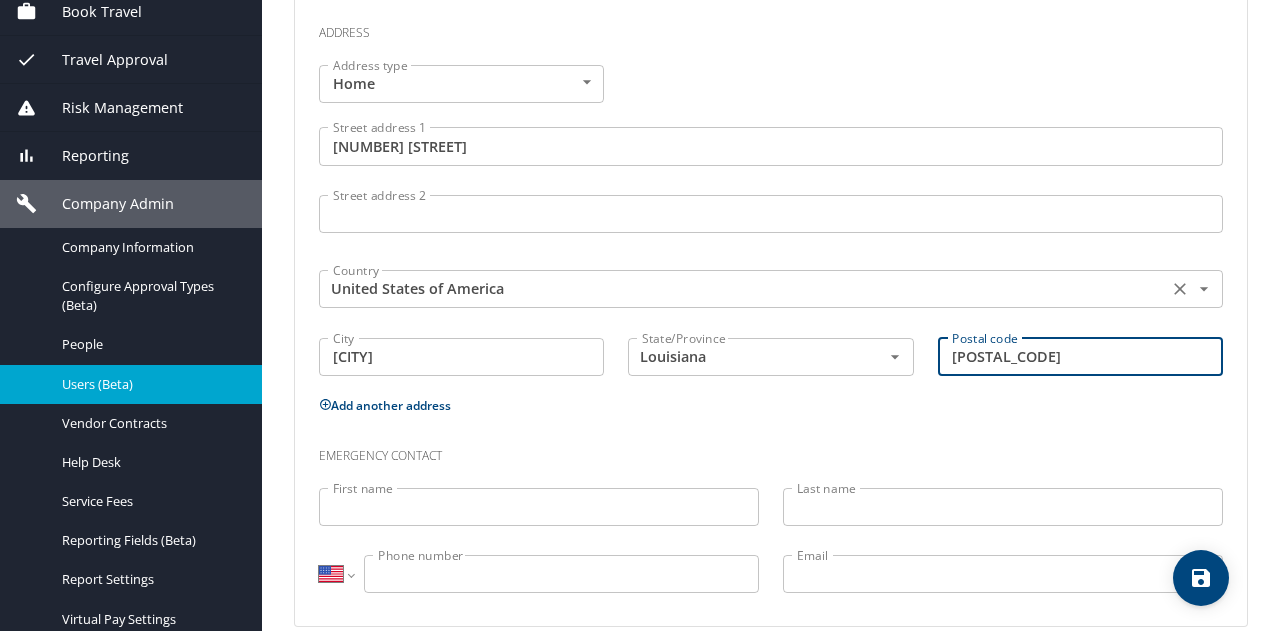 scroll, scrollTop: 821, scrollLeft: 0, axis: vertical 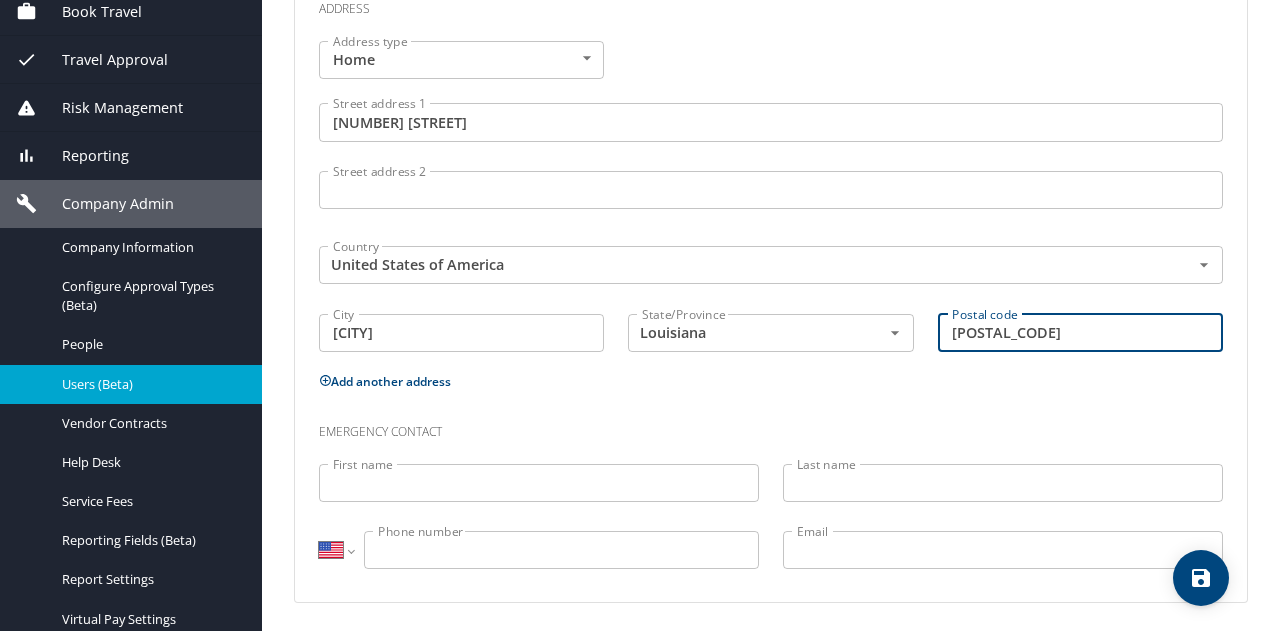type on "[POSTAL_CODE]" 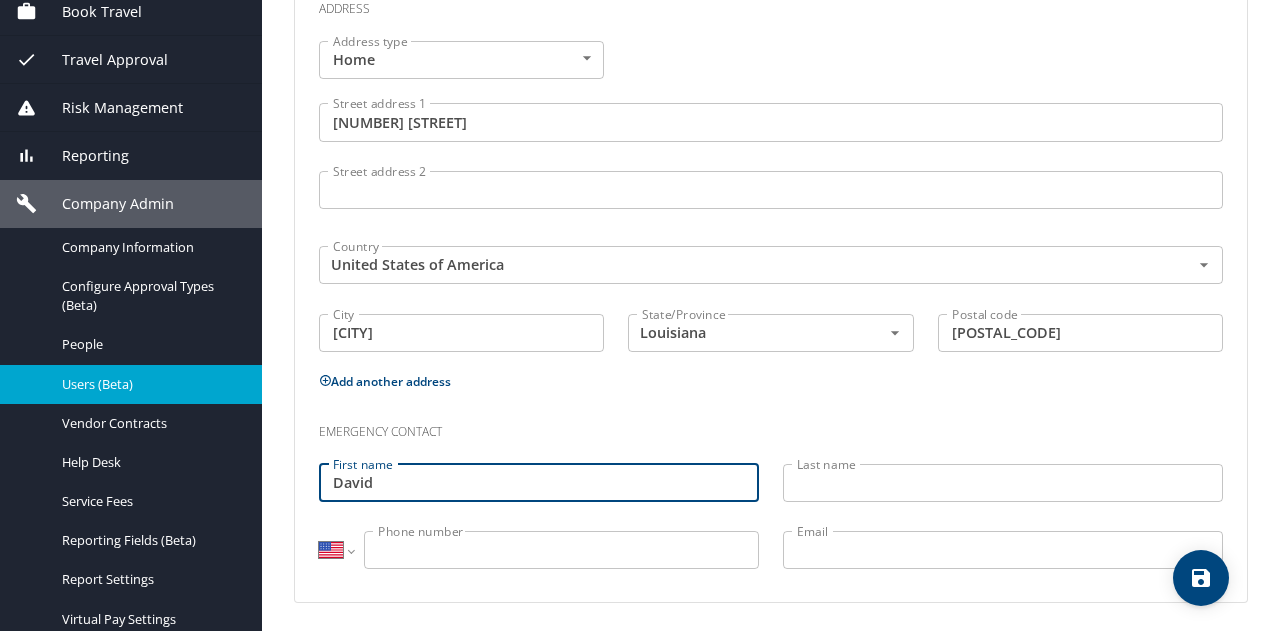 type on "David" 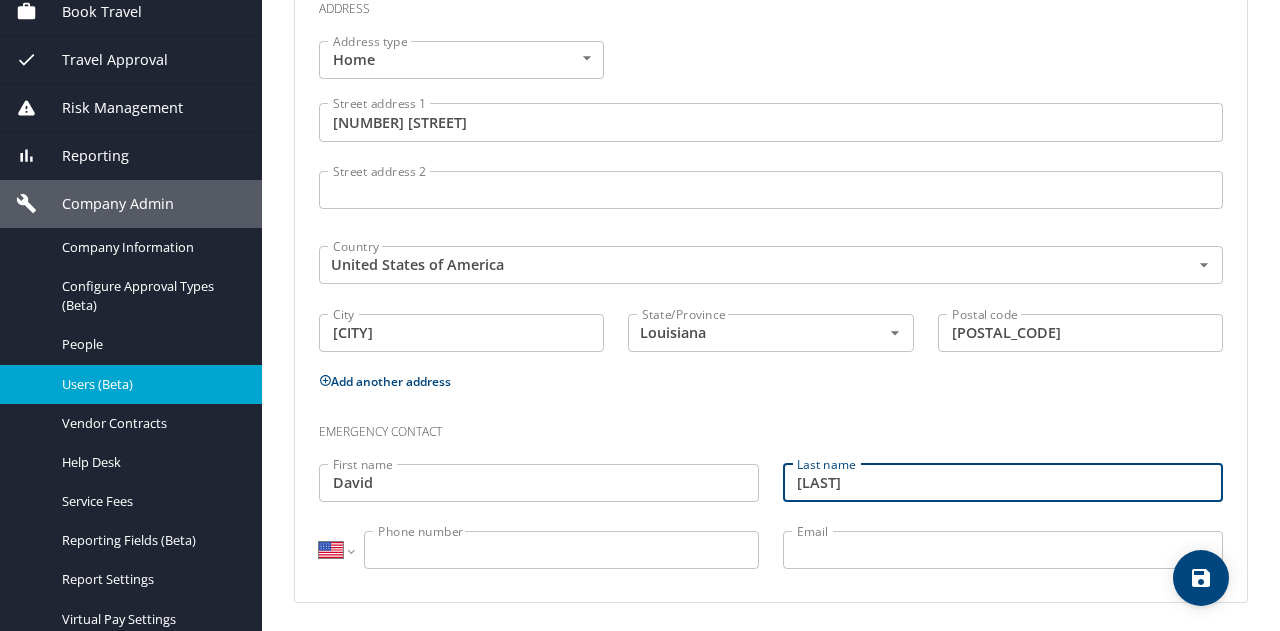 type on "[LAST]" 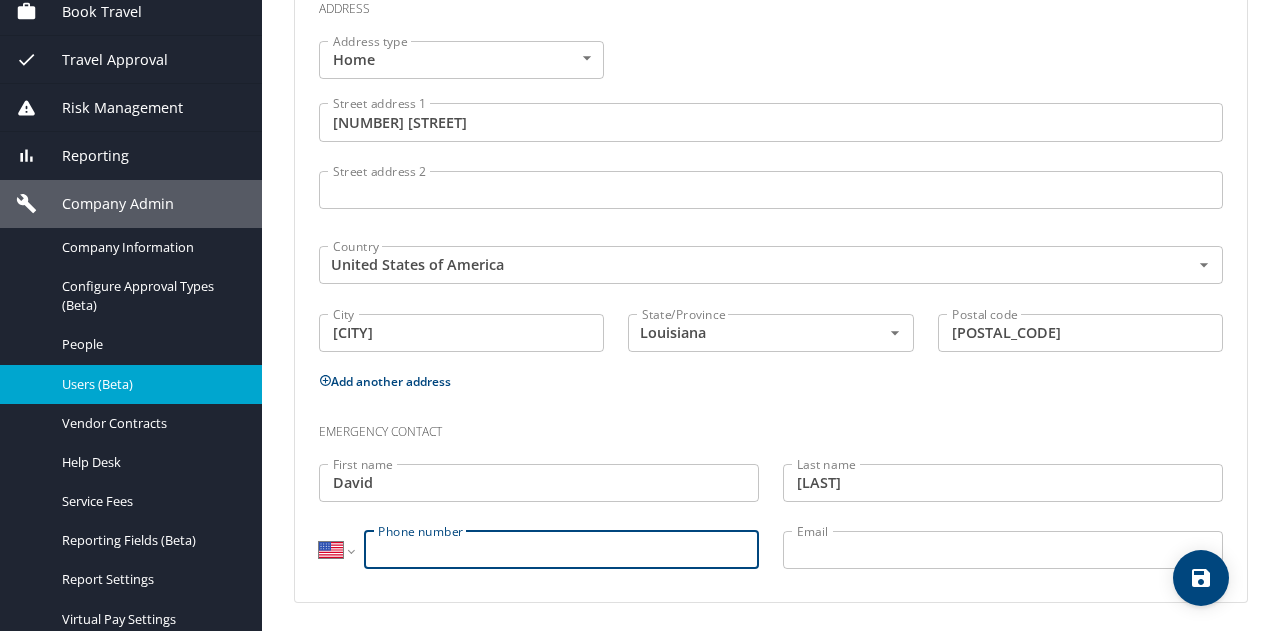 click on "Phone number" at bounding box center [561, 550] 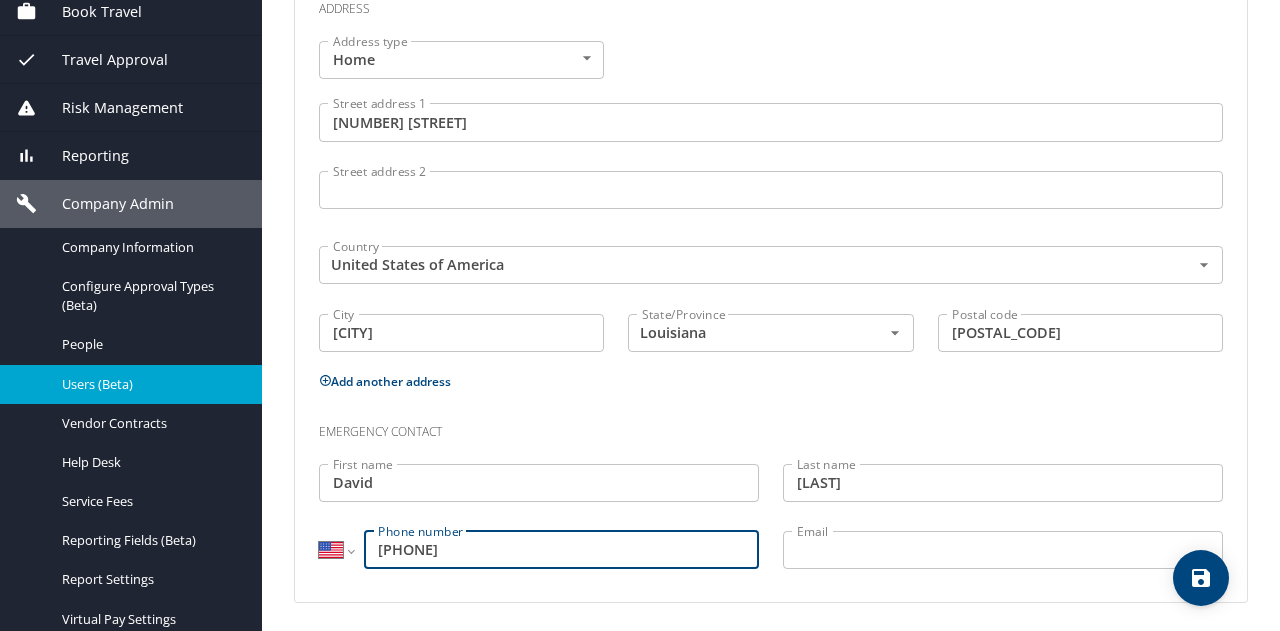 type on "[PHONE]" 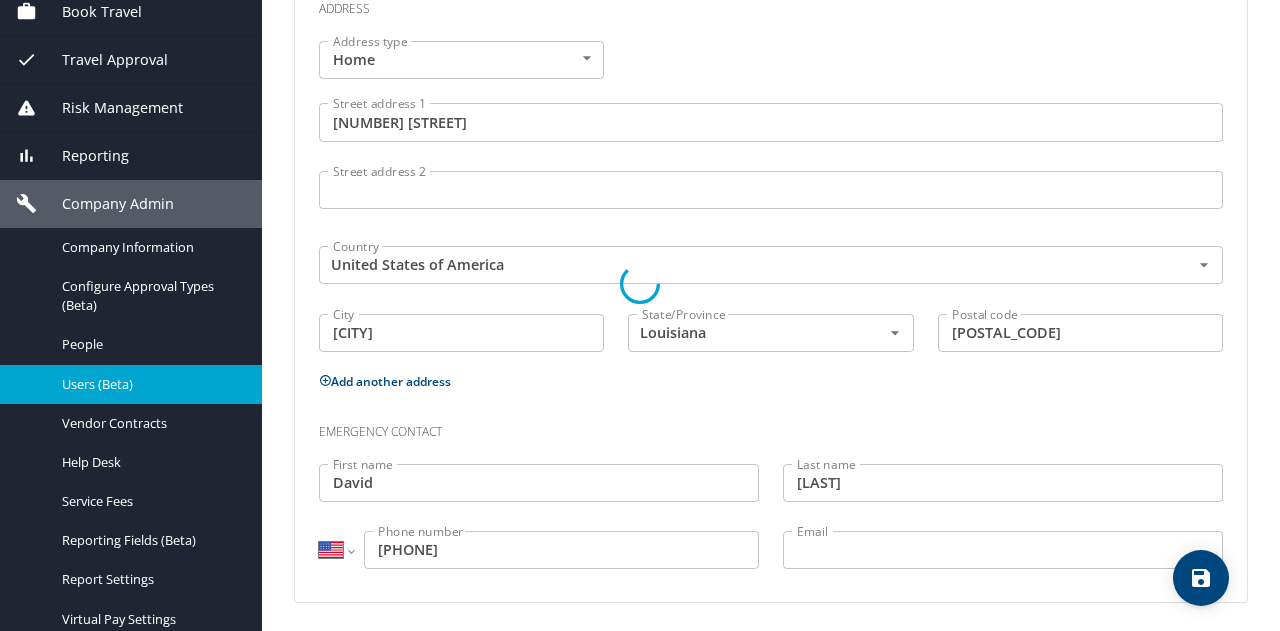 select on "US" 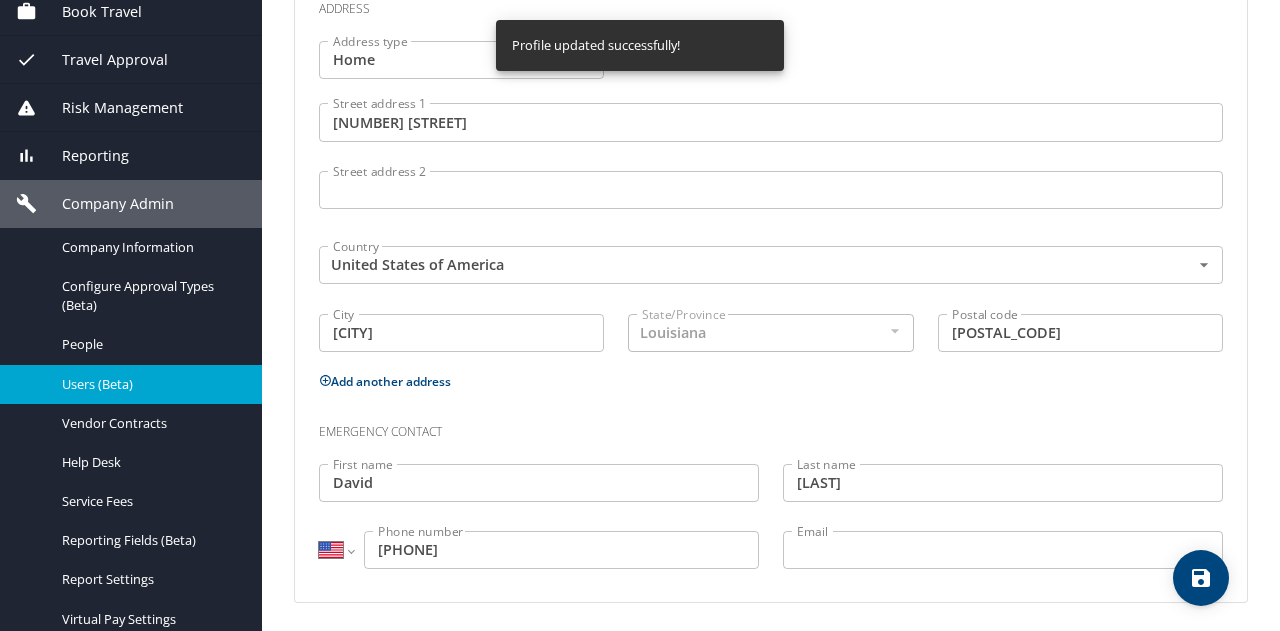 select on "US" 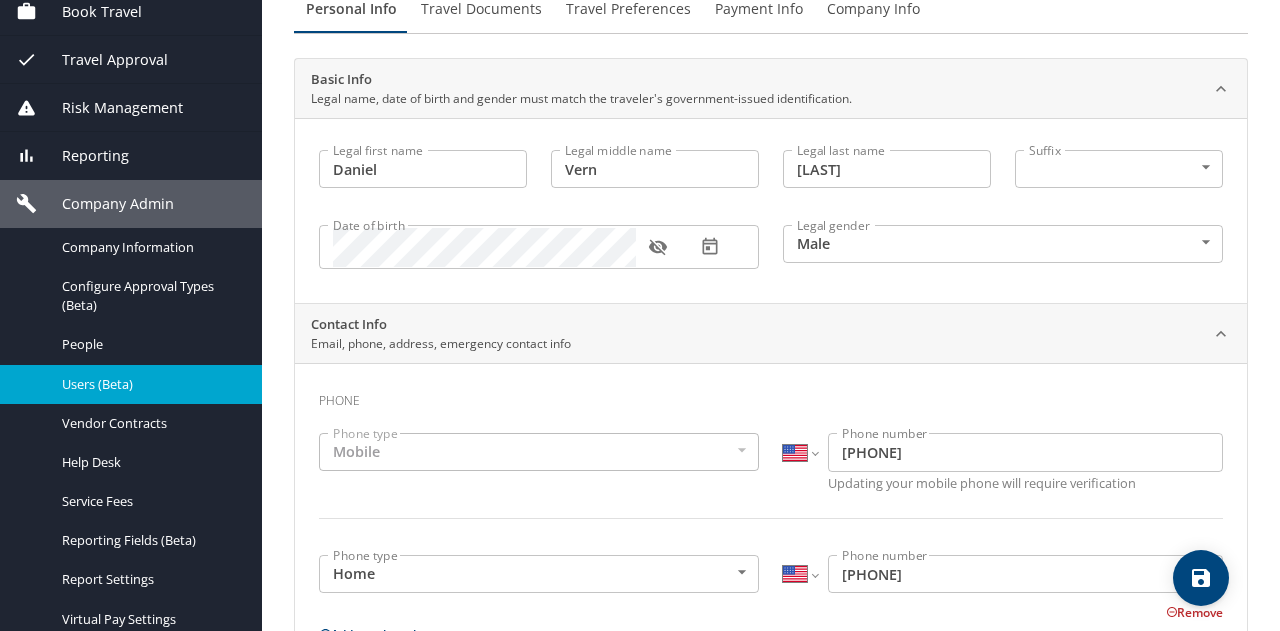 scroll, scrollTop: 0, scrollLeft: 0, axis: both 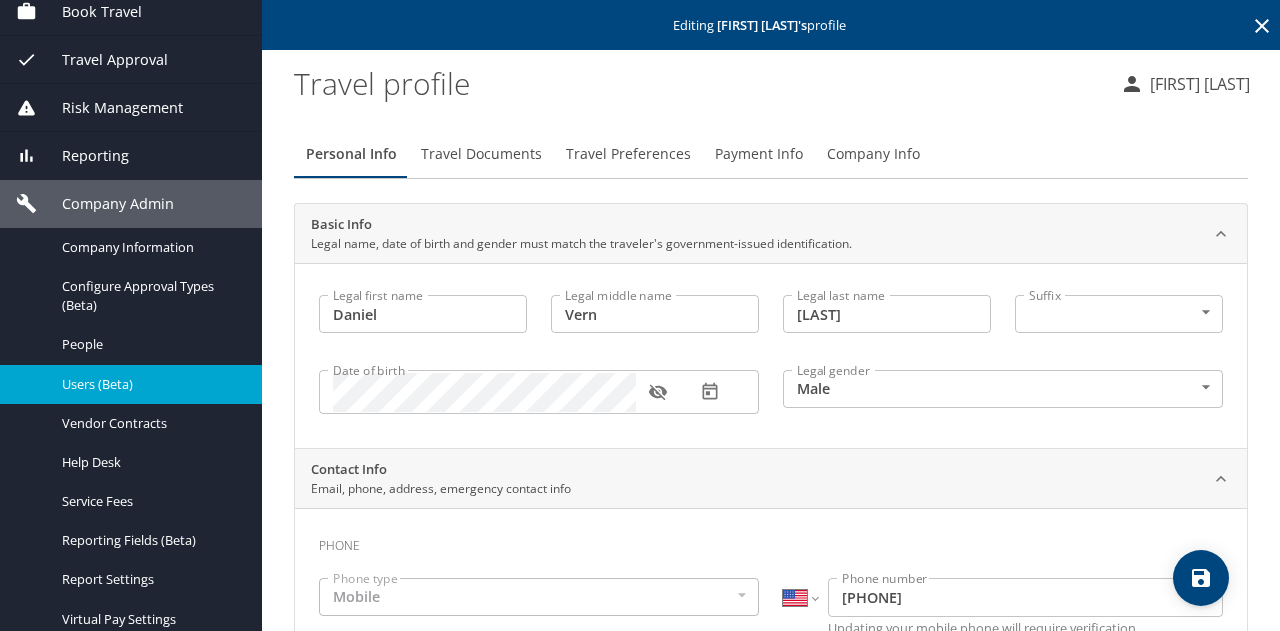 click on "Travel Documents" at bounding box center [481, 154] 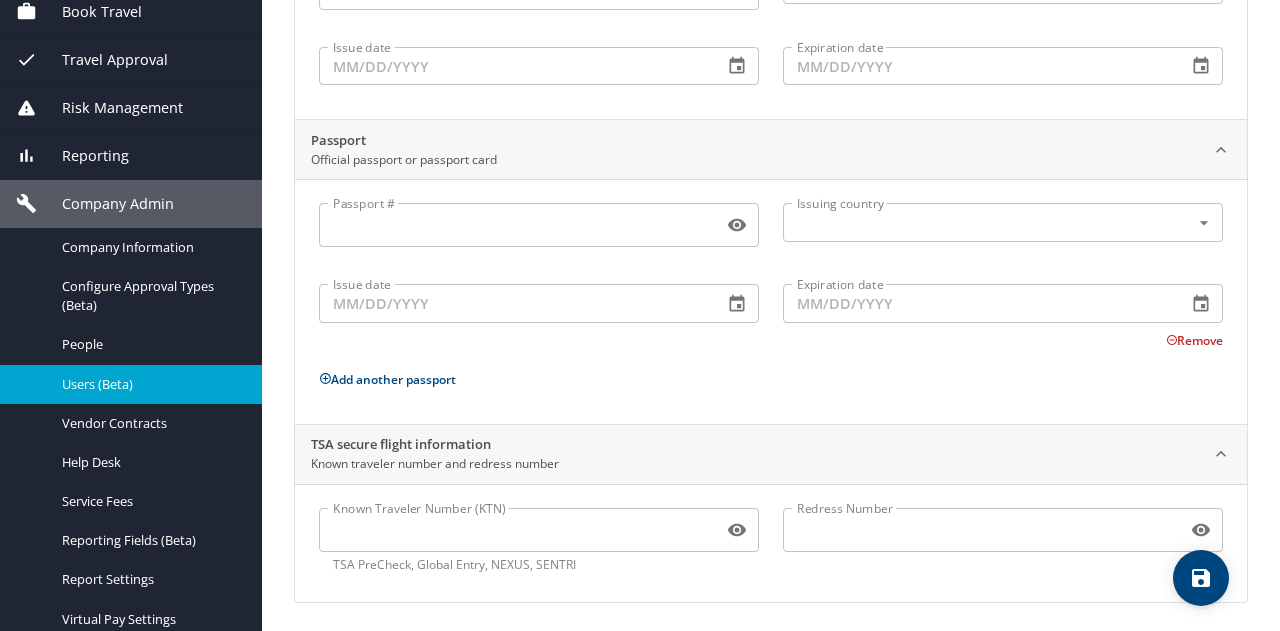 scroll, scrollTop: 0, scrollLeft: 0, axis: both 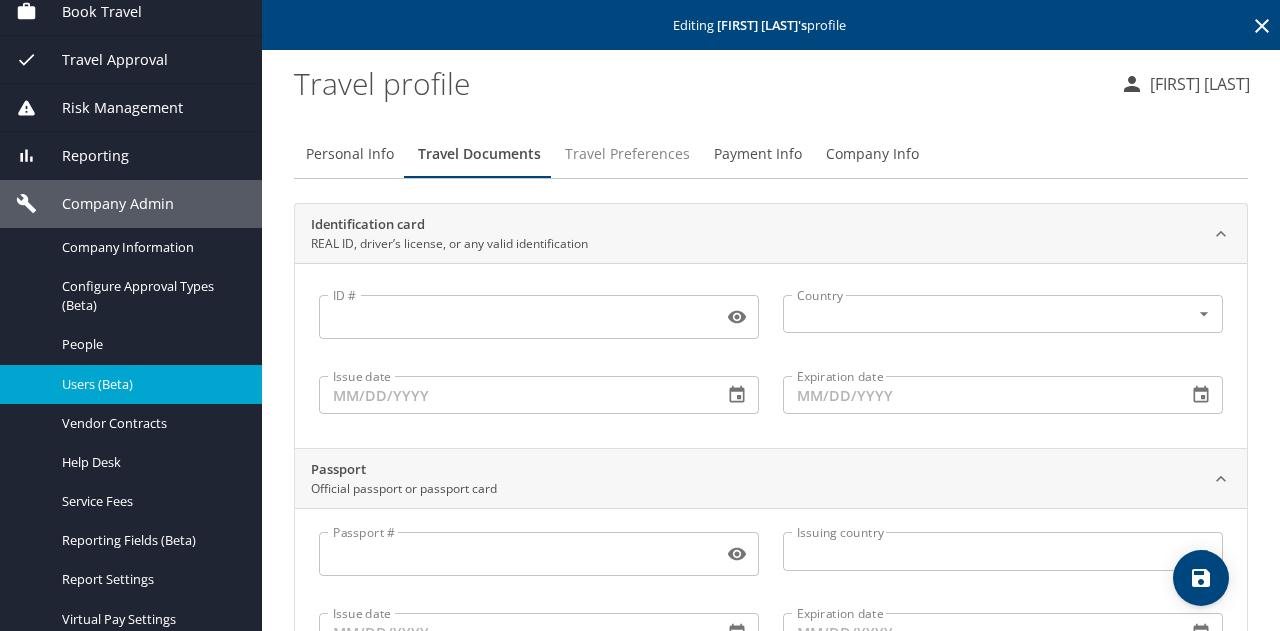 click on "Travel Preferences" at bounding box center (627, 154) 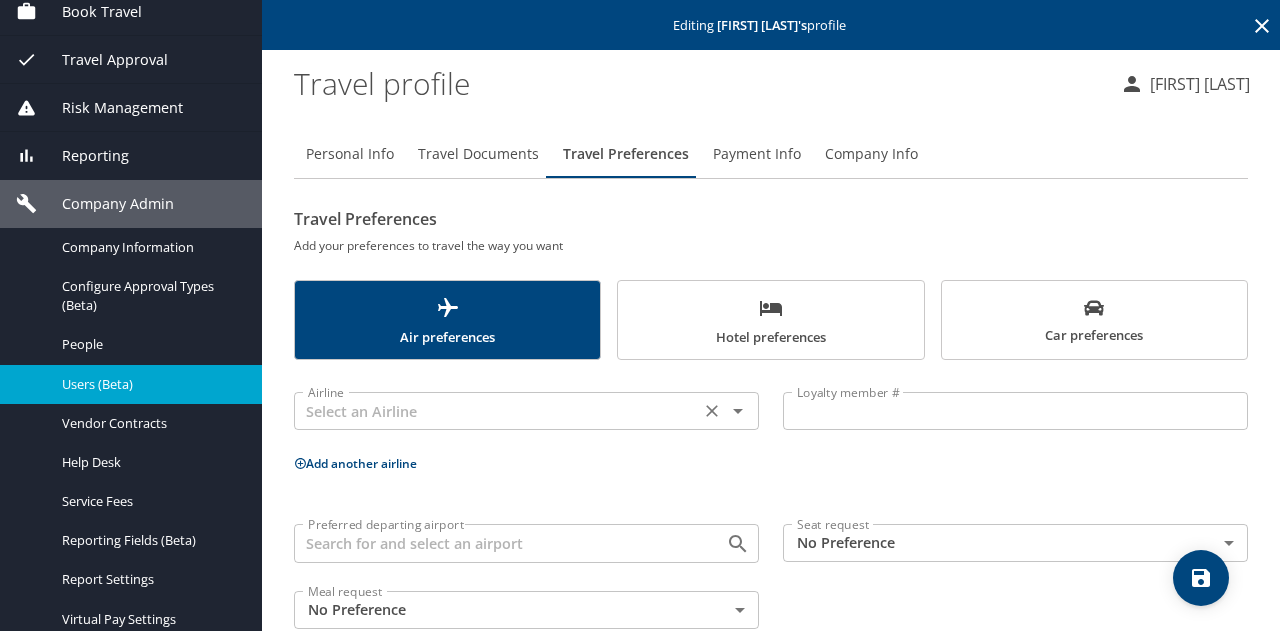 click at bounding box center (497, 411) 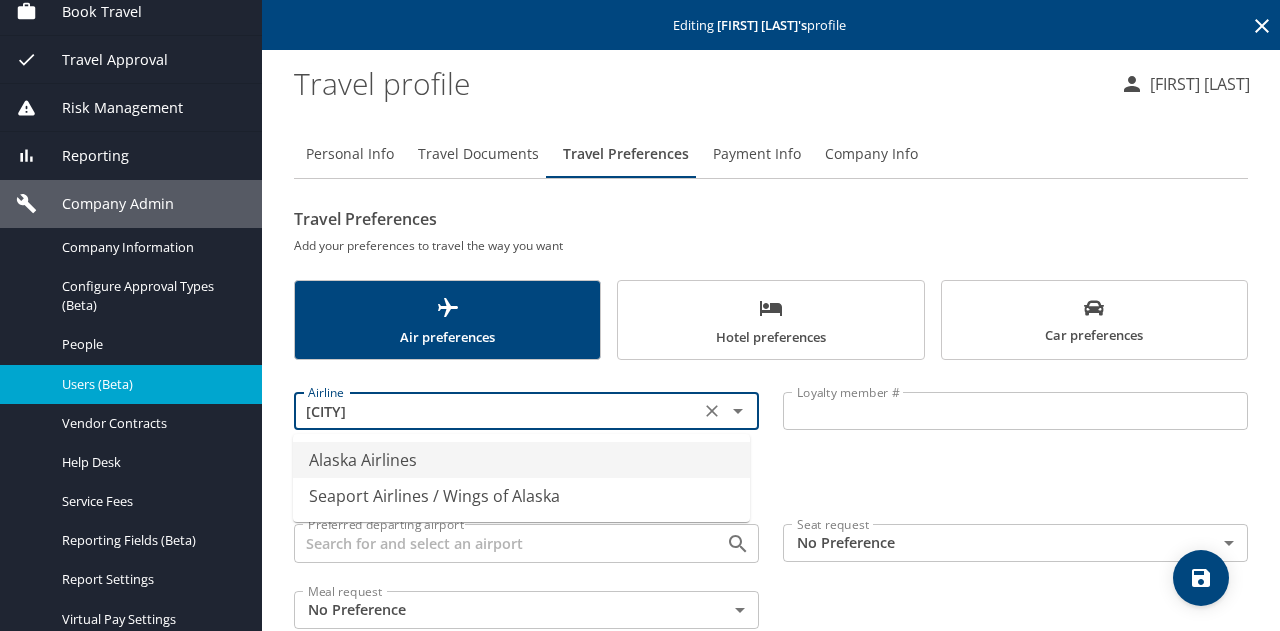 click on "Alaska Airlines" at bounding box center [521, 460] 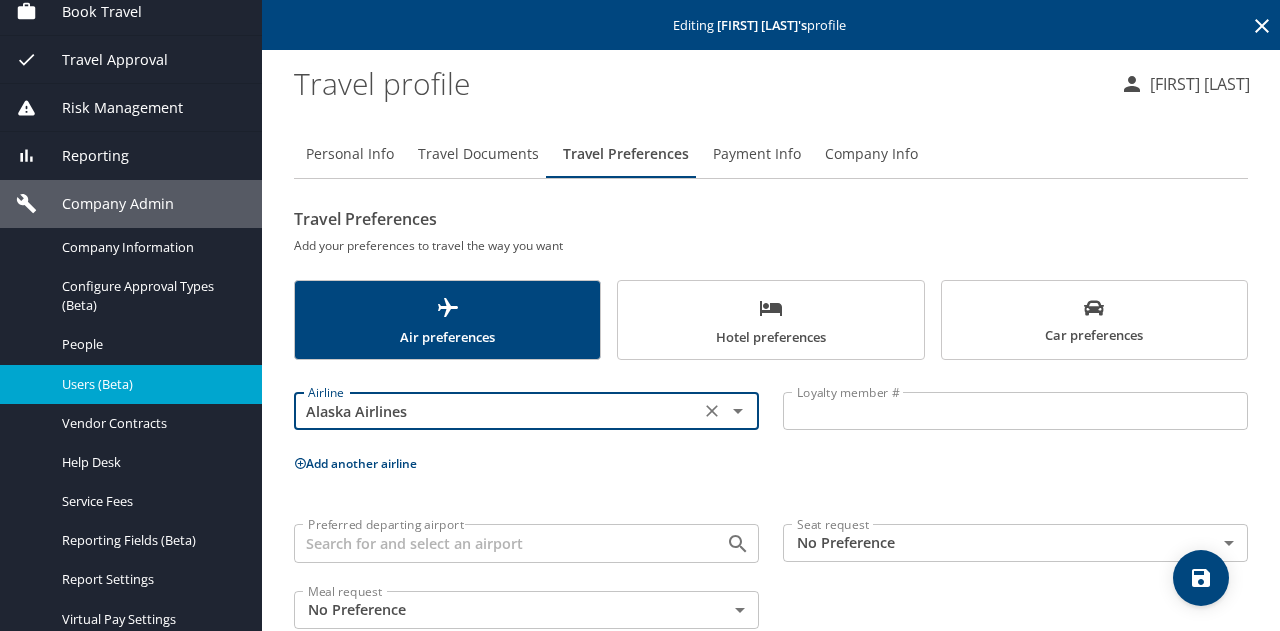 type on "Alaska Airlines" 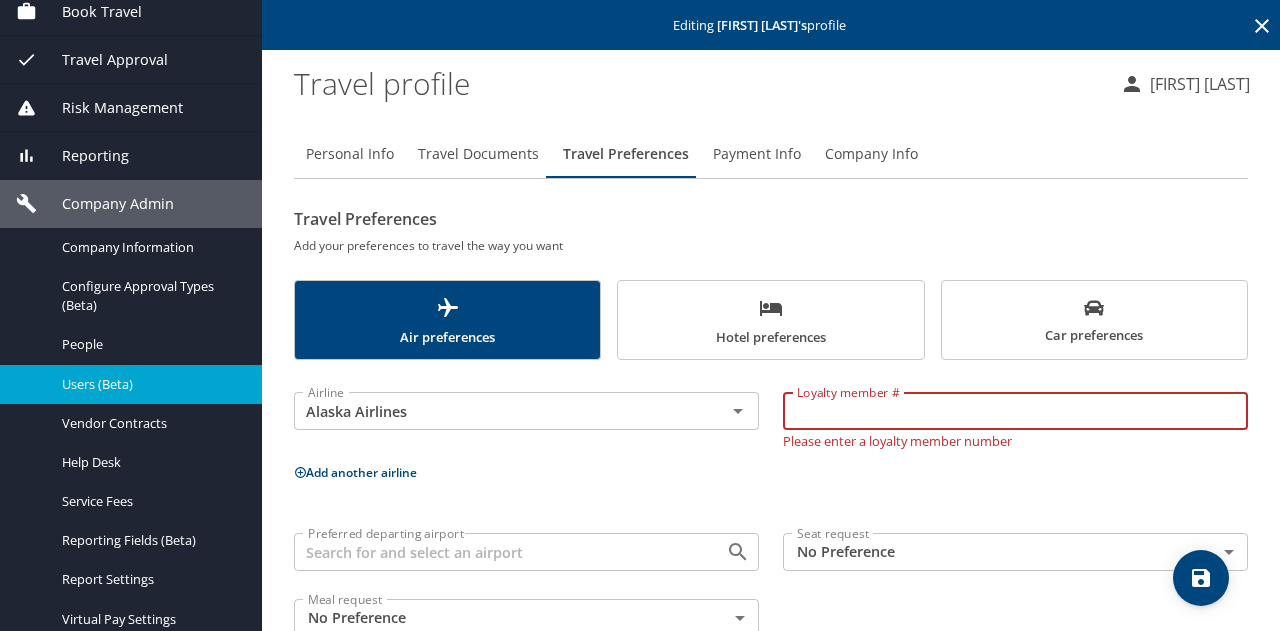 paste on "[NUMBER]" 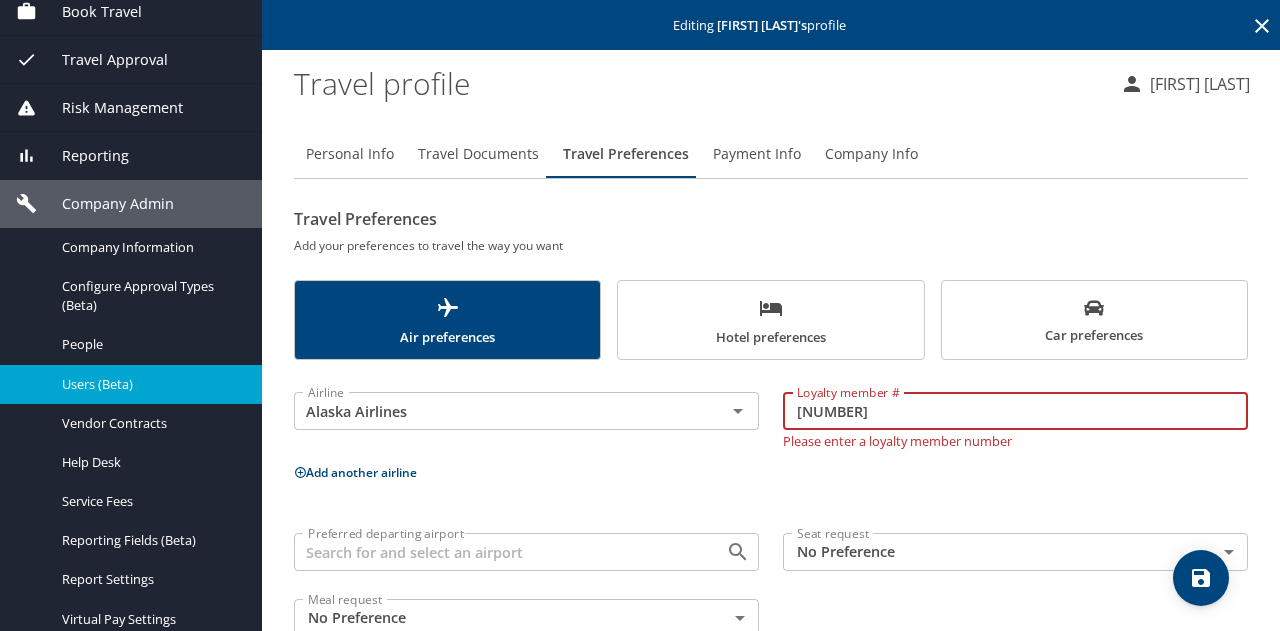 type on "[NUMBER]" 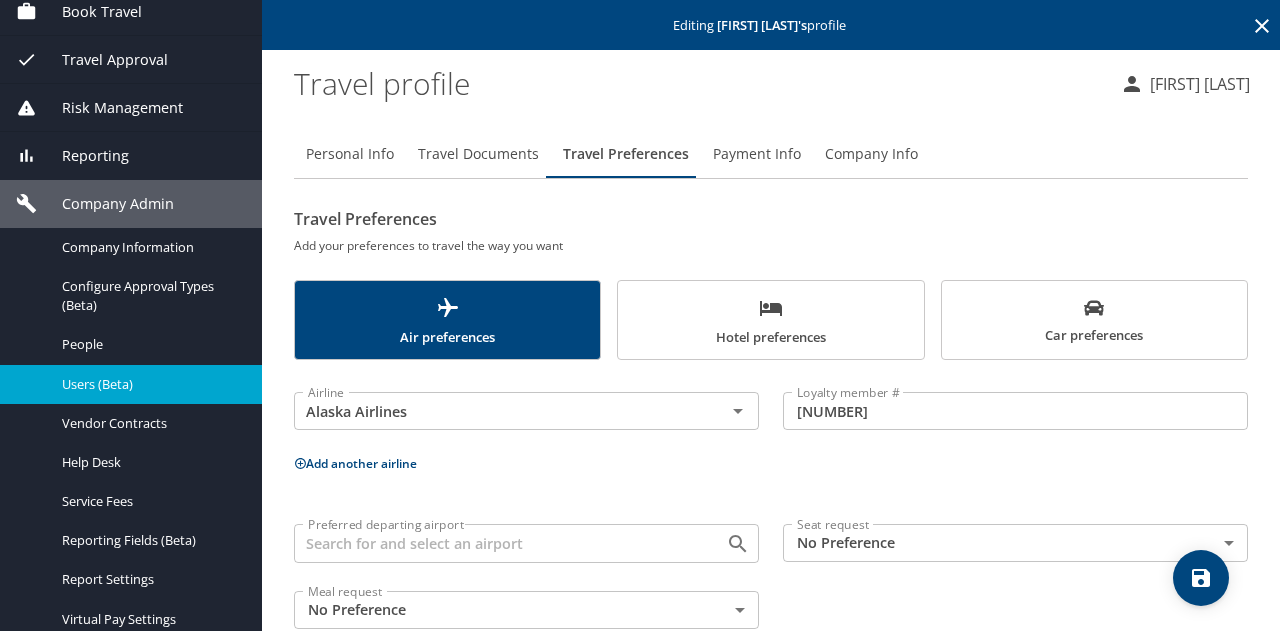 click 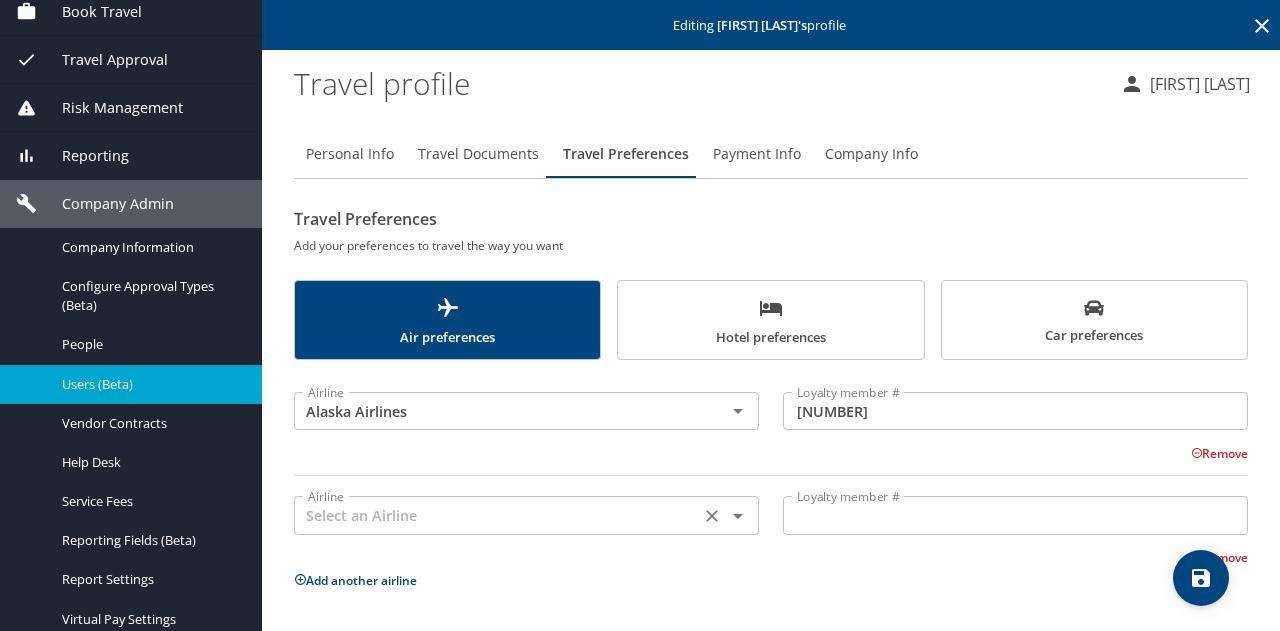 click at bounding box center (497, 515) 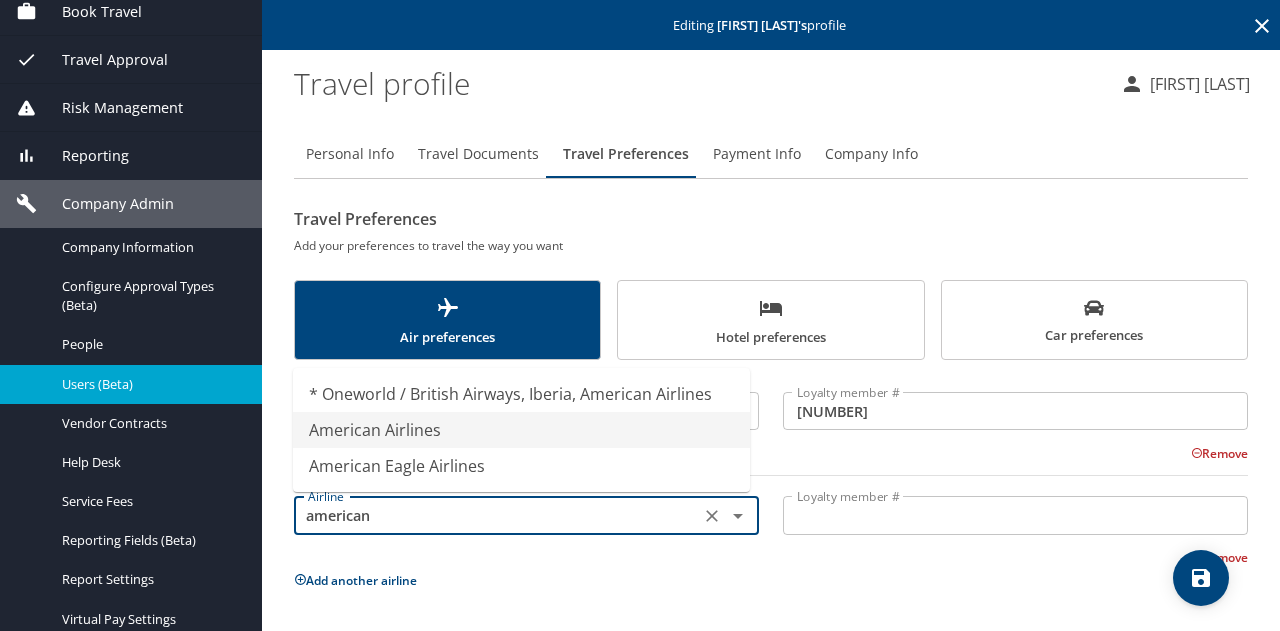 click on "American Airlines" at bounding box center [521, 430] 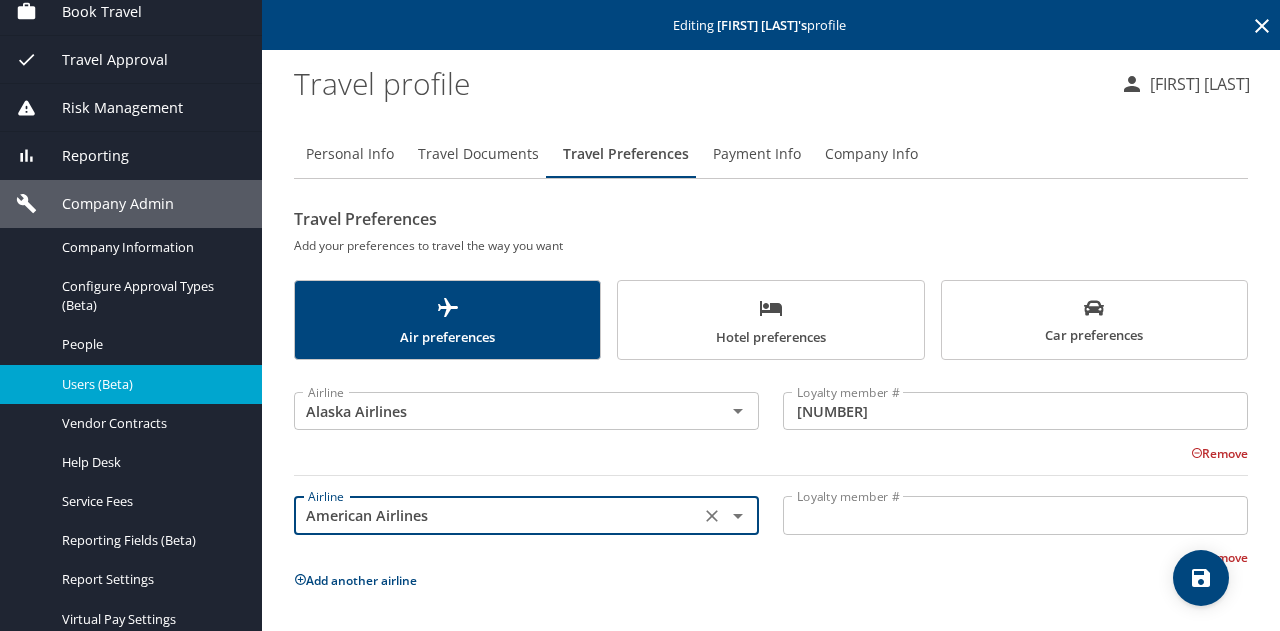 type on "American Airlines" 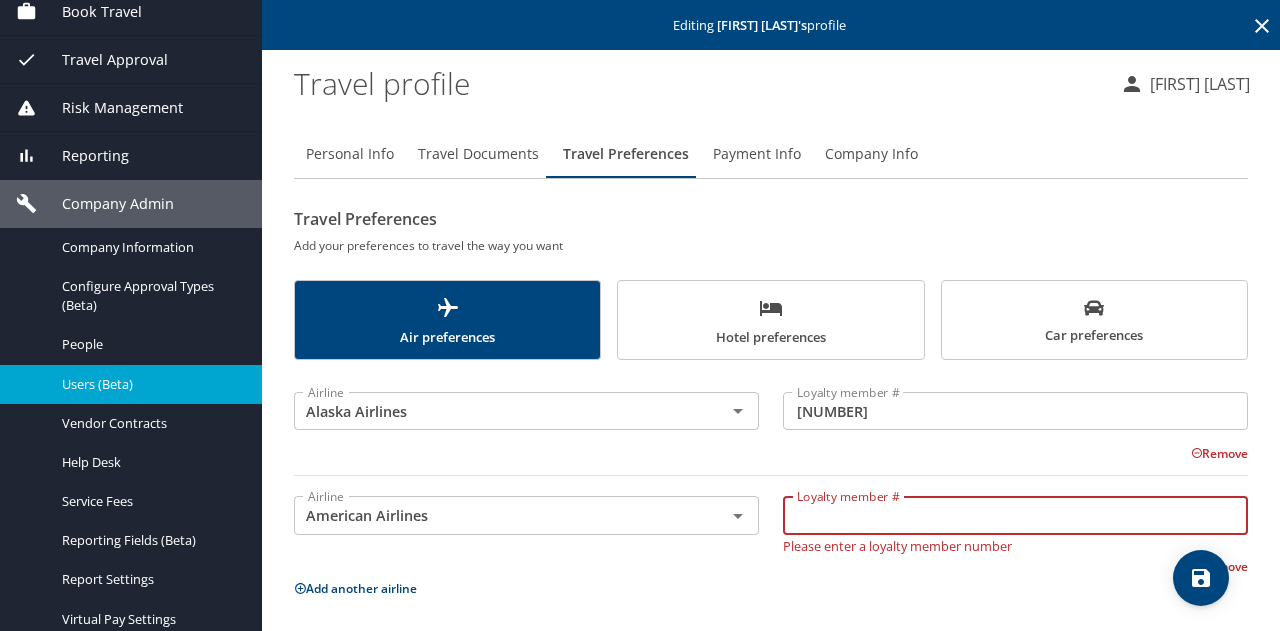 paste on "[NUMBER]" 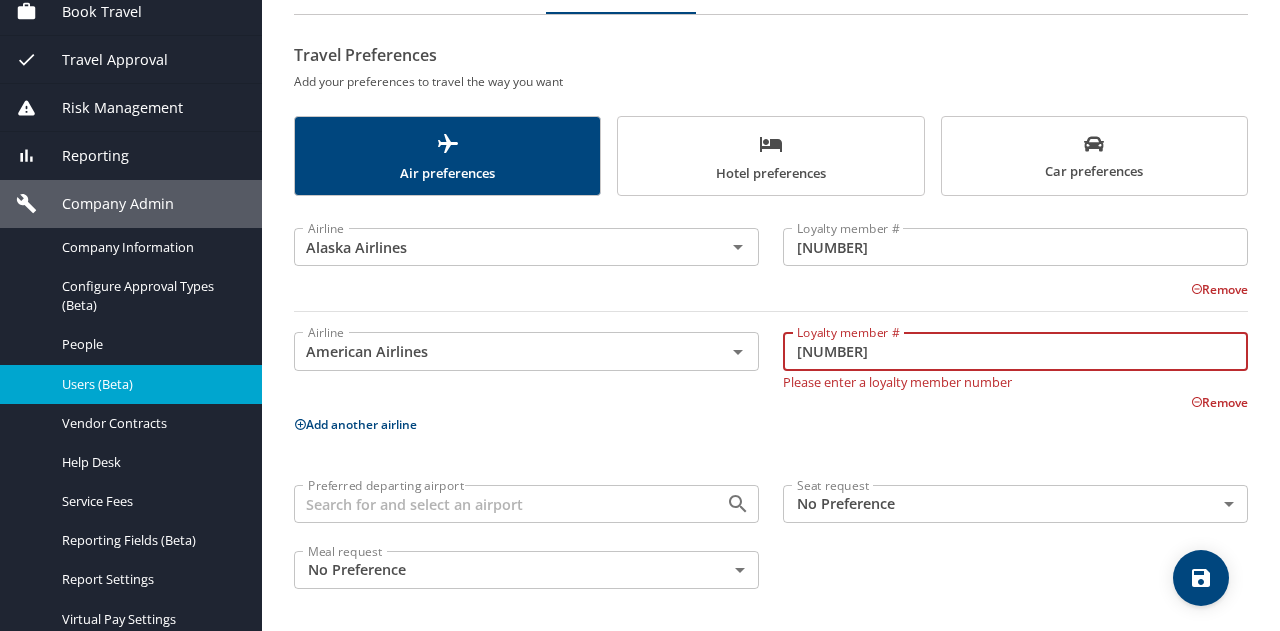 type on "[NUMBER]" 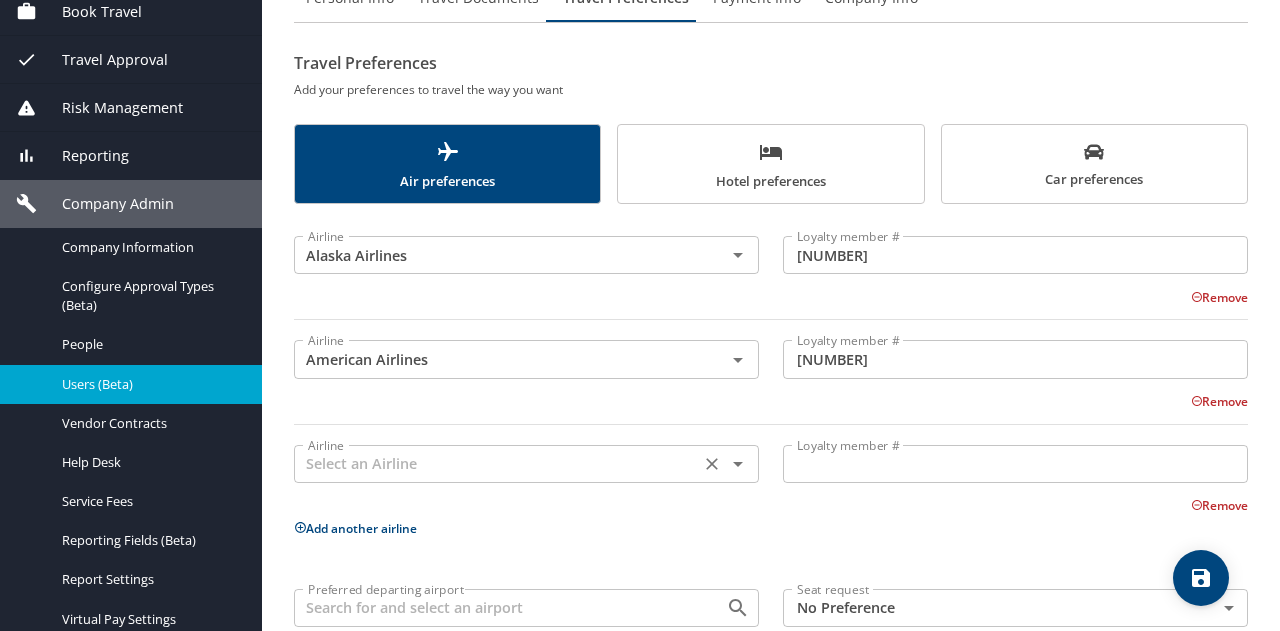 click at bounding box center (497, 464) 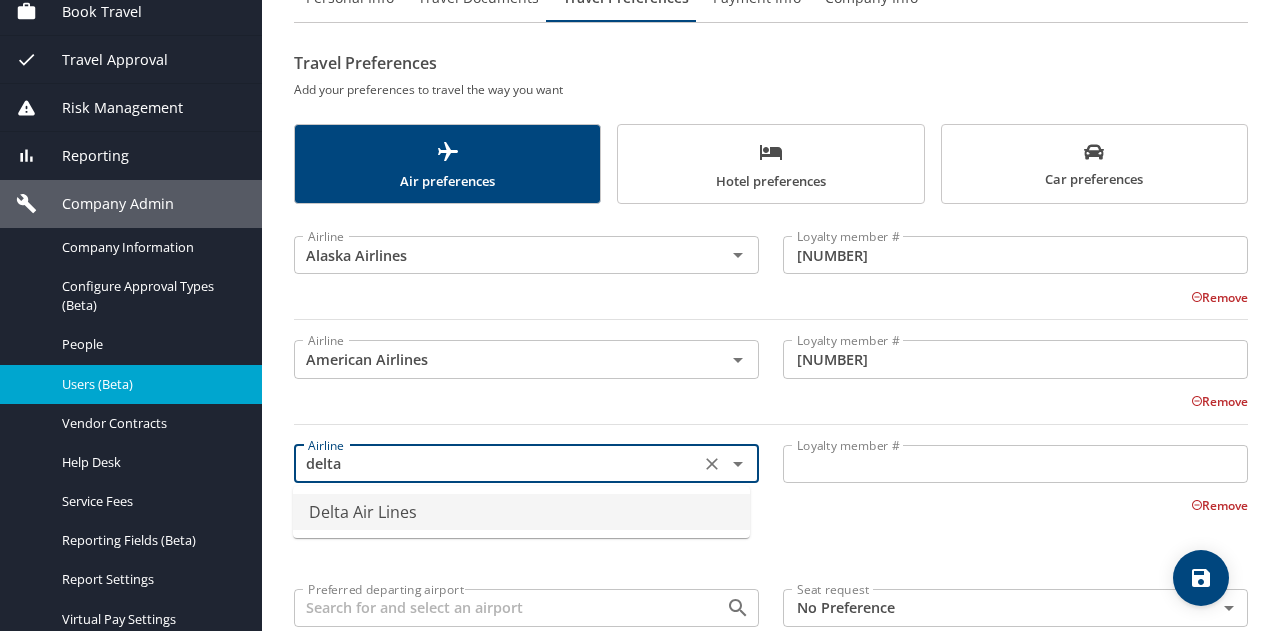 click on "Delta Air Lines" at bounding box center [521, 512] 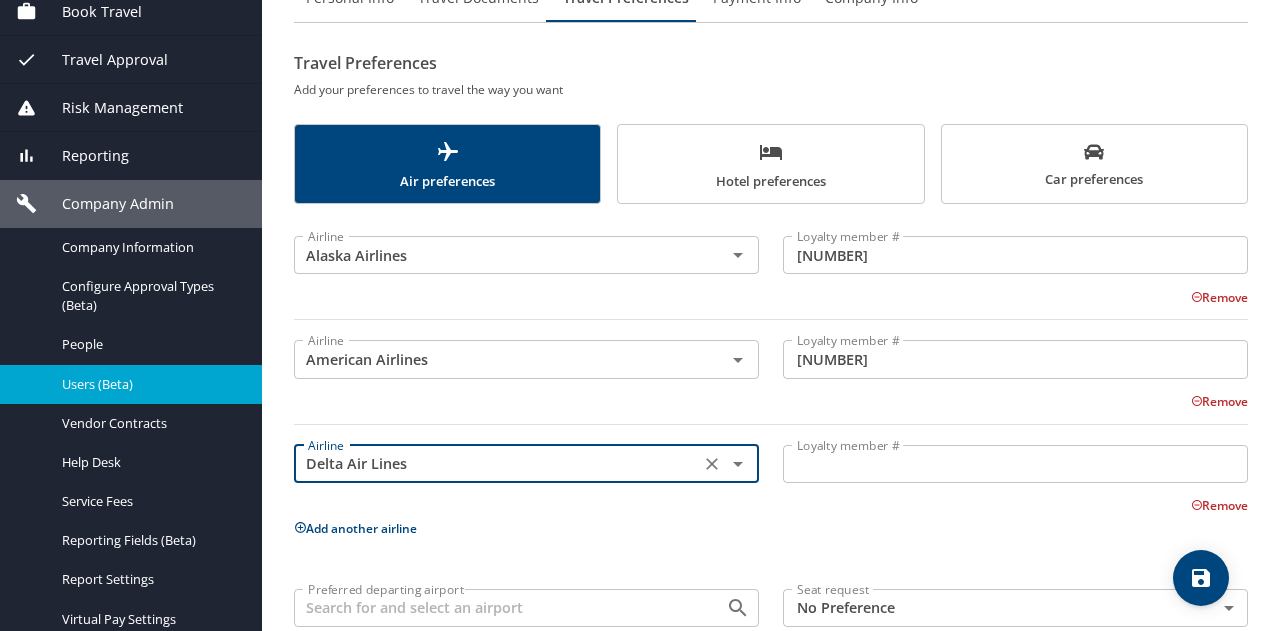 type on "Delta Air Lines" 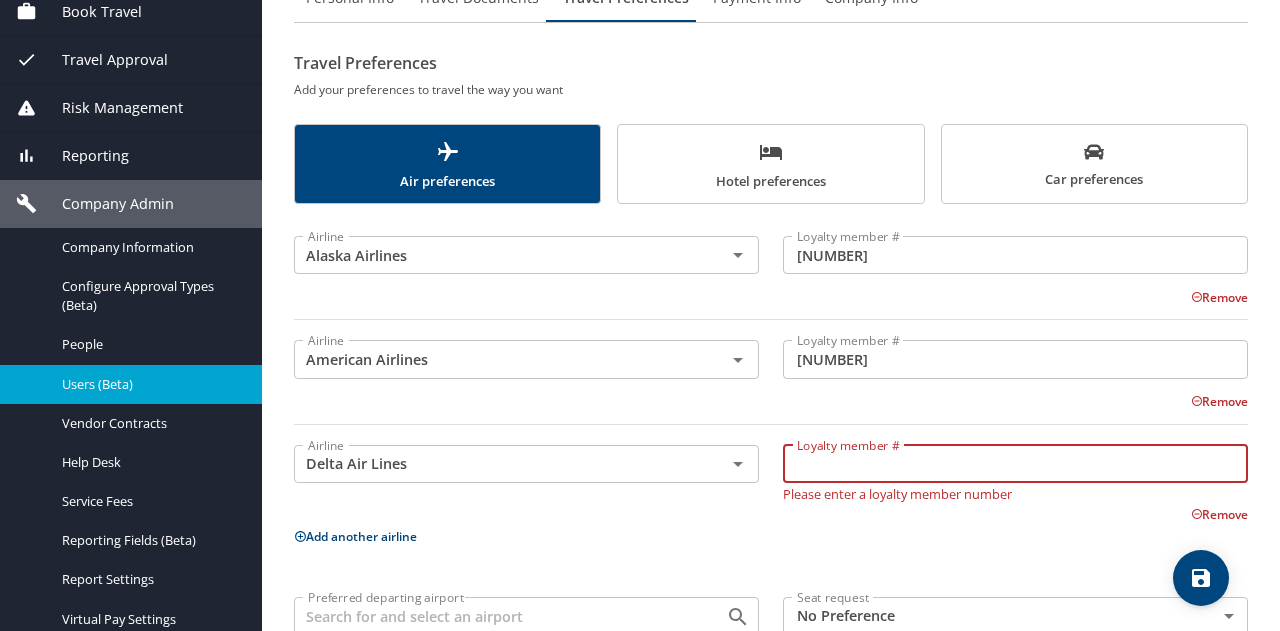 click on "Loyalty member #" at bounding box center (1015, 464) 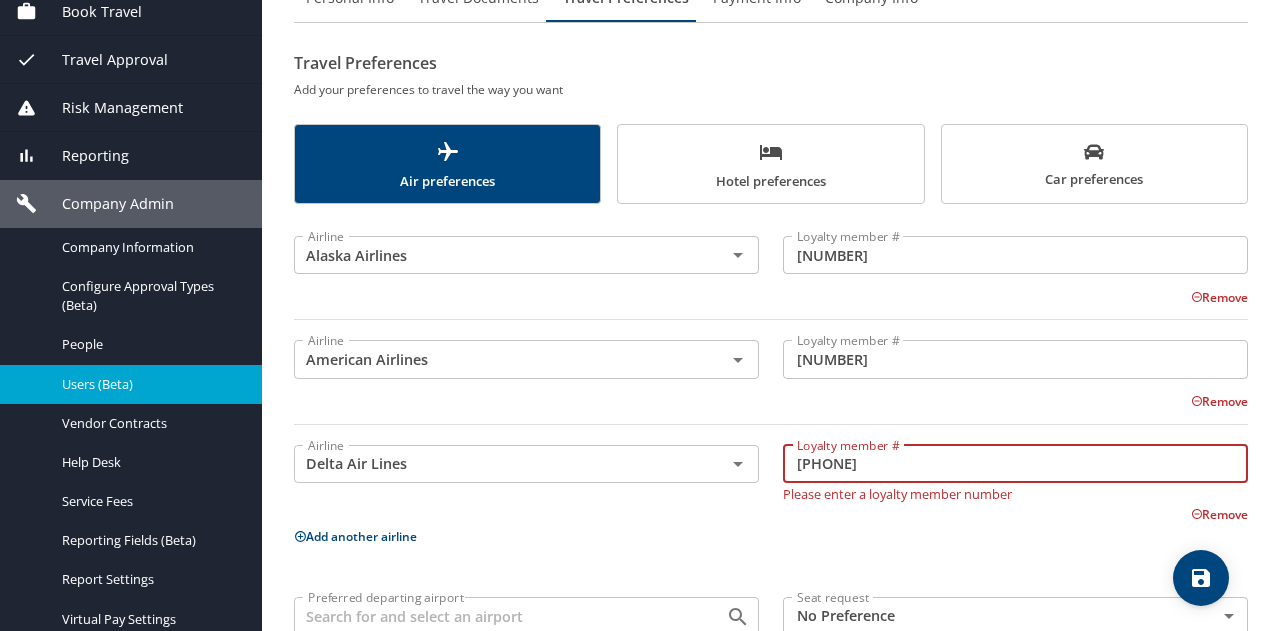 type on "[PHONE]" 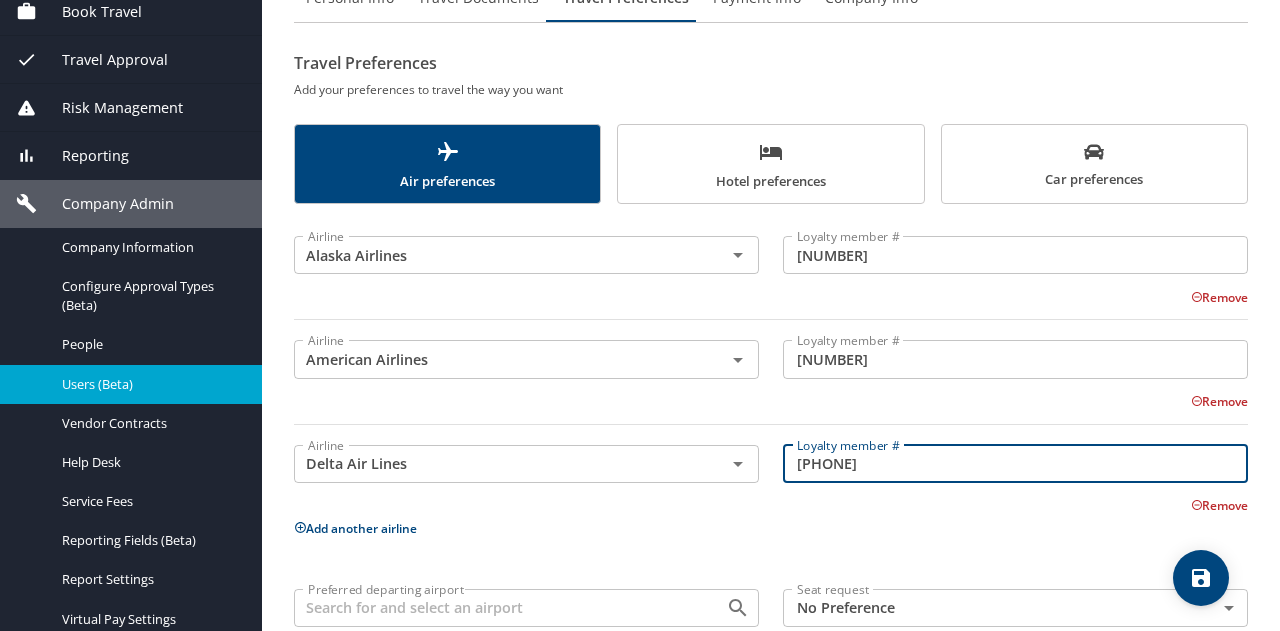 click on "Add another airline" at bounding box center (355, 528) 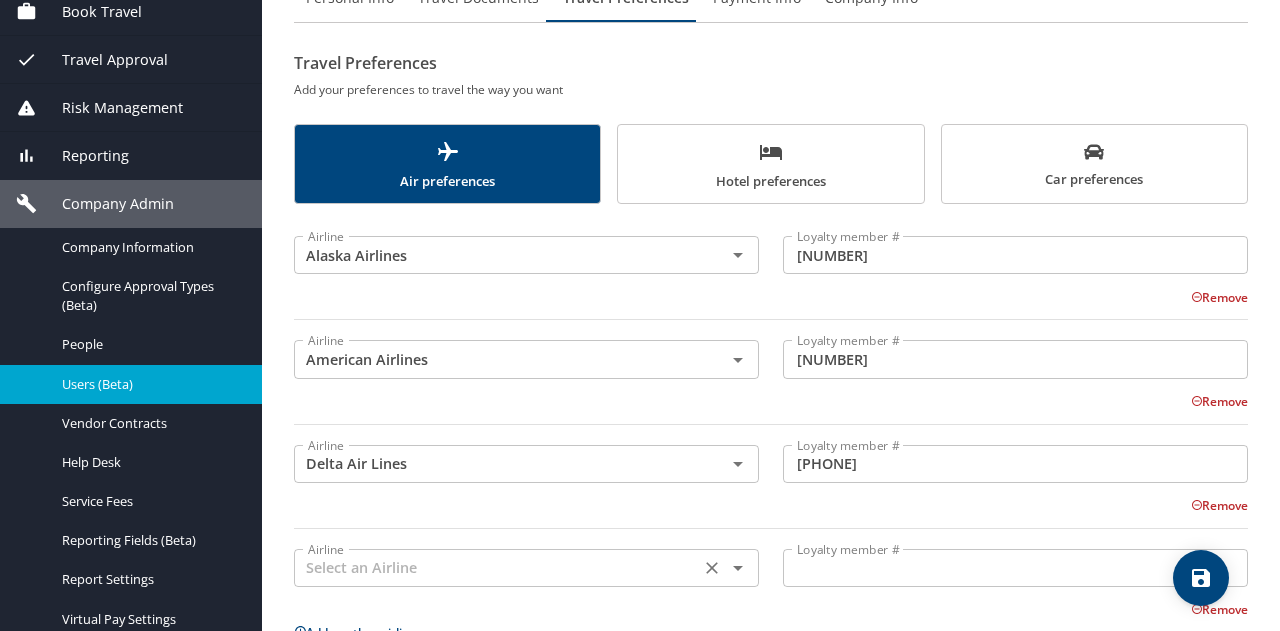 click at bounding box center [497, 568] 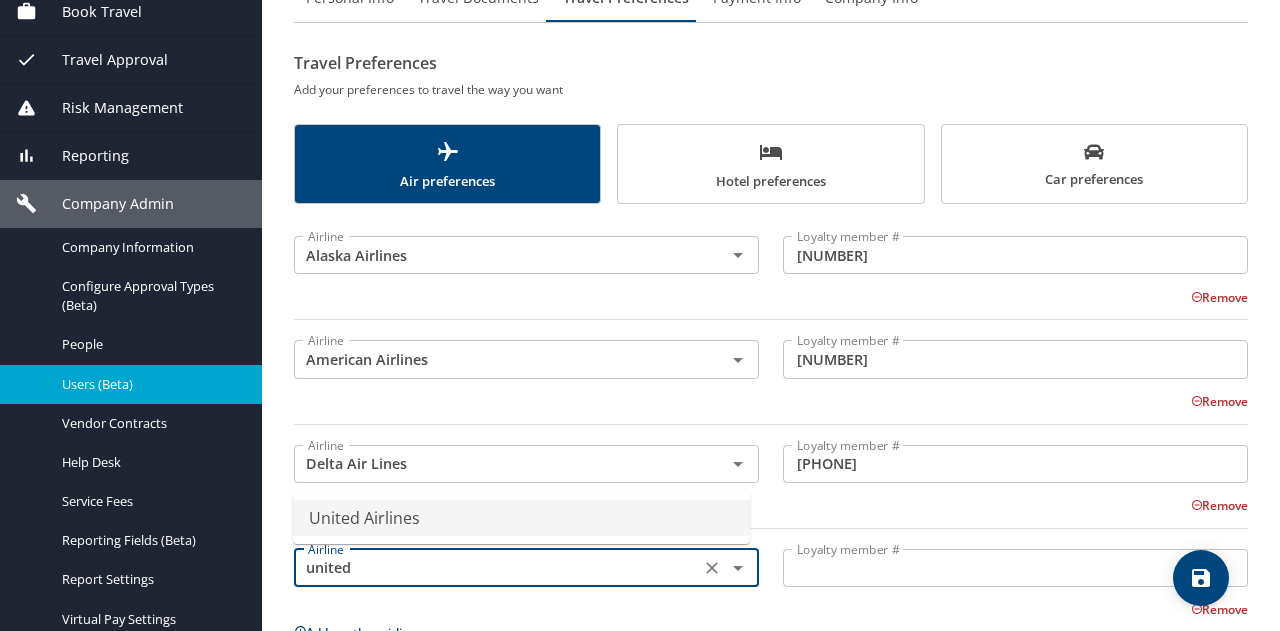 click on "United Airlines" at bounding box center [521, 518] 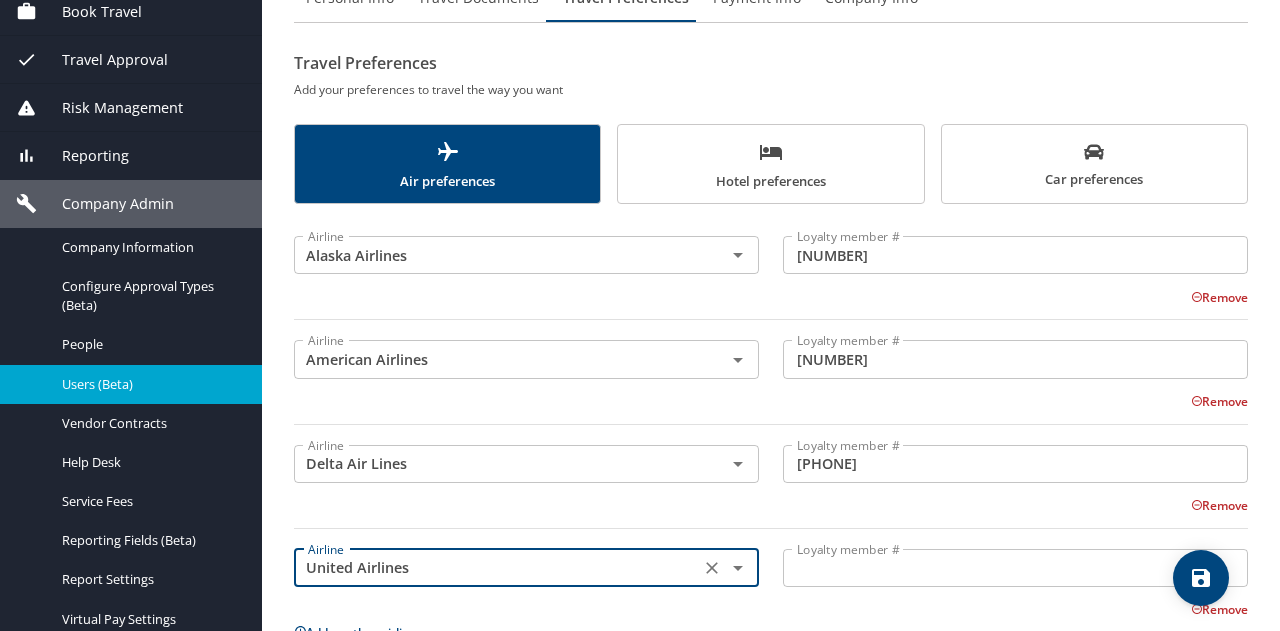 type on "United Airlines" 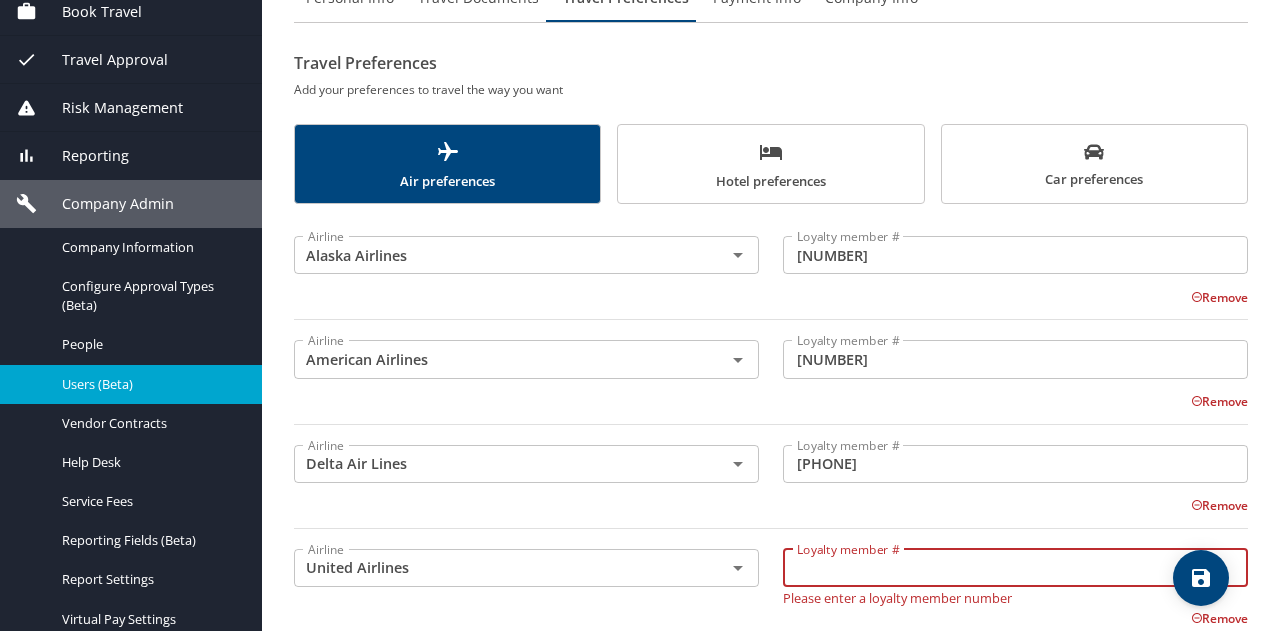 paste on "[NUMBER]" 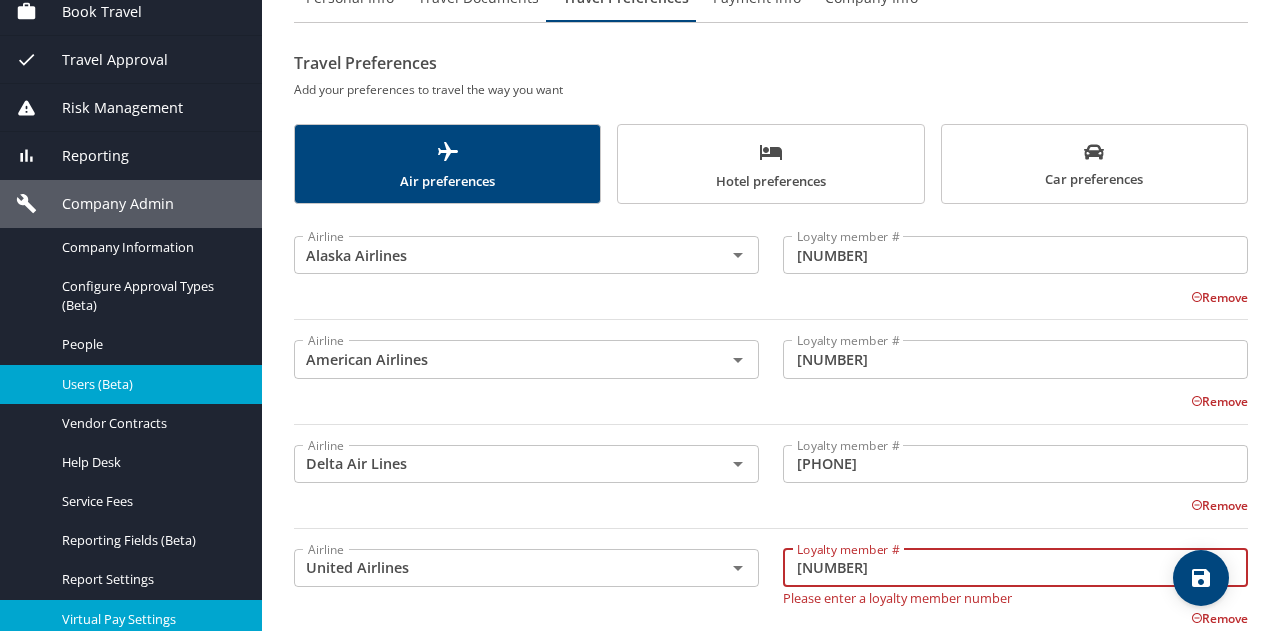 type on "[NUMBER]" 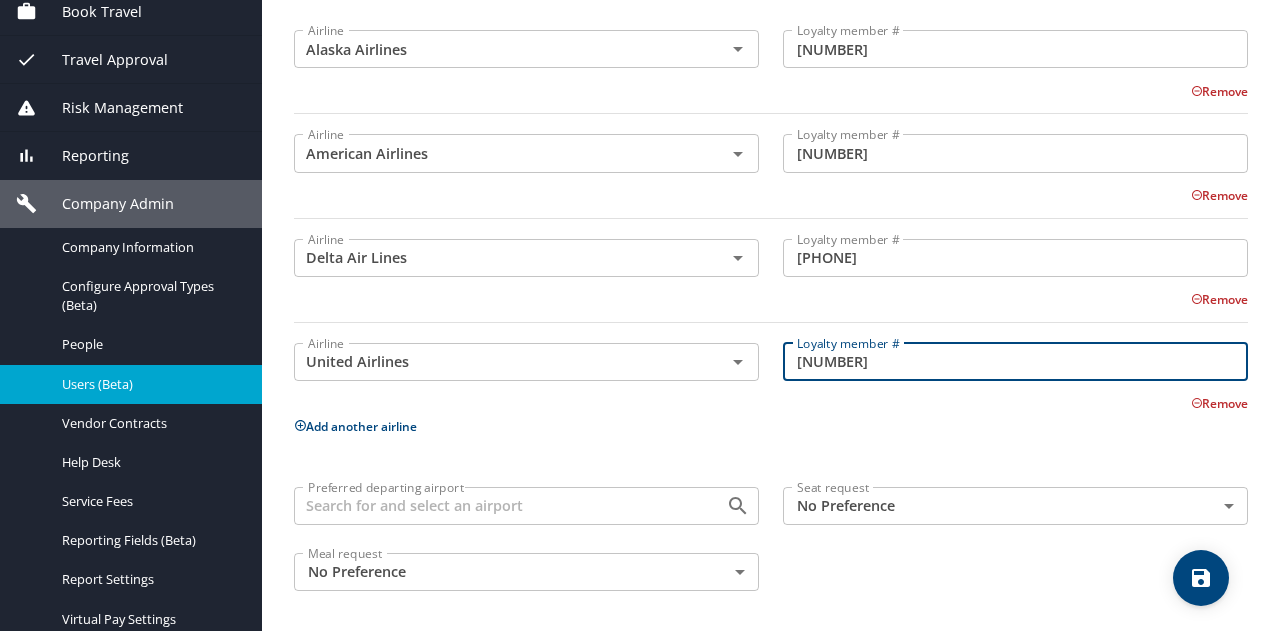 scroll, scrollTop: 364, scrollLeft: 0, axis: vertical 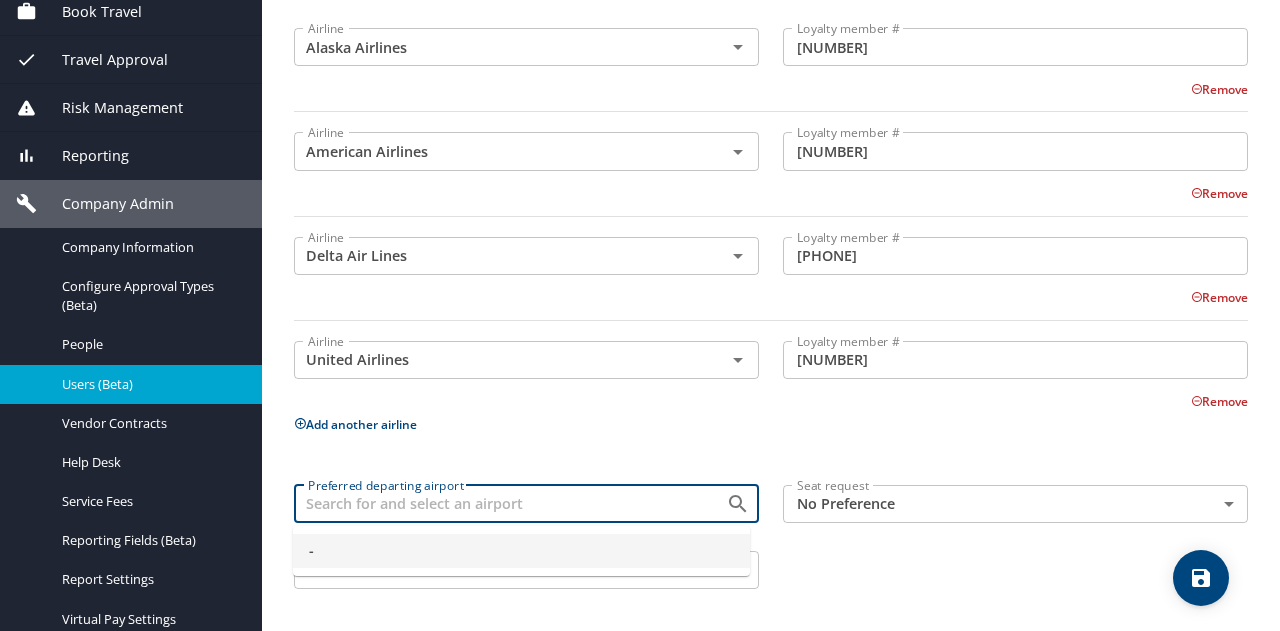 click on "Preferred departing airport" at bounding box center (497, 504) 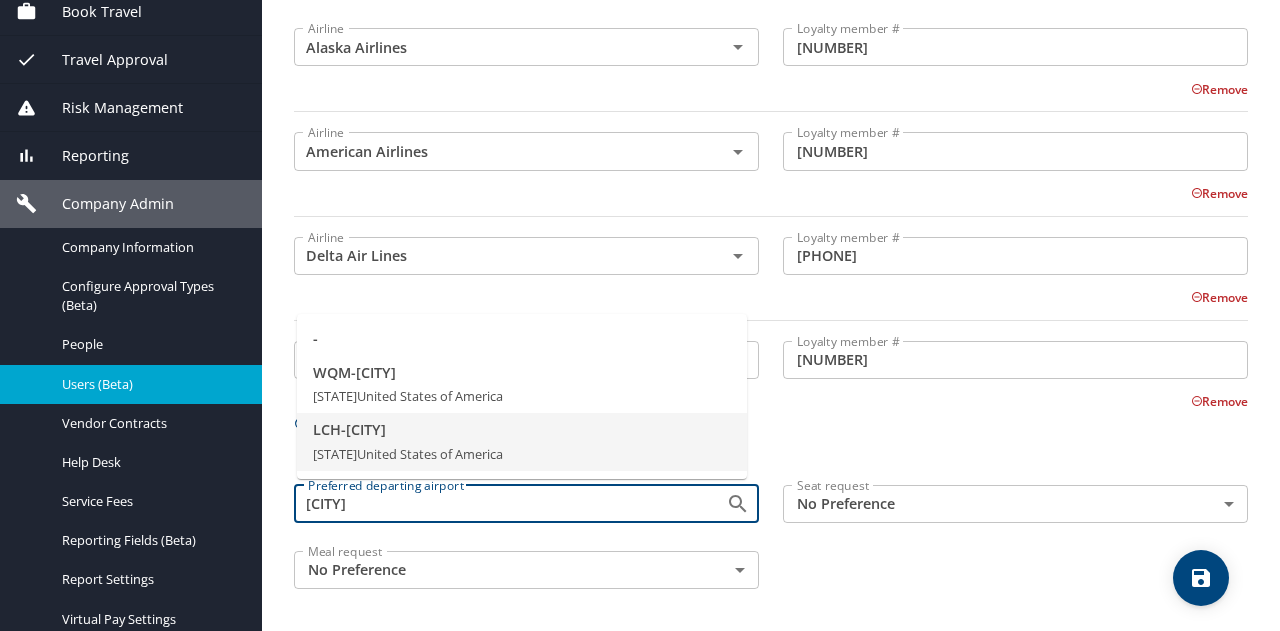 click on "[CITY]" at bounding box center (522, 430) 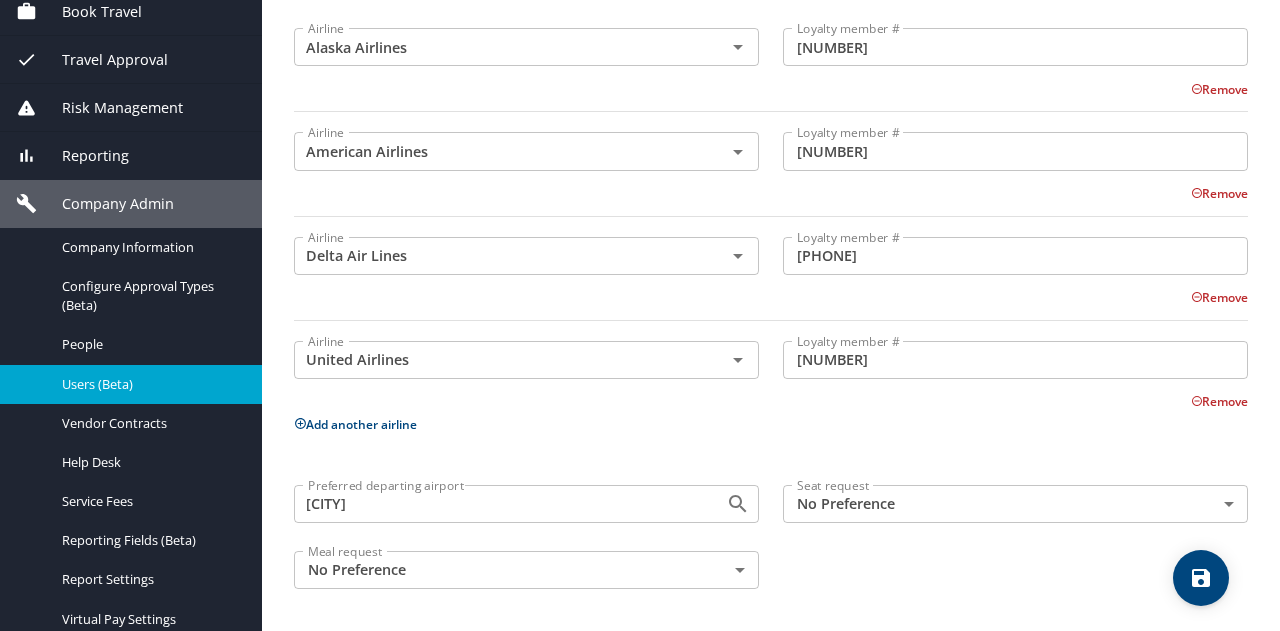 click on "Editing   [FIRST] [LAST] 's  profile   Travel profile [FIRST] [LAST] Personal Info Travel Documents Travel Preferences Payment Info Company Info Travel Preferences Add your preferences to travel the way you want Air preferences Hotel preferences Car preferences Airline Alaska Airlines Airline" at bounding box center [640, 315] 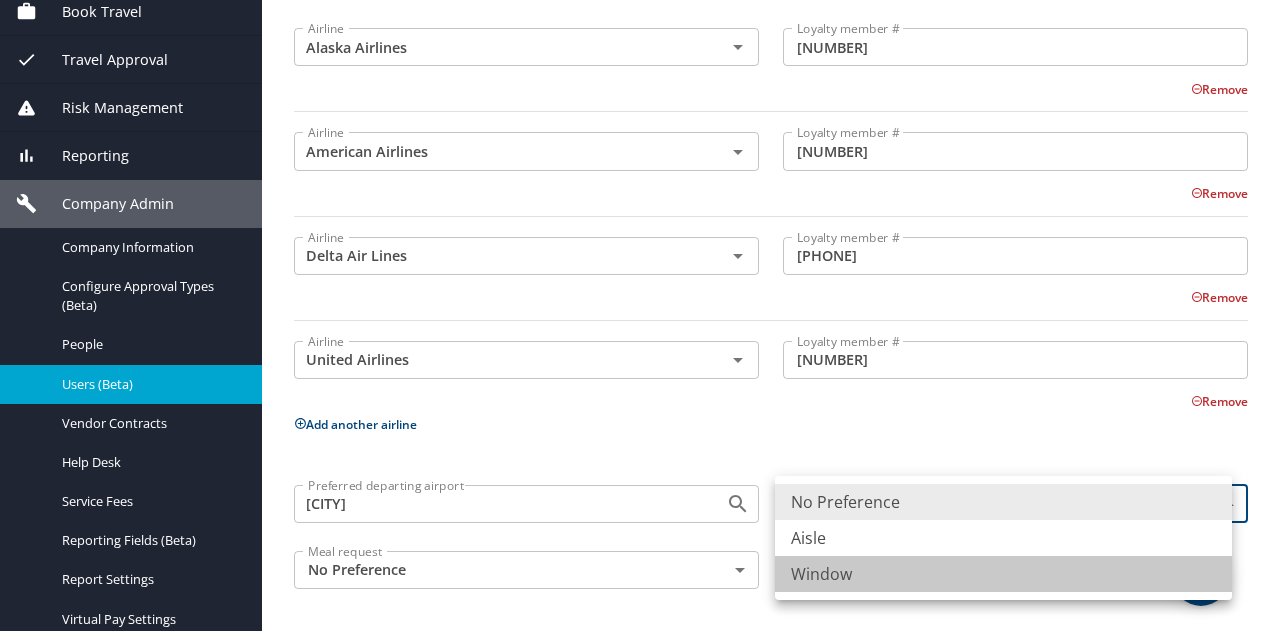 click on "Window" at bounding box center (1003, 574) 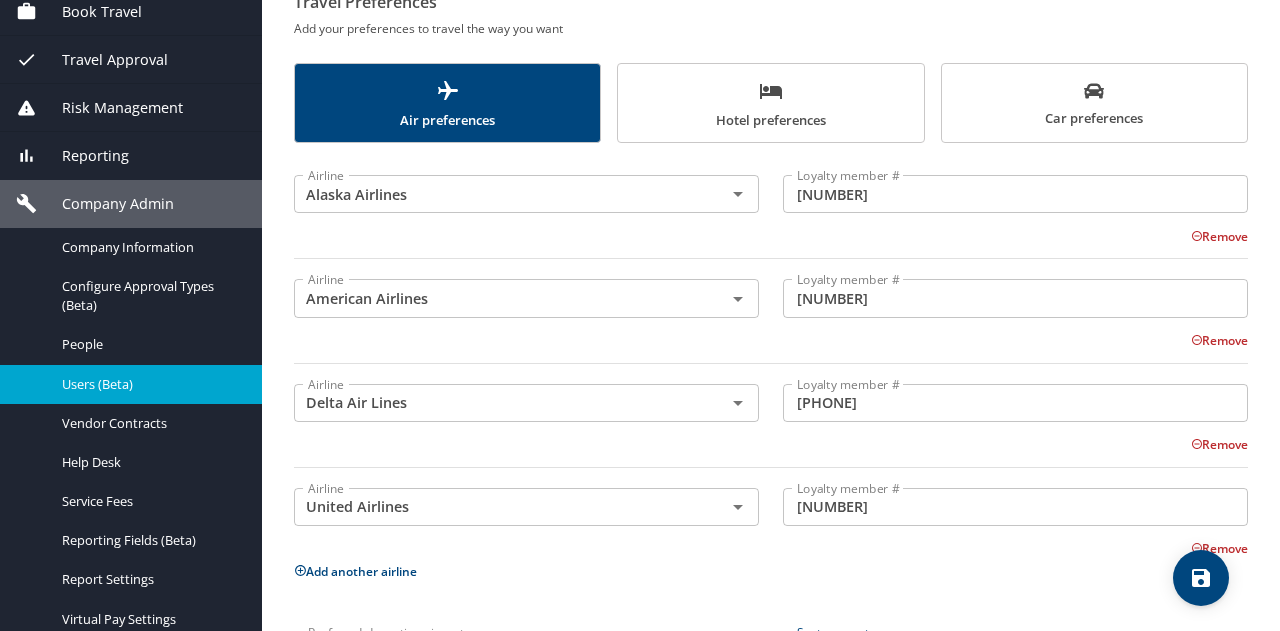 scroll, scrollTop: 0, scrollLeft: 0, axis: both 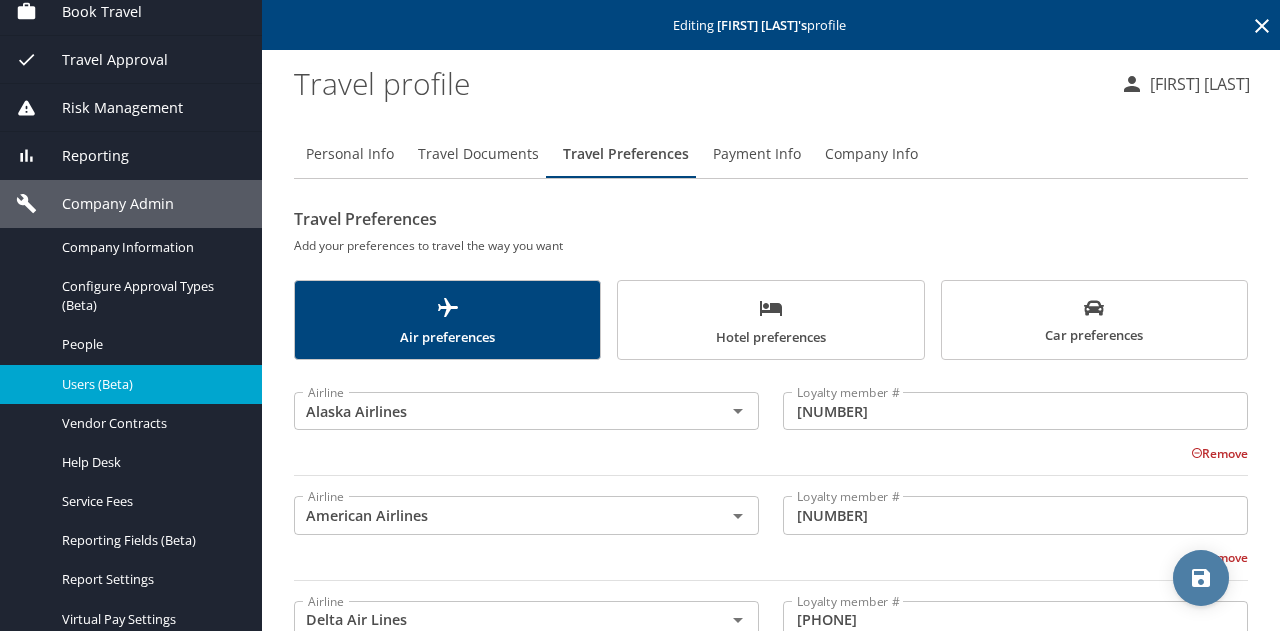 click 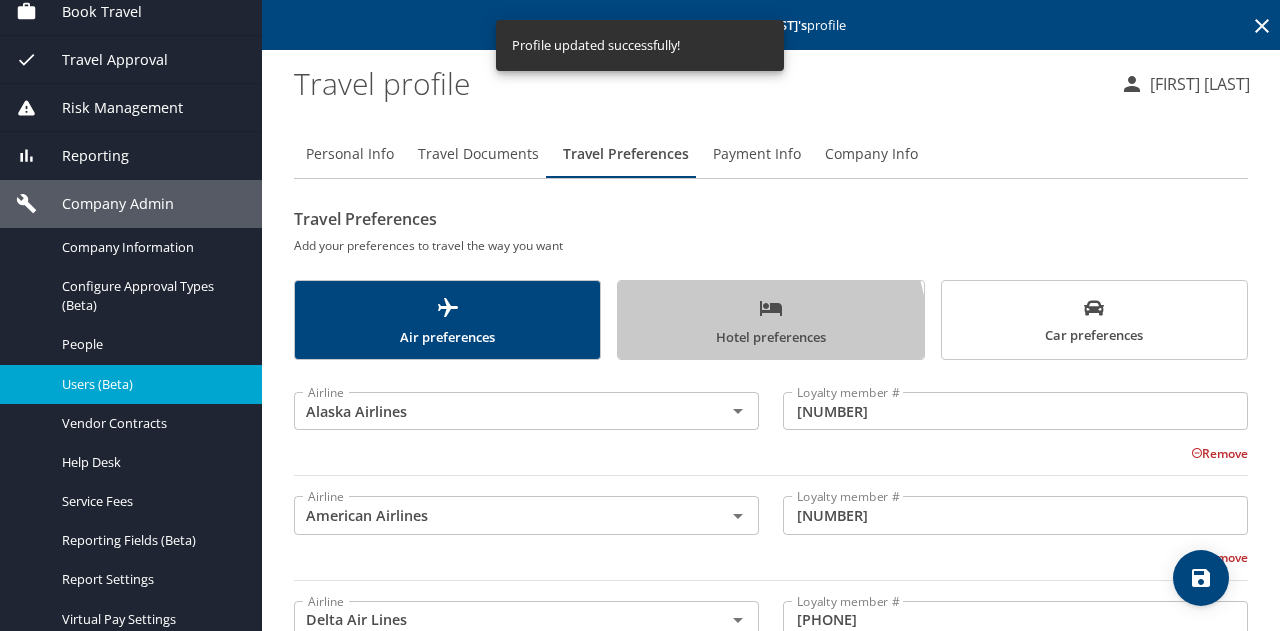click on "Hotel preferences" at bounding box center (770, 322) 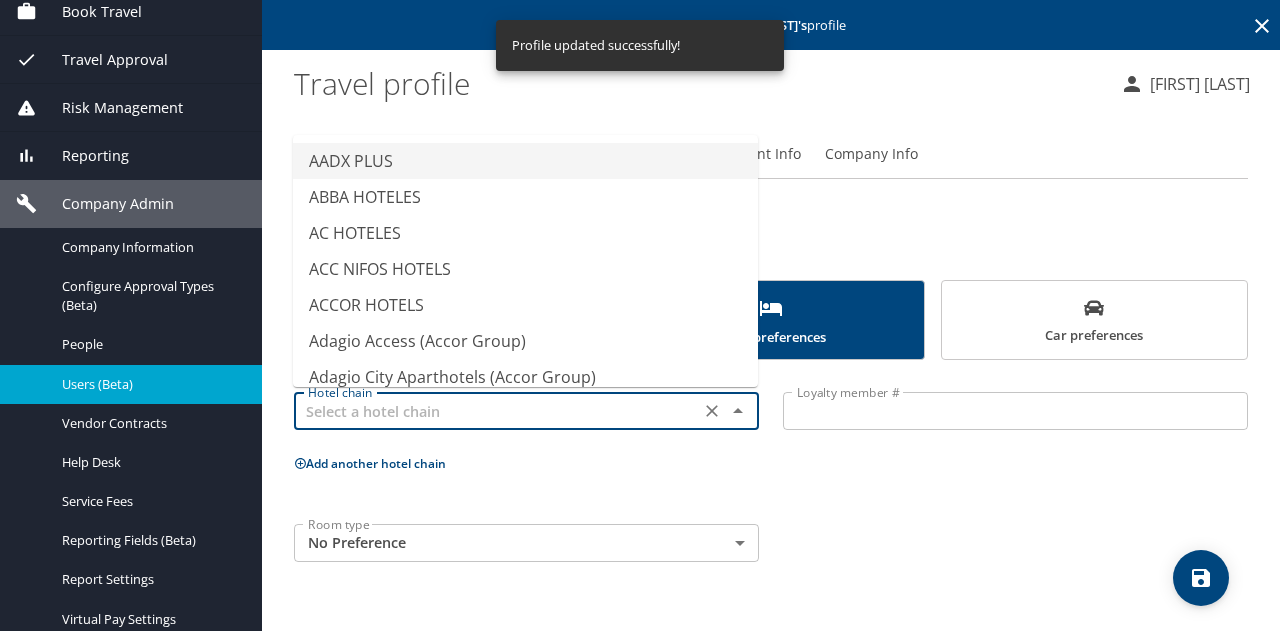click at bounding box center (497, 411) 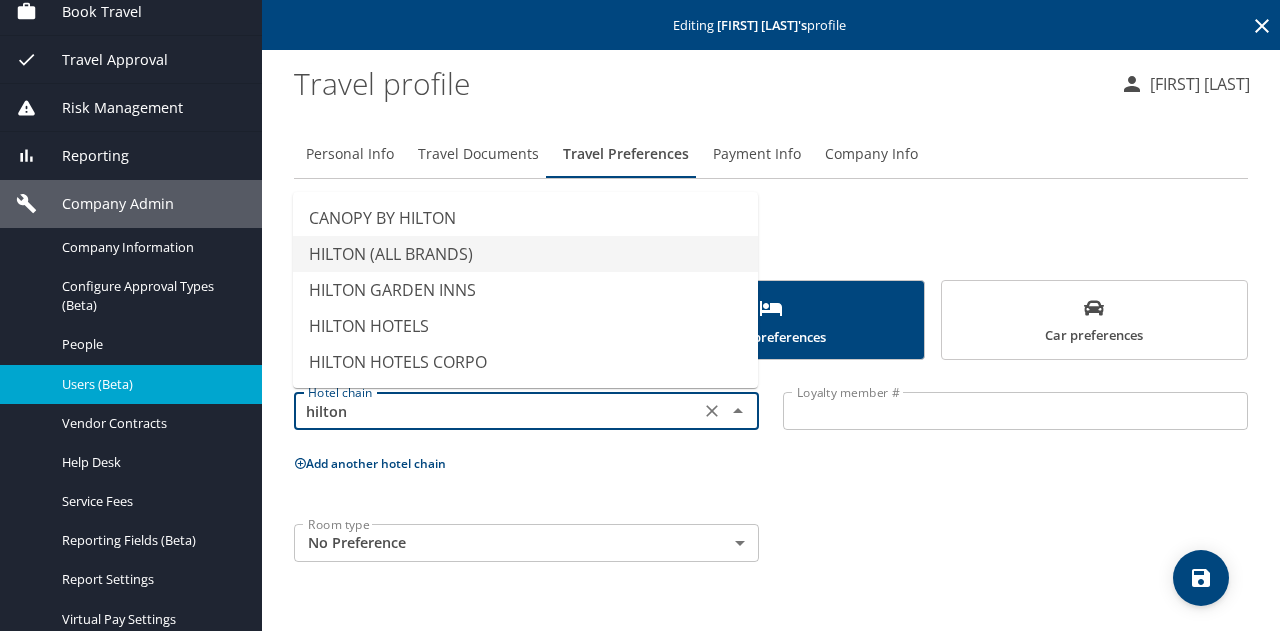 click on "HILTON (ALL BRANDS)" at bounding box center (525, 254) 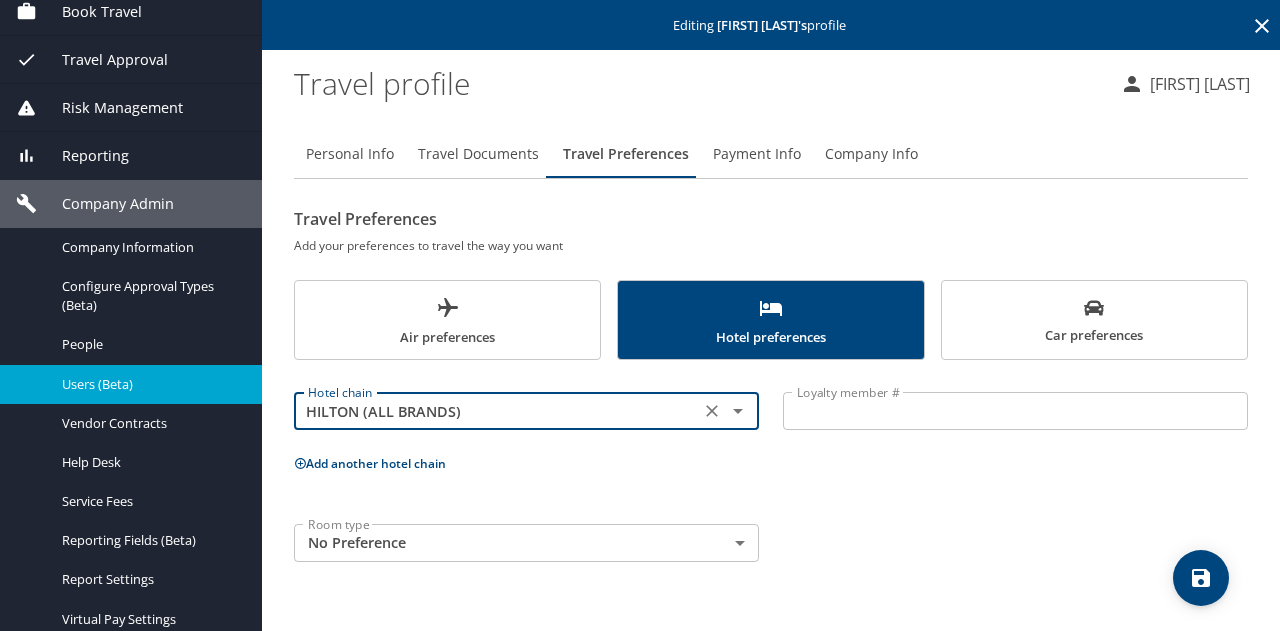 type on "HILTON (ALL BRANDS)" 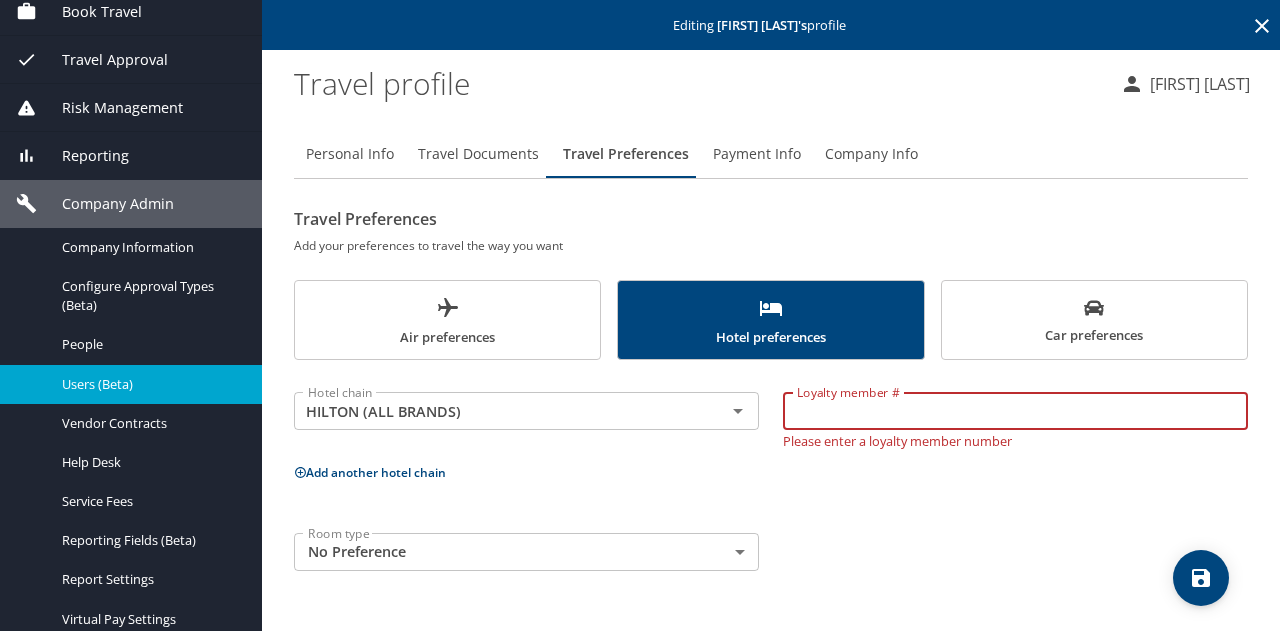 click on "Loyalty member #" at bounding box center (1015, 411) 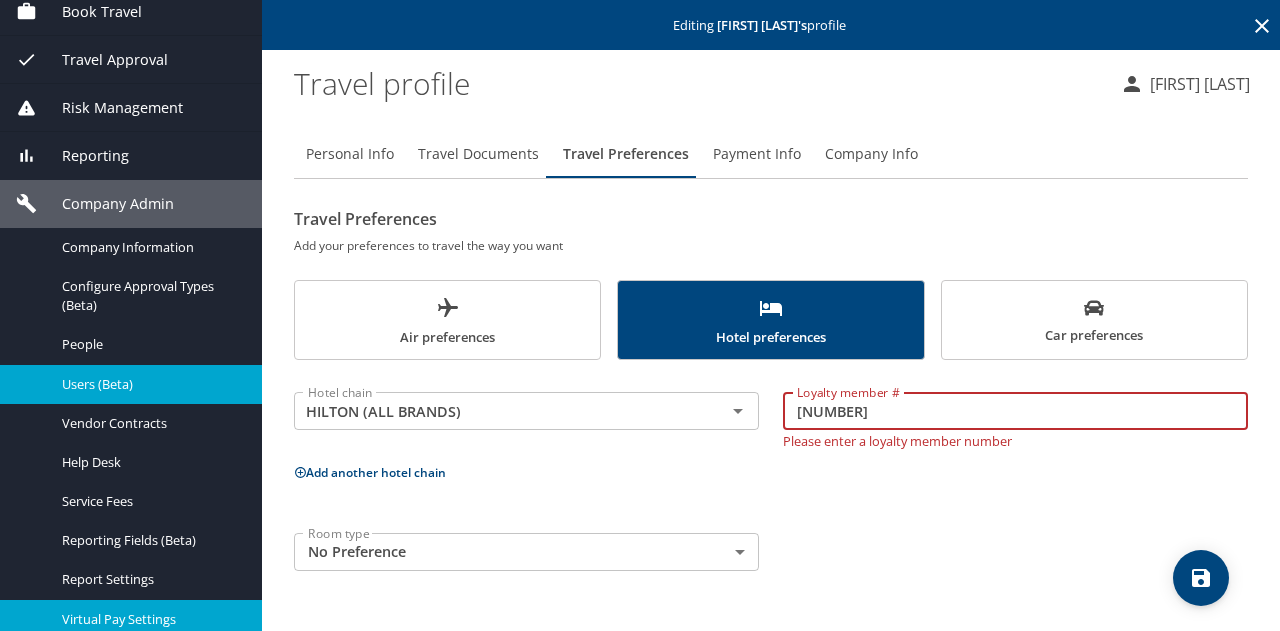 type on "[NUMBER]" 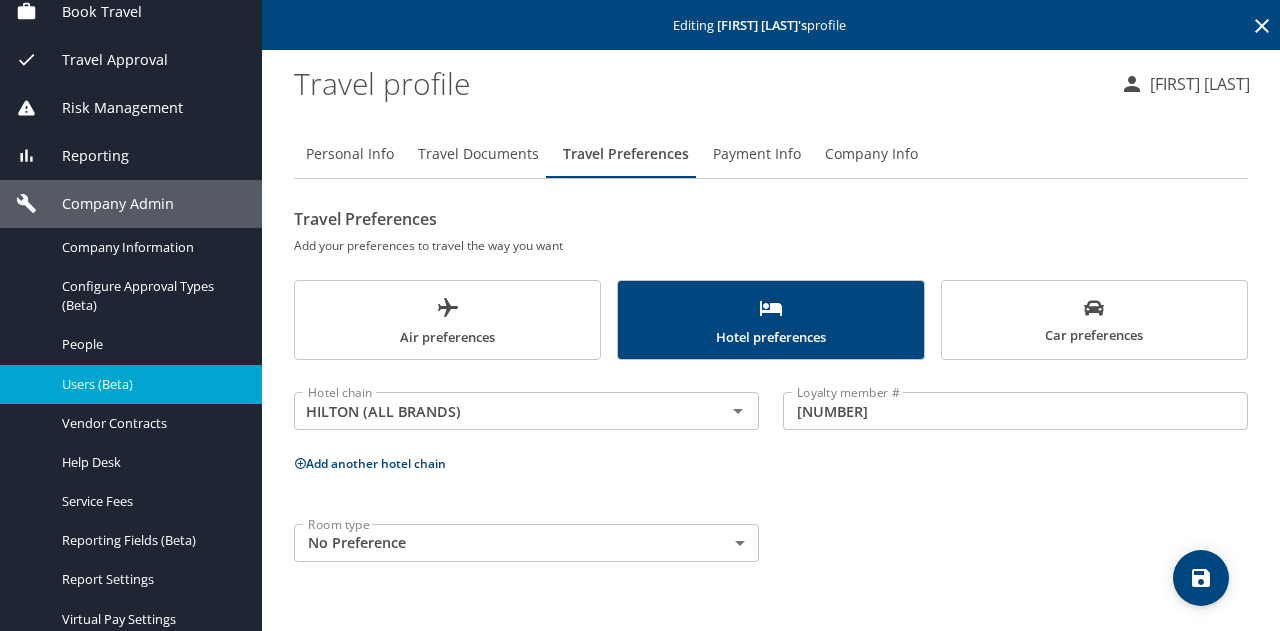 click on "Add another hotel chain" at bounding box center (370, 463) 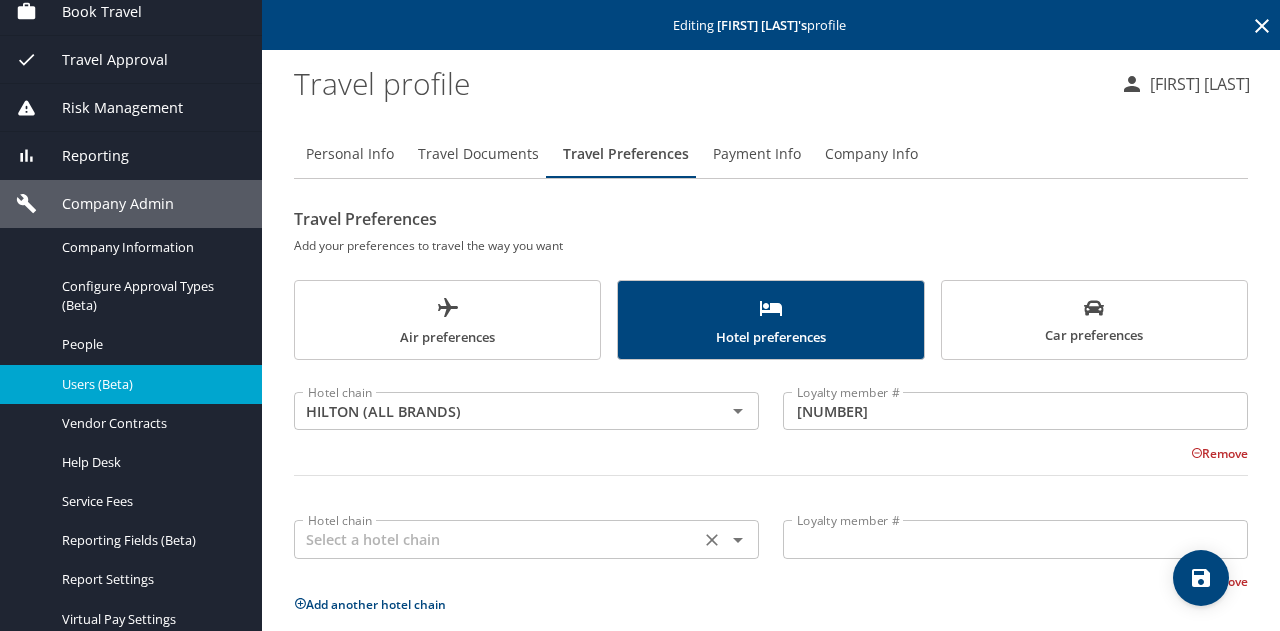 click at bounding box center (497, 539) 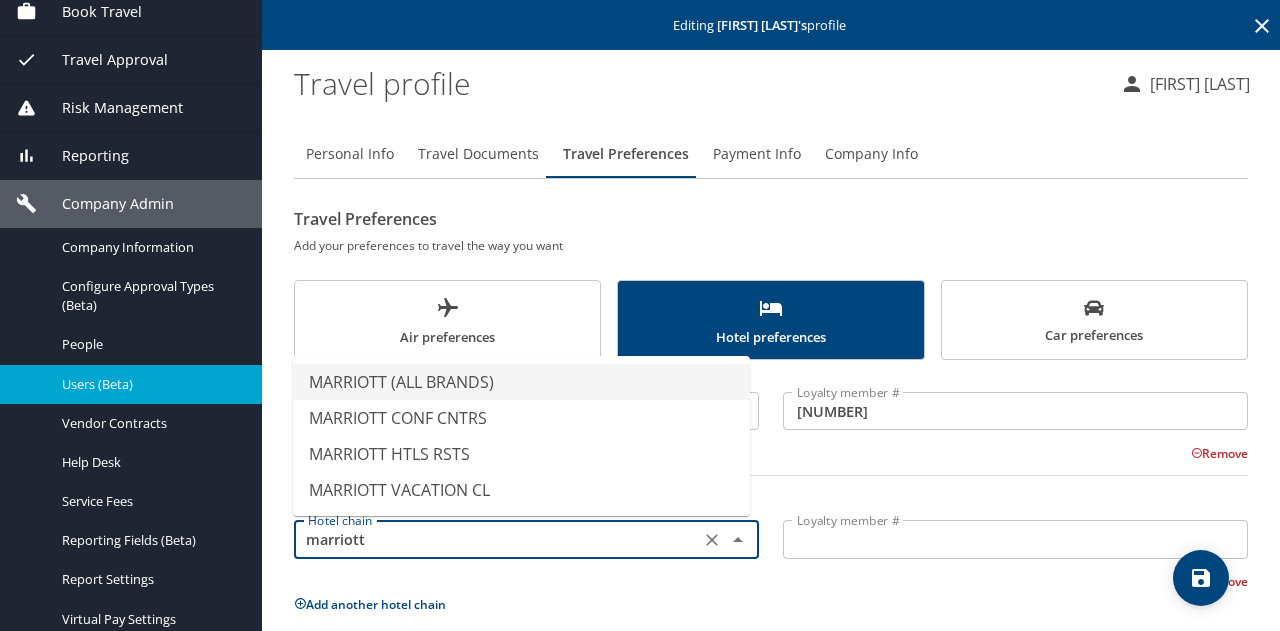 click on "MARRIOTT (ALL BRANDS)" at bounding box center [521, 382] 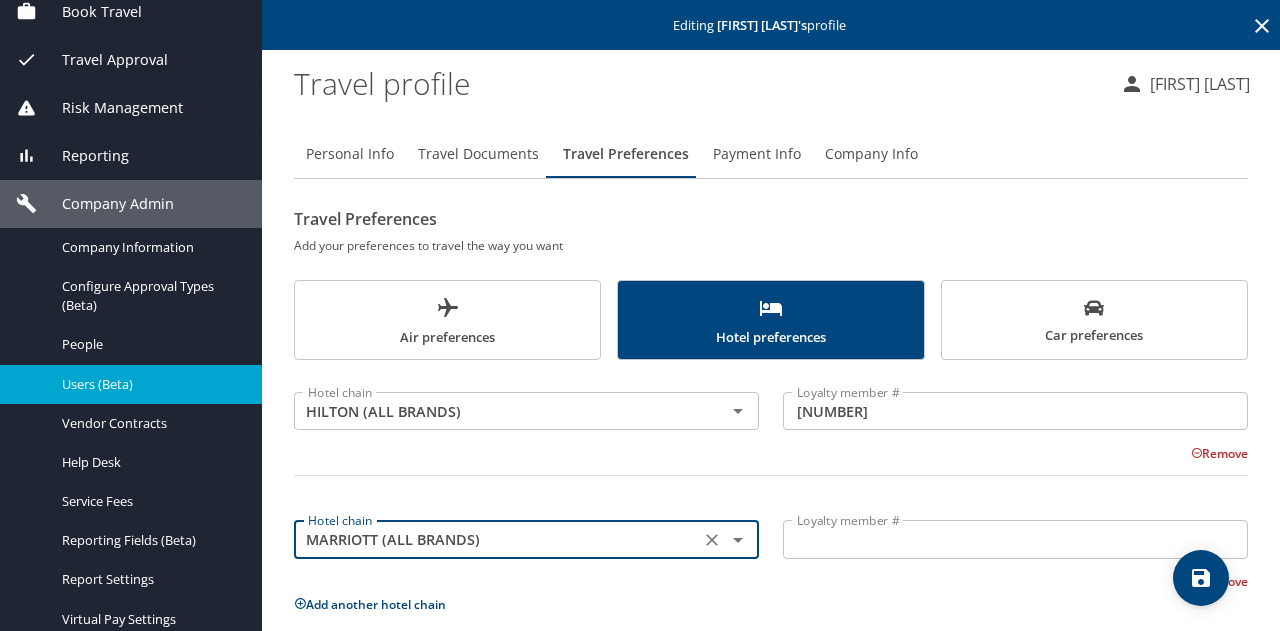 type on "MARRIOTT (ALL BRANDS)" 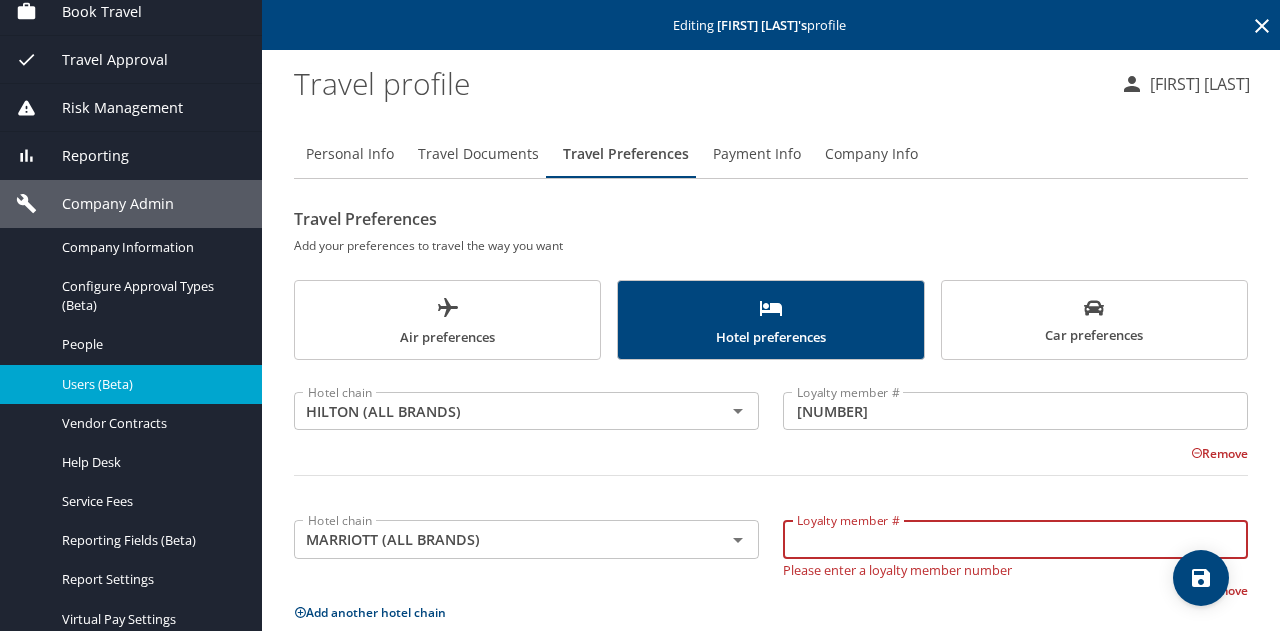 paste on "[NUMBER]" 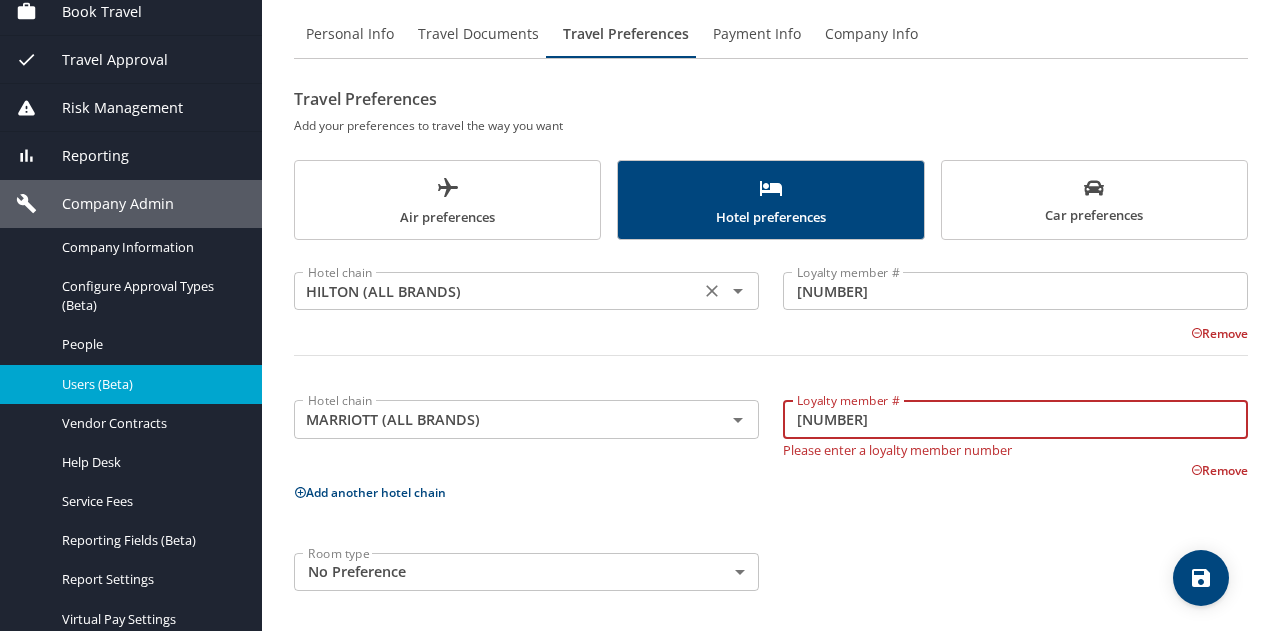 scroll, scrollTop: 122, scrollLeft: 0, axis: vertical 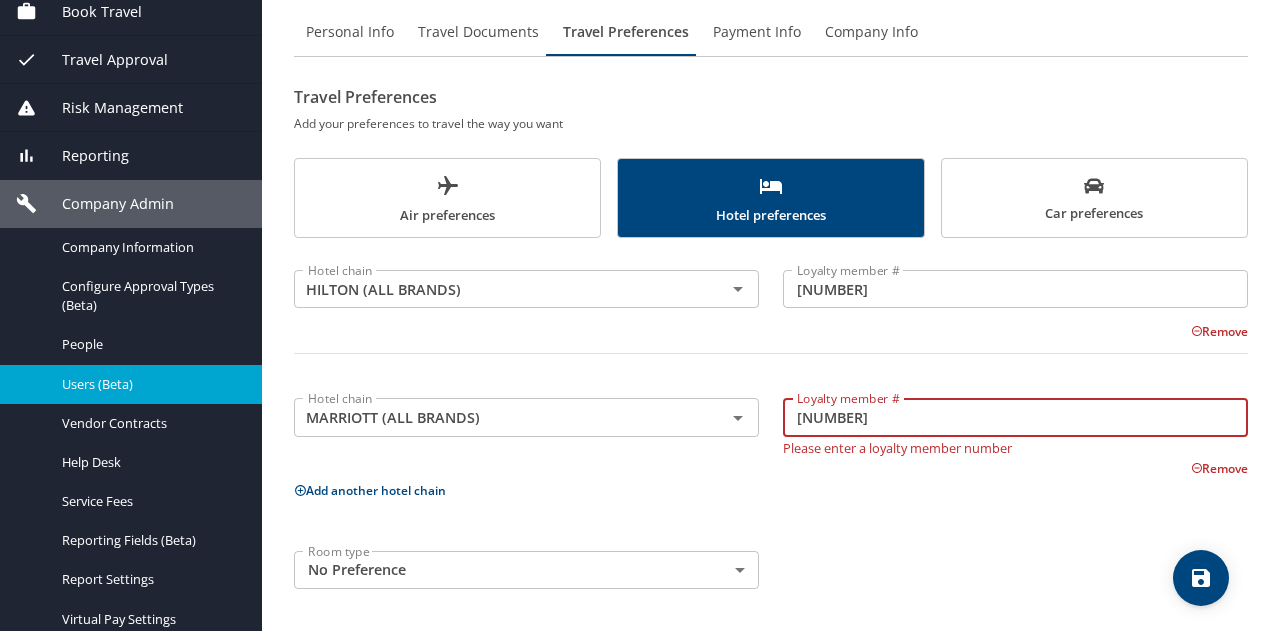 type on "[NUMBER]" 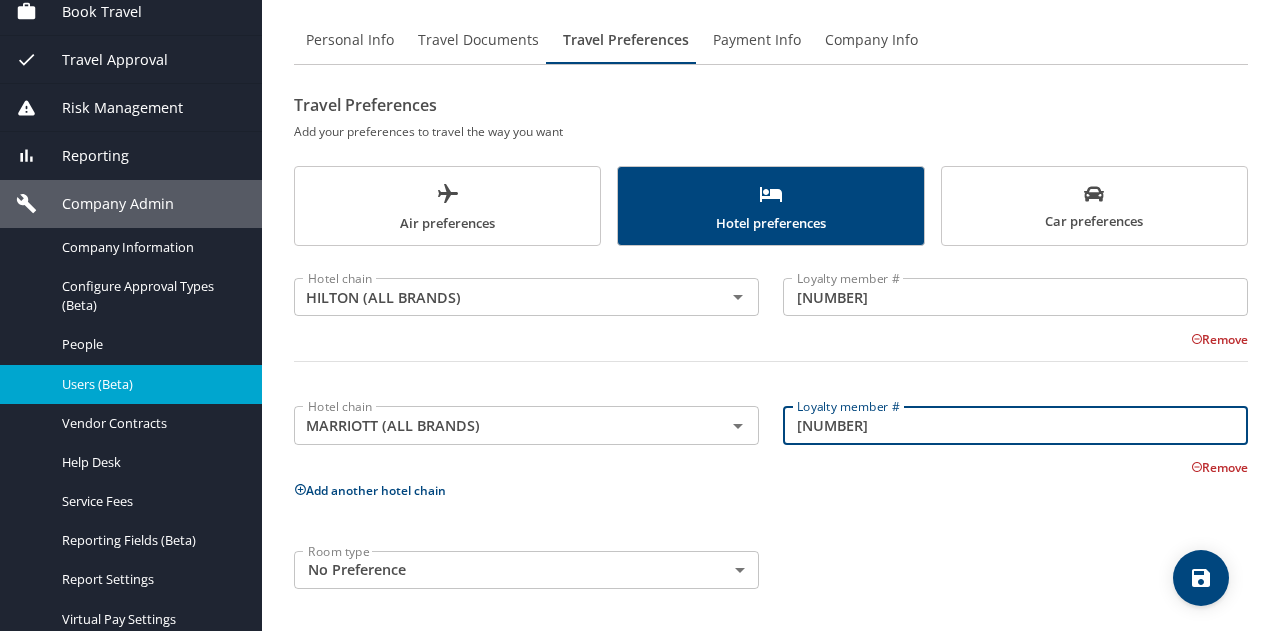 click on "Editing   [FIRST] [LAST] 's  profile   Travel profile [FIRST] [LAST] Personal Info Travel Documents Travel Preferences Payment Info Company Info Travel Preferences Add your preferences to travel the way you want Air preferences Hotel preferences Car preferences Hotel chain HILTON (ALL BRANDS)" at bounding box center [640, 315] 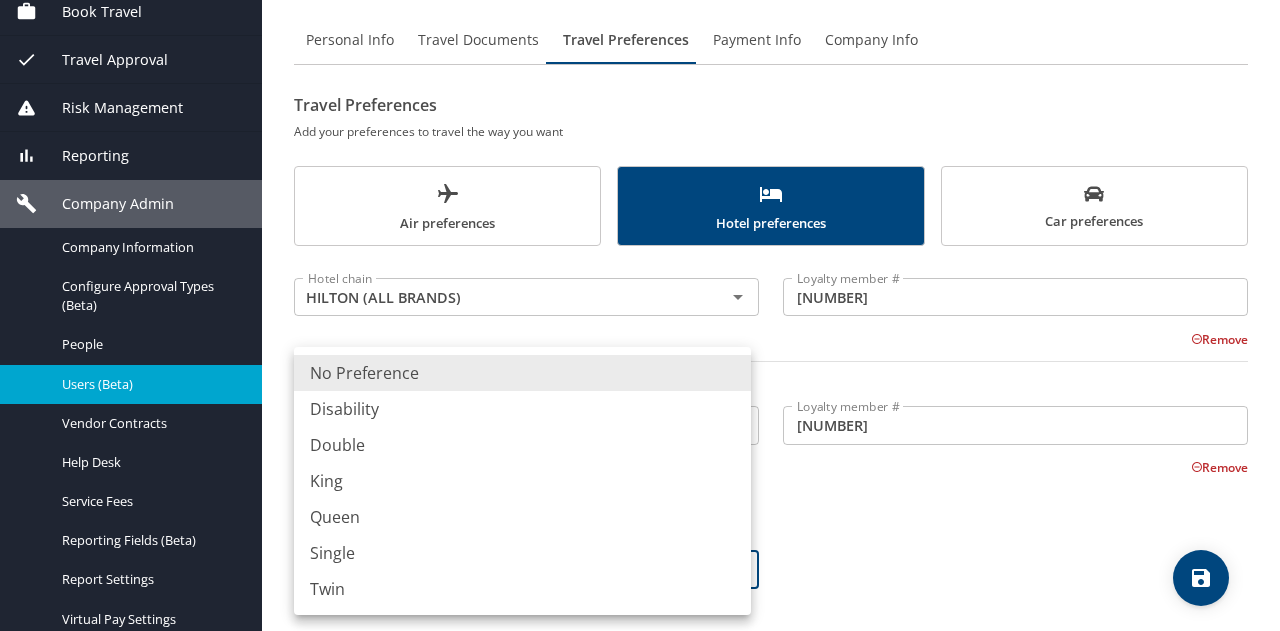 click on "Single" at bounding box center (522, 553) 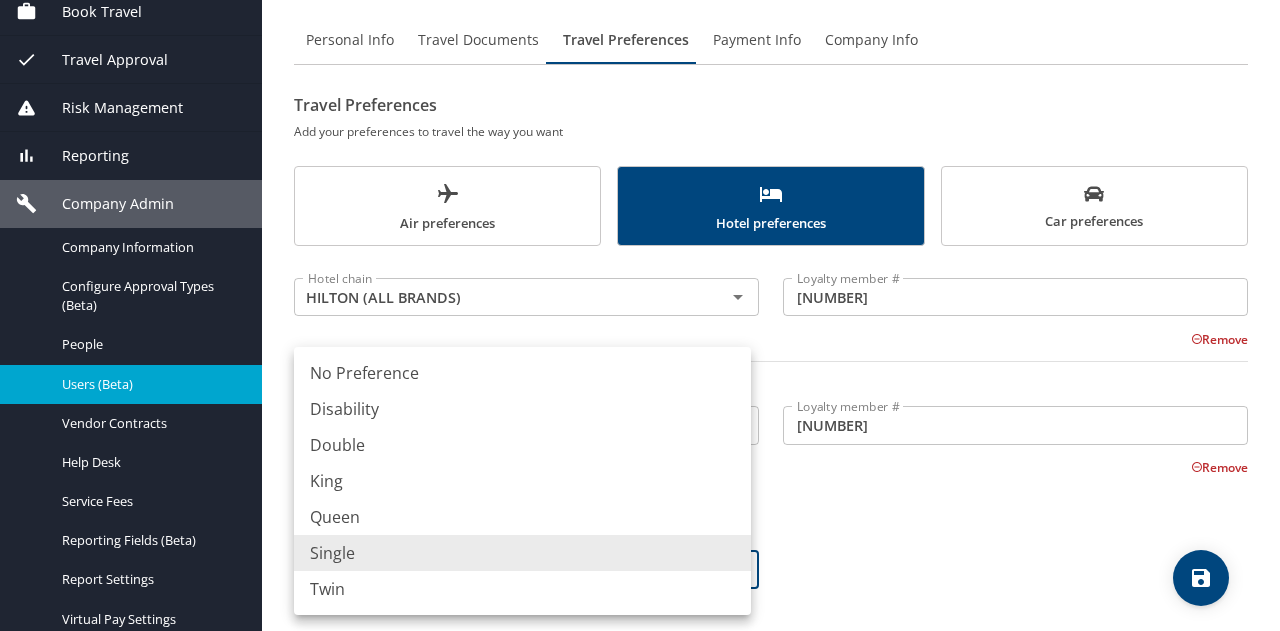 click on "Editing   [FIRST] [LAST] 's  profile   Travel profile [FIRST] [LAST] Personal Info Travel Documents Travel Preferences Payment Info Company Info Travel Preferences Add your preferences to travel the way you want Air preferences Hotel preferences Car preferences Hotel chain HILTON (ALL BRANDS)" at bounding box center (640, 315) 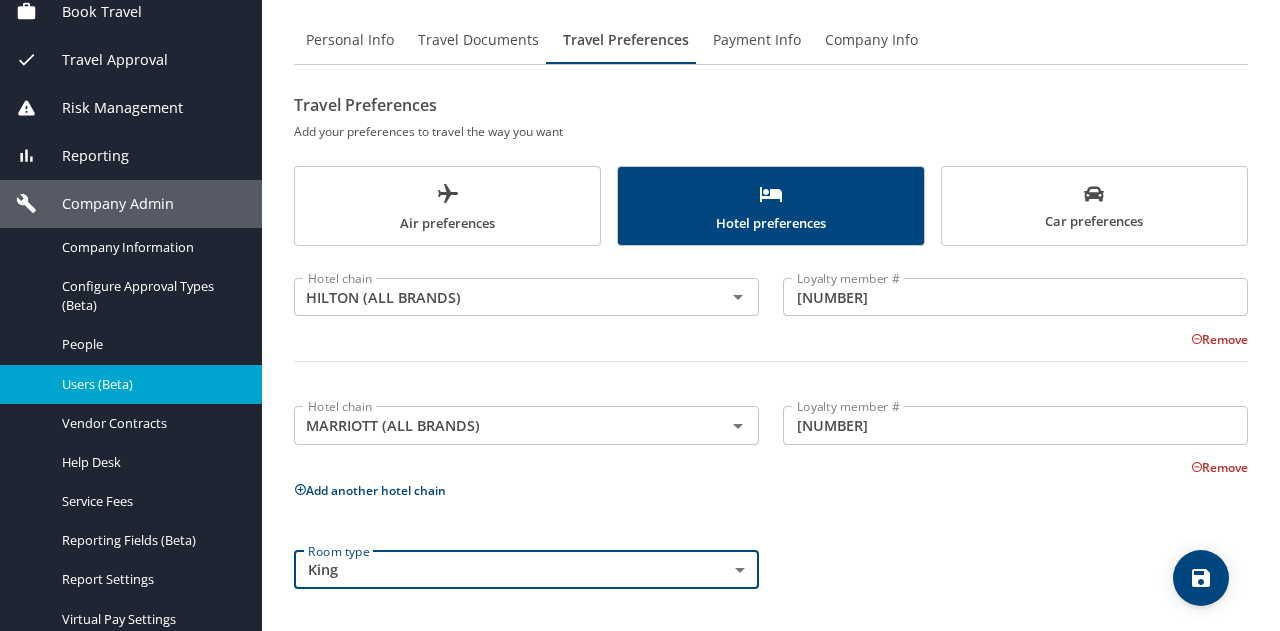 click 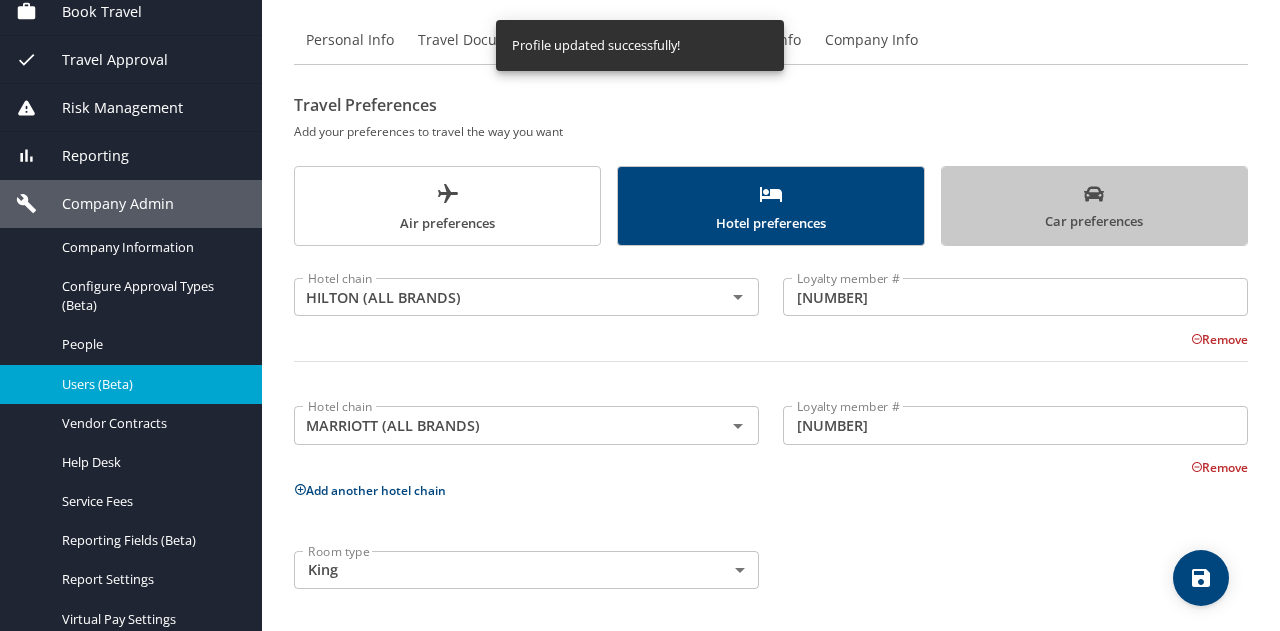 click on "Car preferences" at bounding box center (1094, 208) 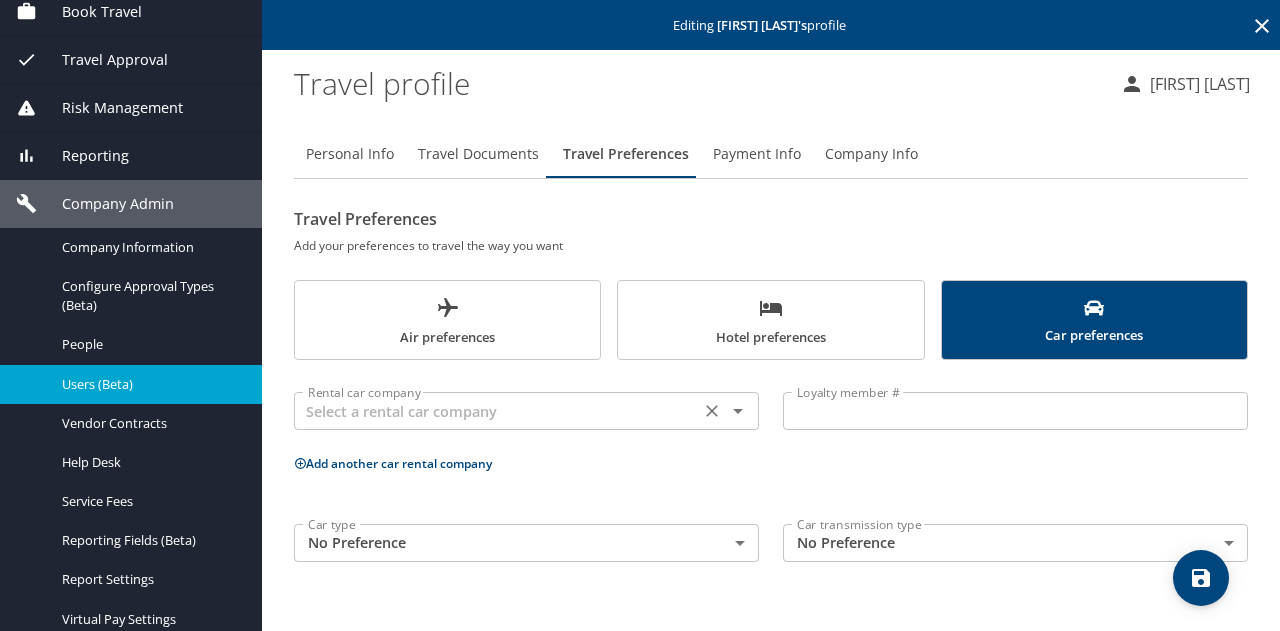click at bounding box center (497, 411) 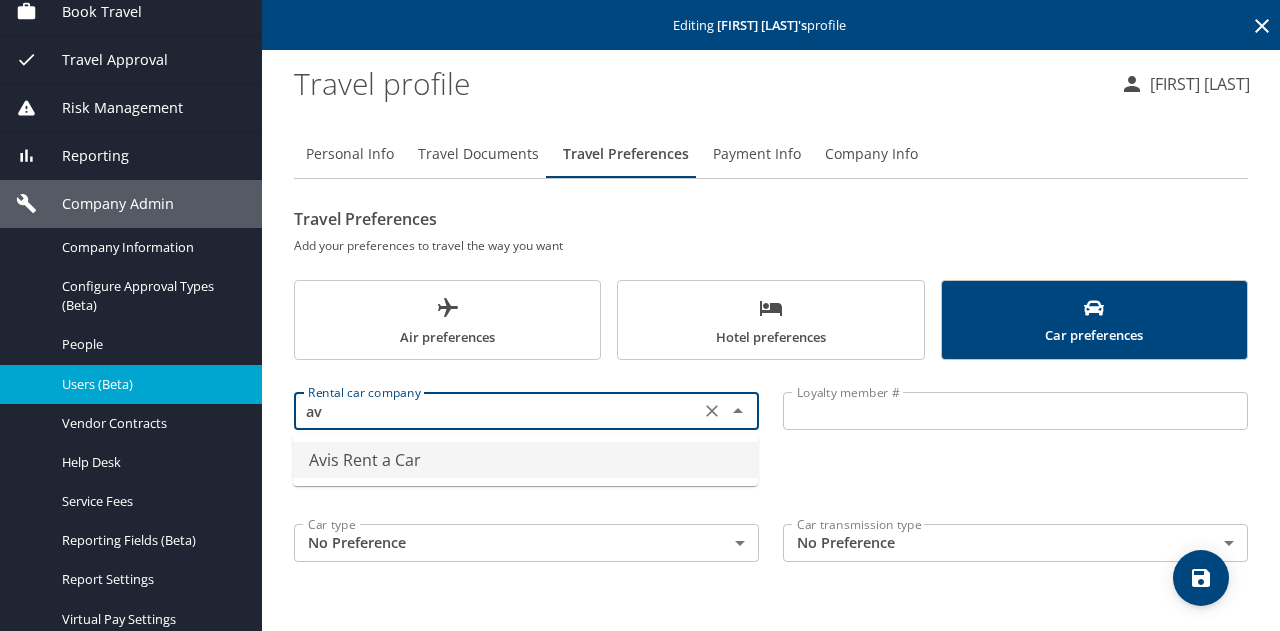 click on "Avis Rent a Car" at bounding box center (525, 460) 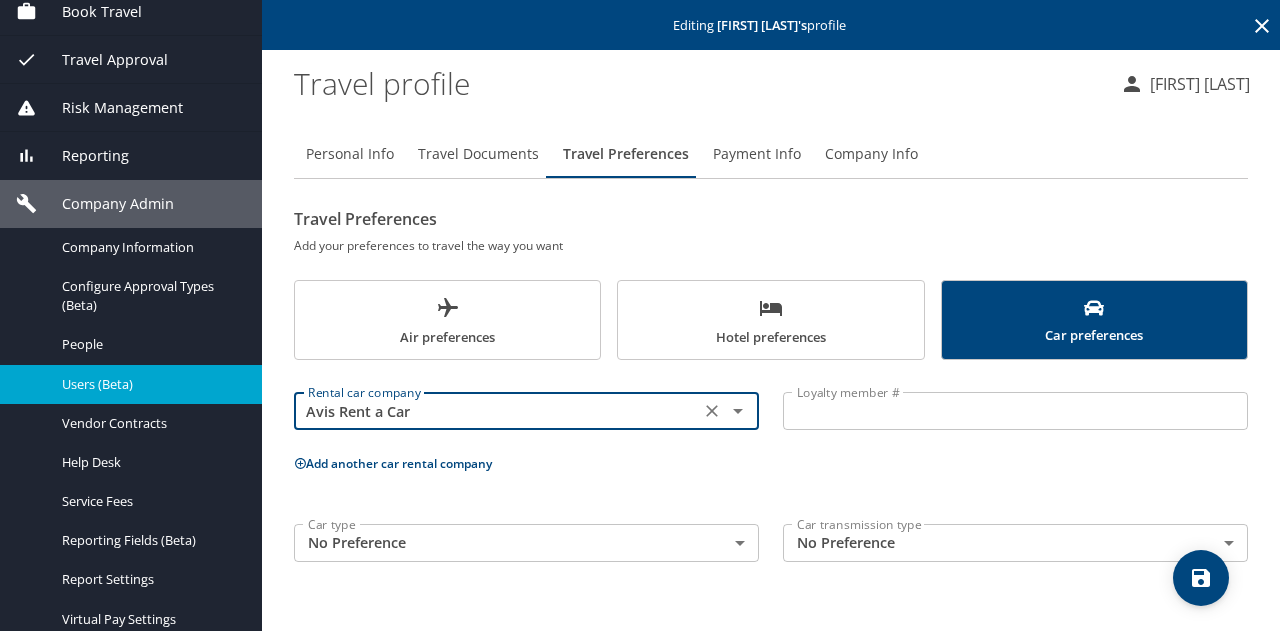 type on "Avis Rent a Car" 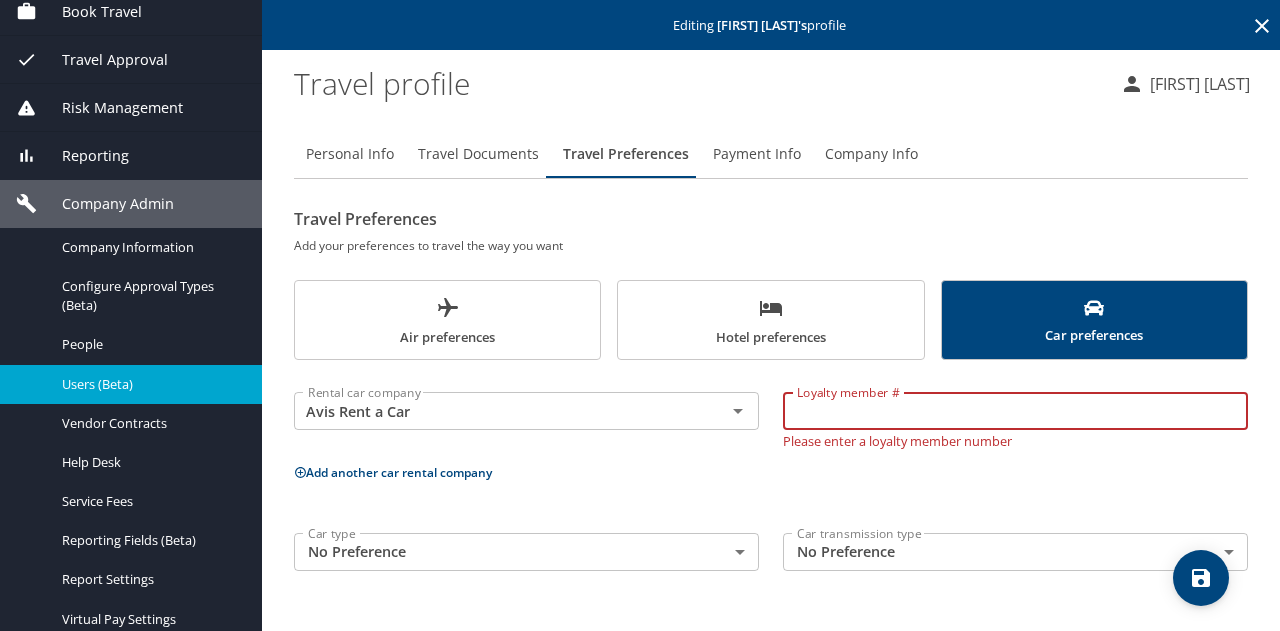 click on "Loyalty member #" at bounding box center [1015, 411] 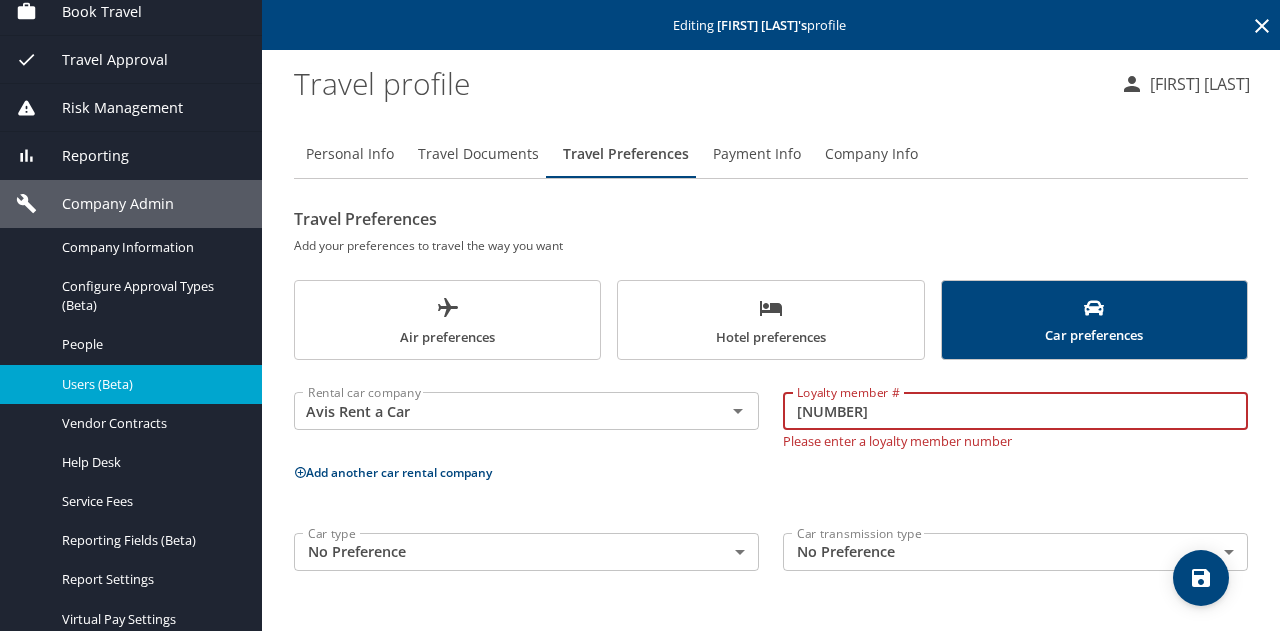 type on "[NUMBER]" 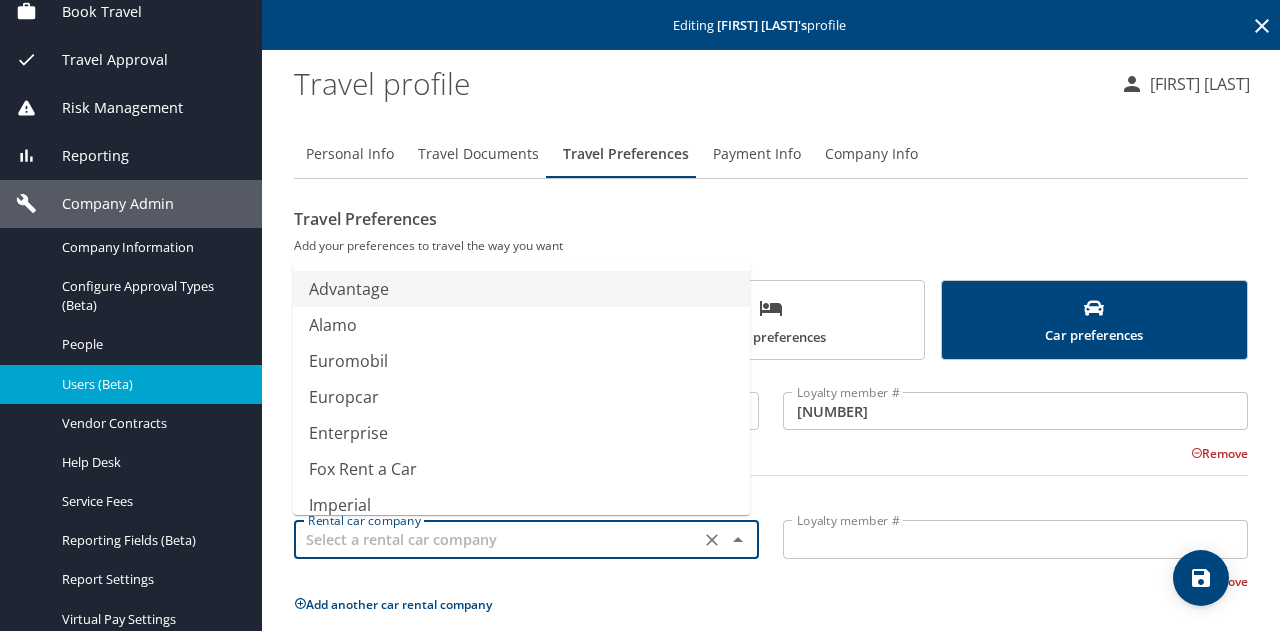 click at bounding box center [497, 539] 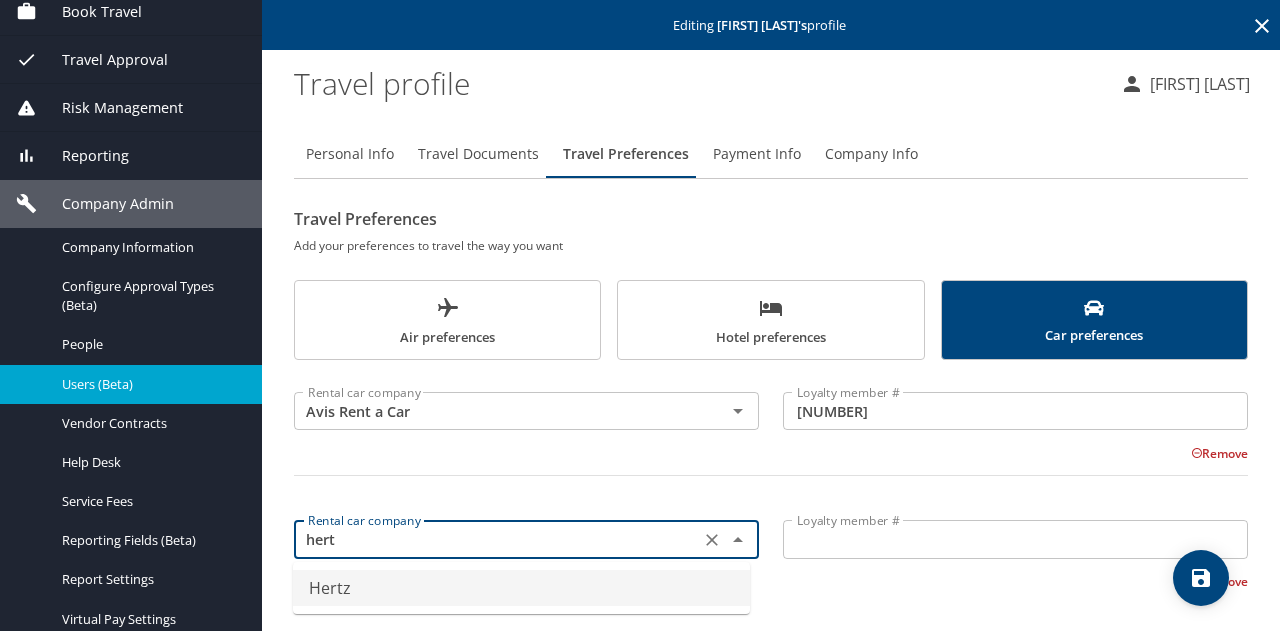 click on "Hertz" at bounding box center (521, 588) 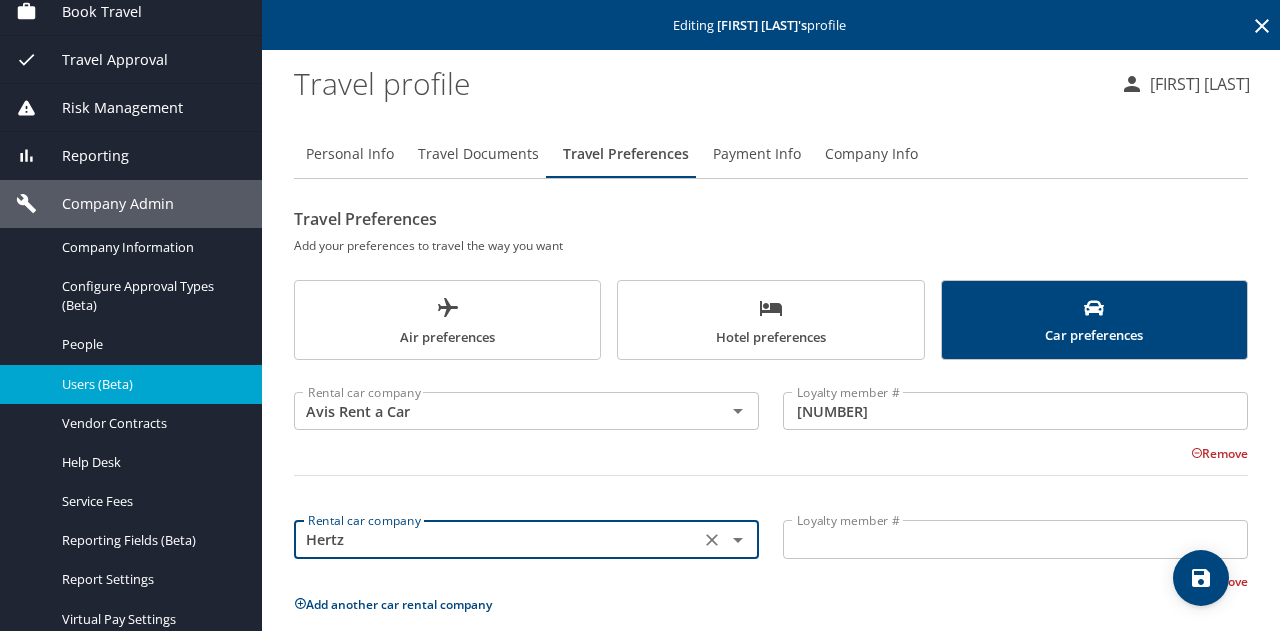 type on "Hertz" 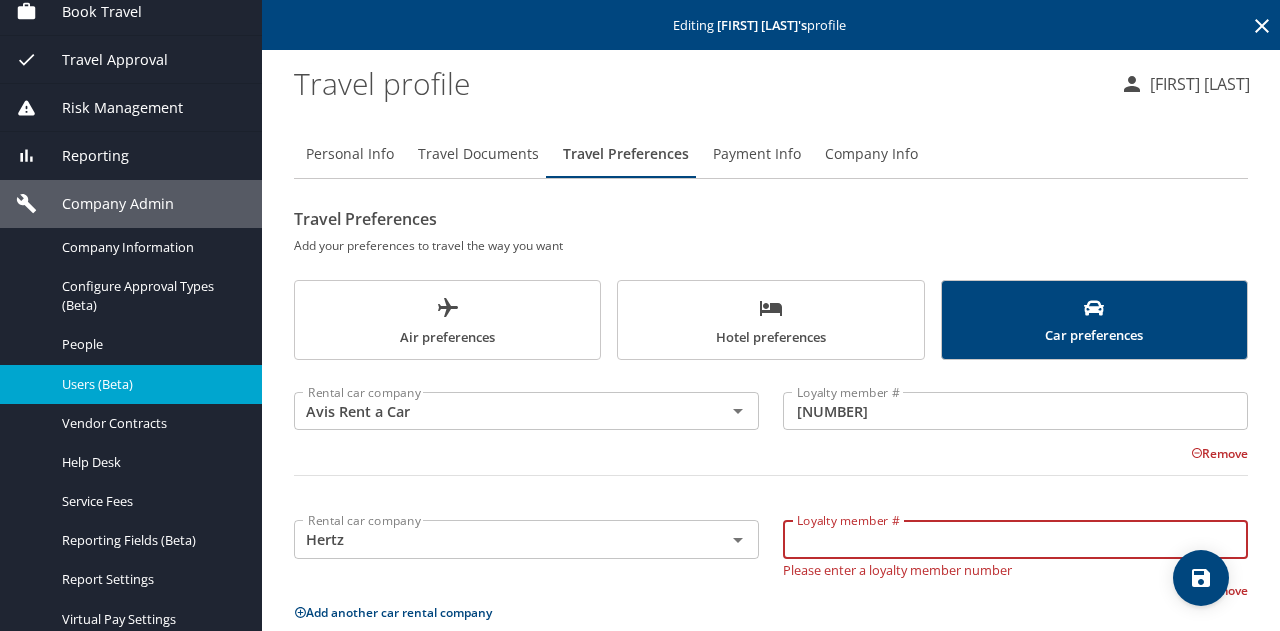 paste on "[NUMBER]" 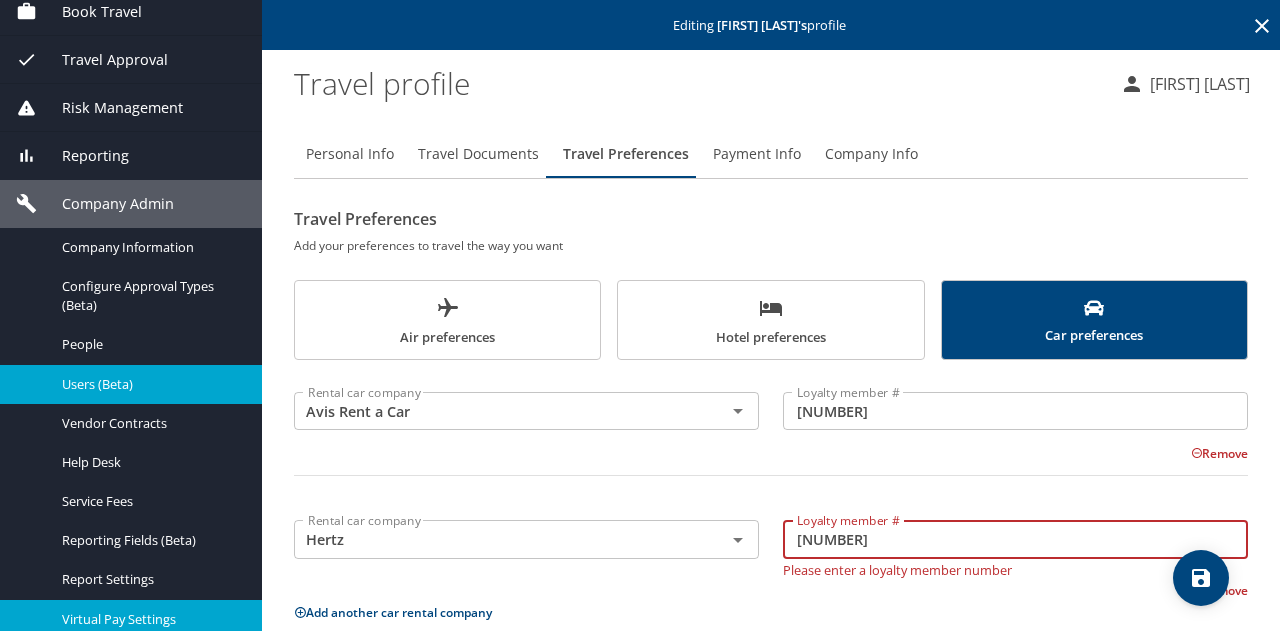 type on "[NUMBER]" 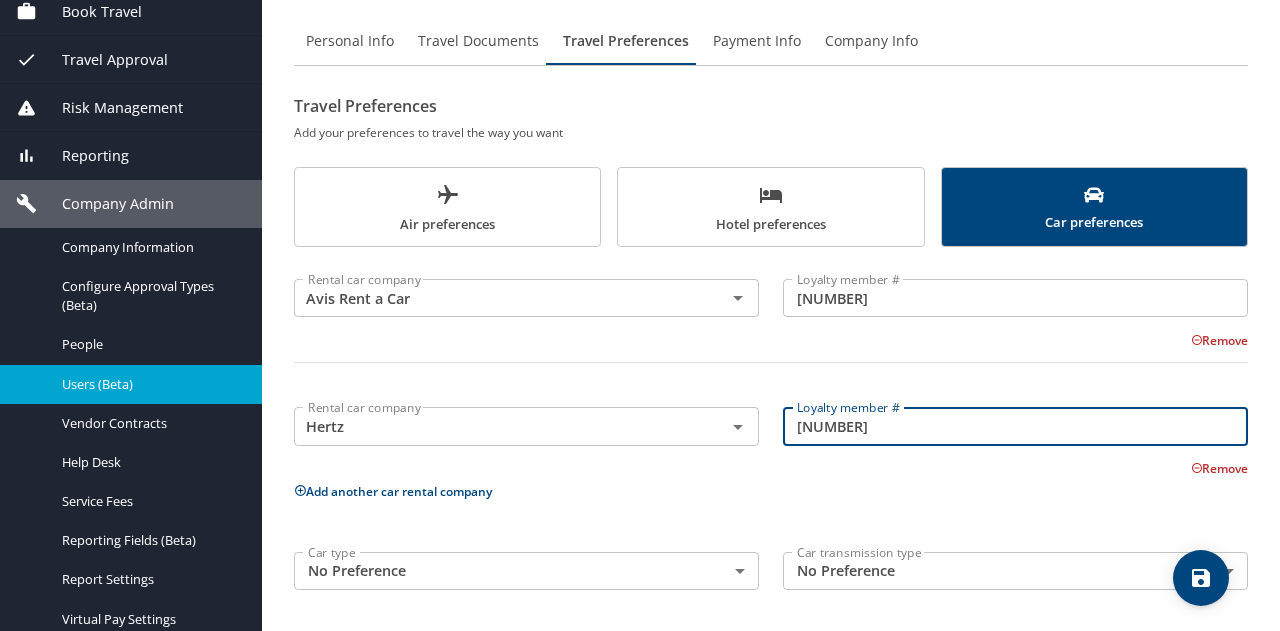 scroll, scrollTop: 114, scrollLeft: 0, axis: vertical 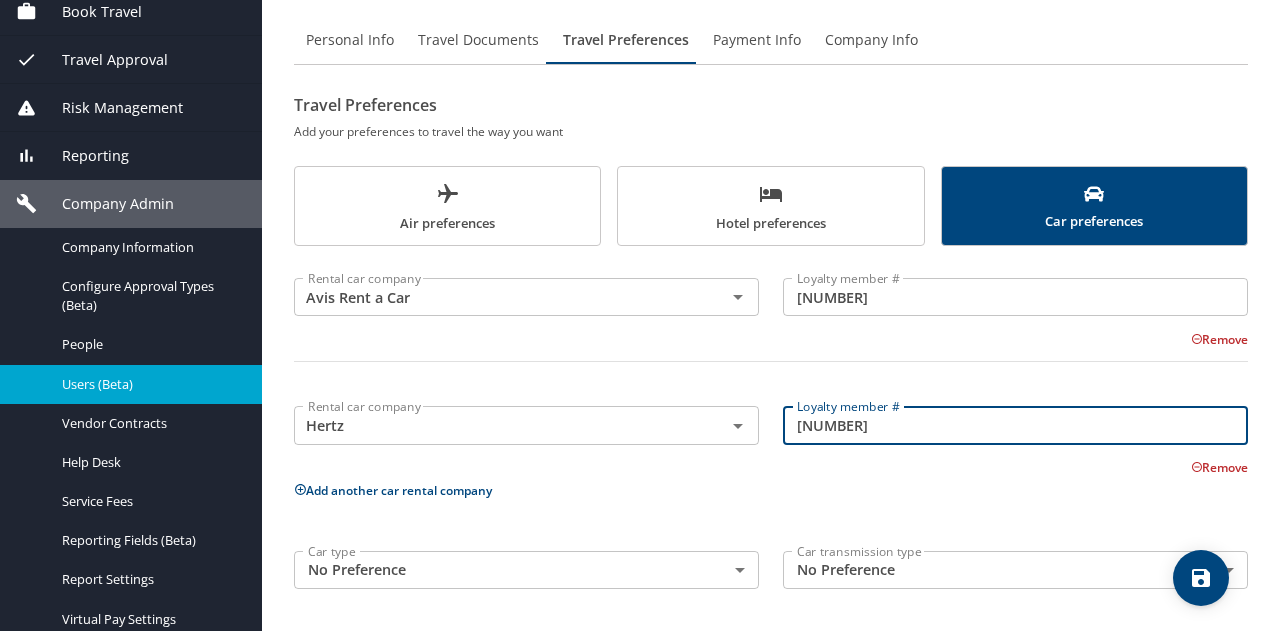 click 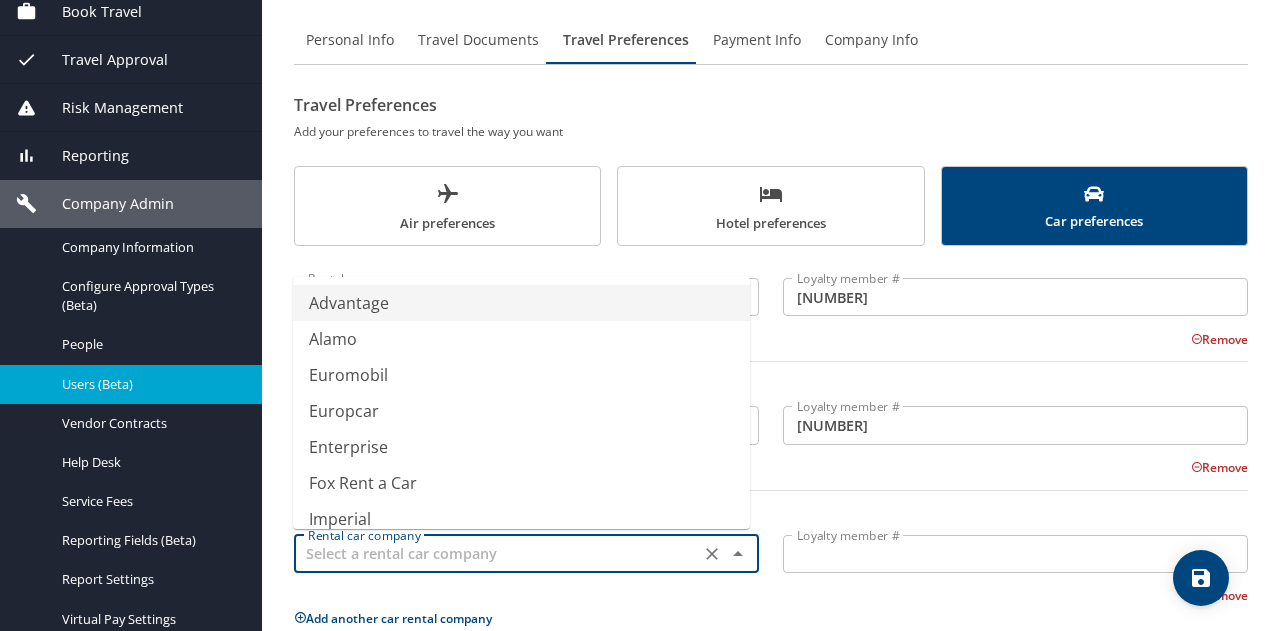 click at bounding box center [497, 554] 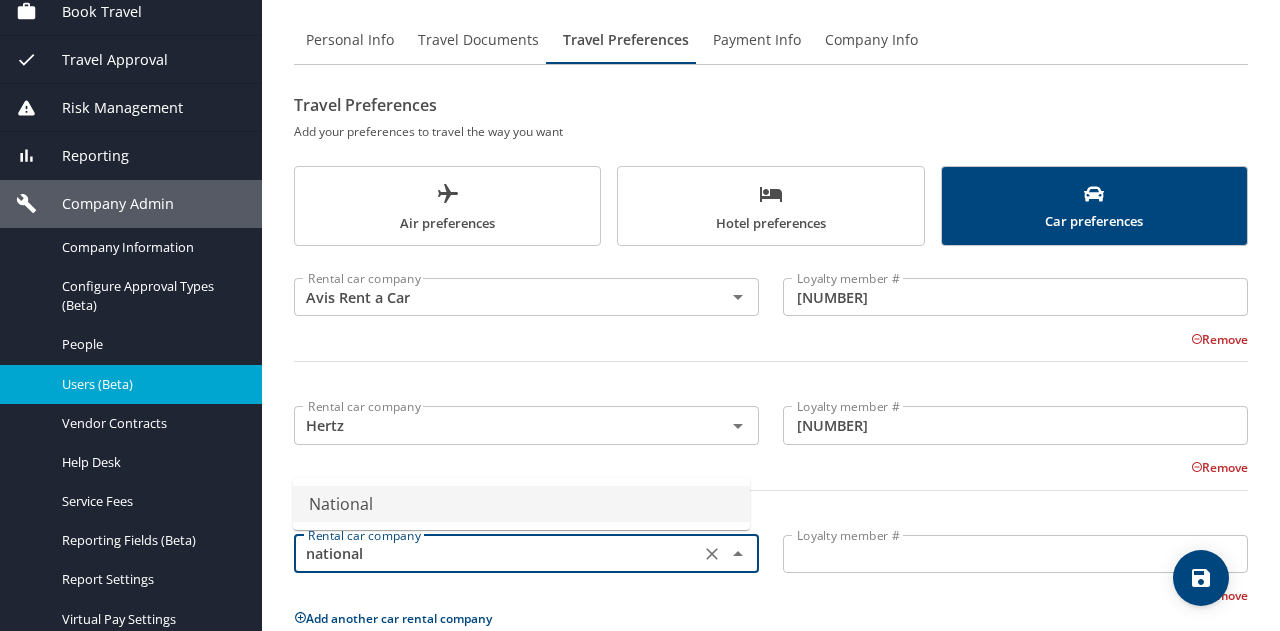 click on "National" at bounding box center (521, 504) 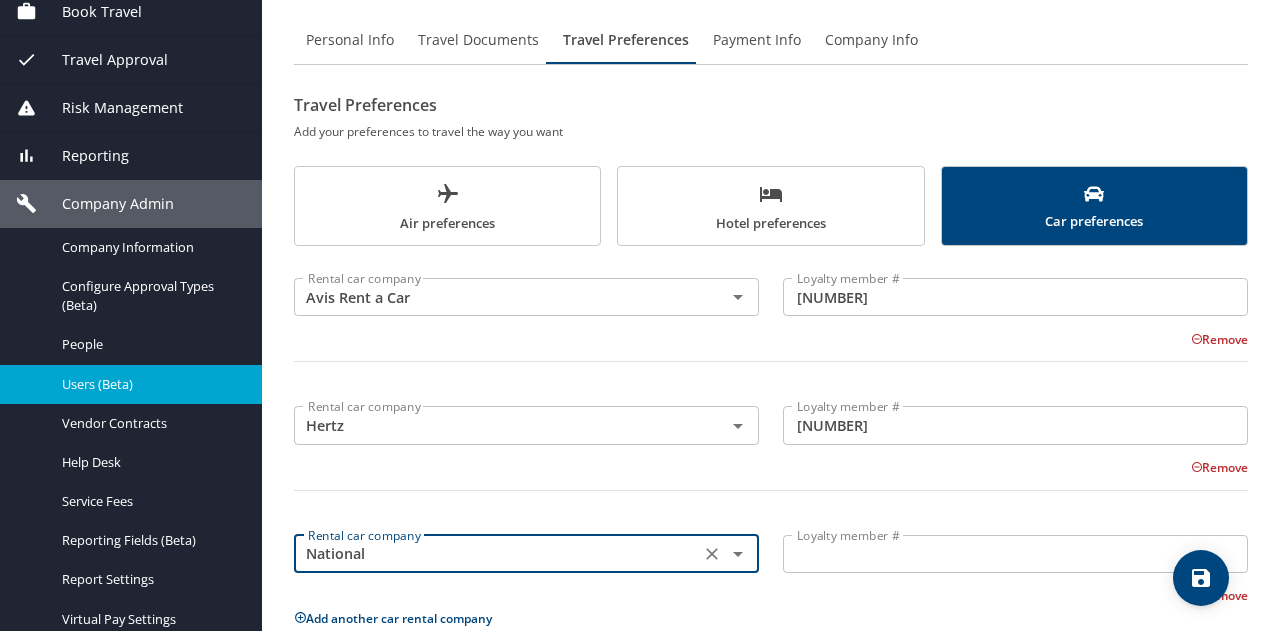 type on "National" 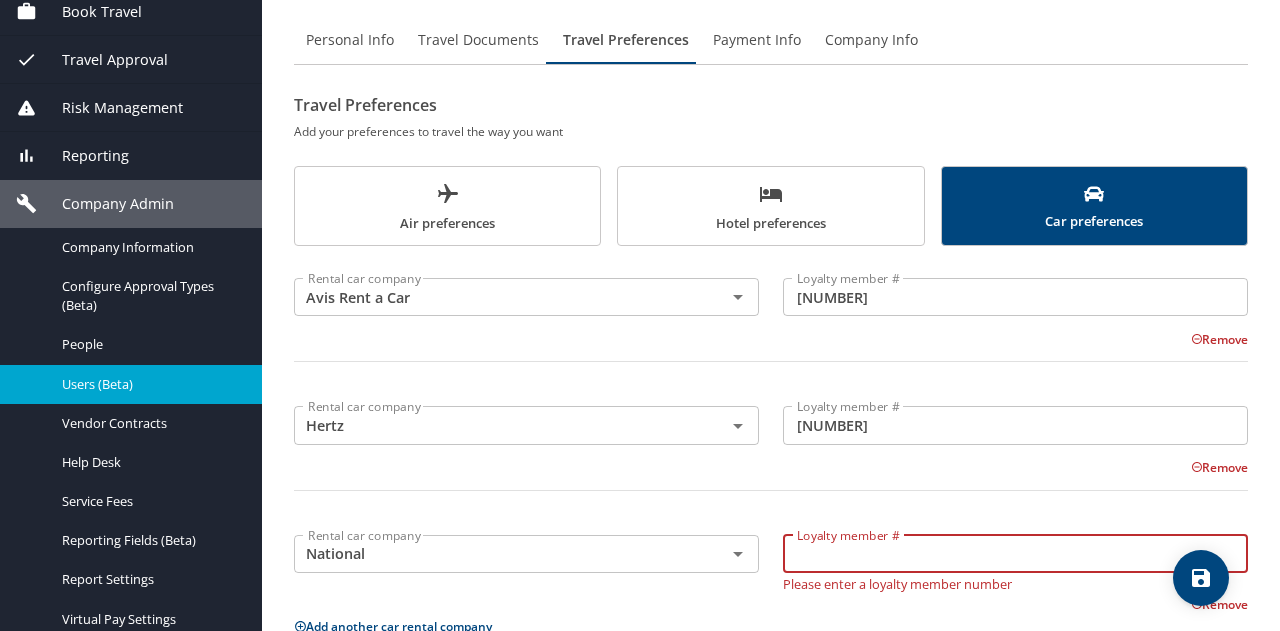 paste on "[NUMBER]" 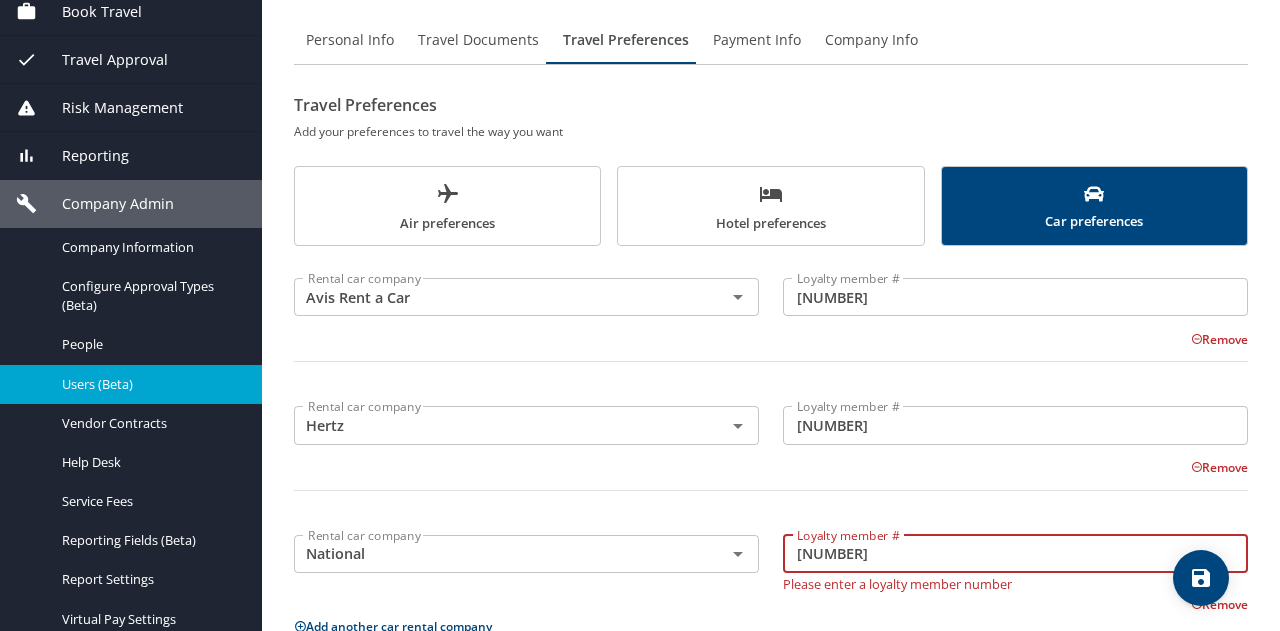 scroll, scrollTop: 214, scrollLeft: 0, axis: vertical 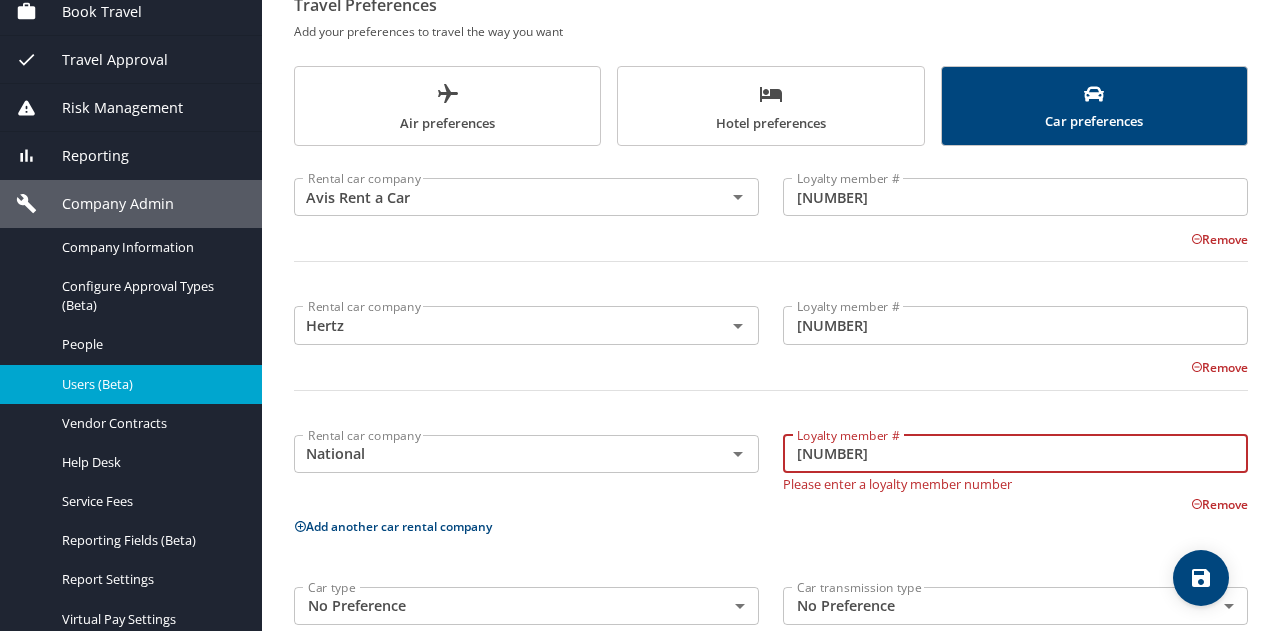 type on "[NUMBER]" 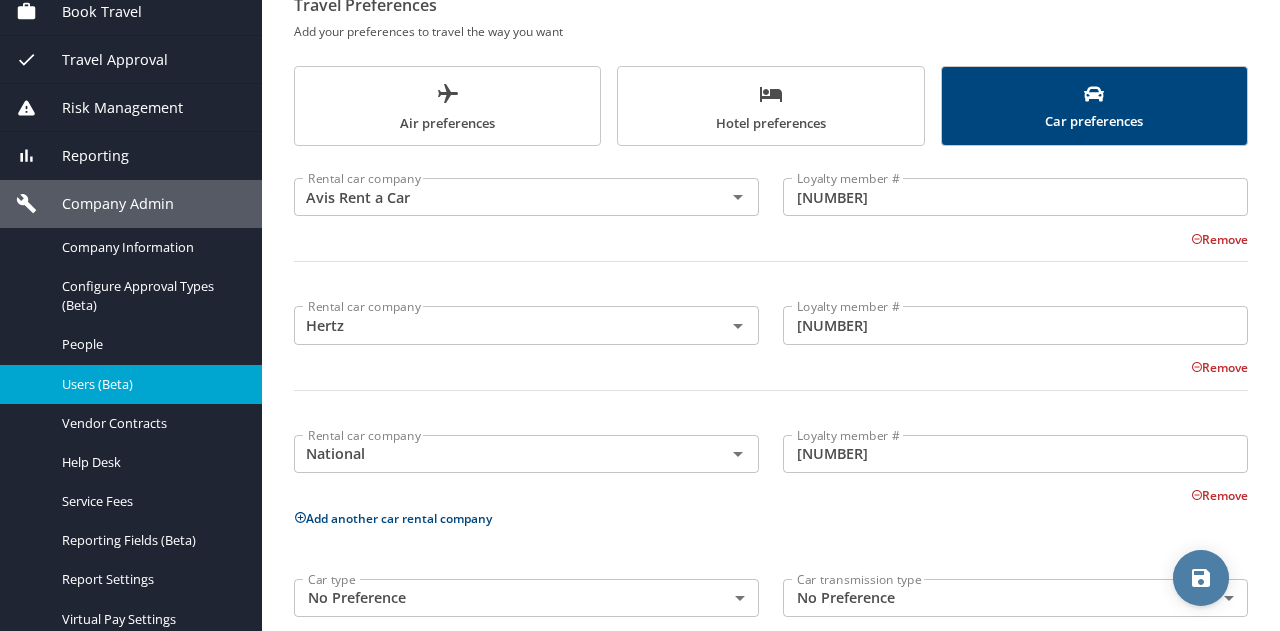 click 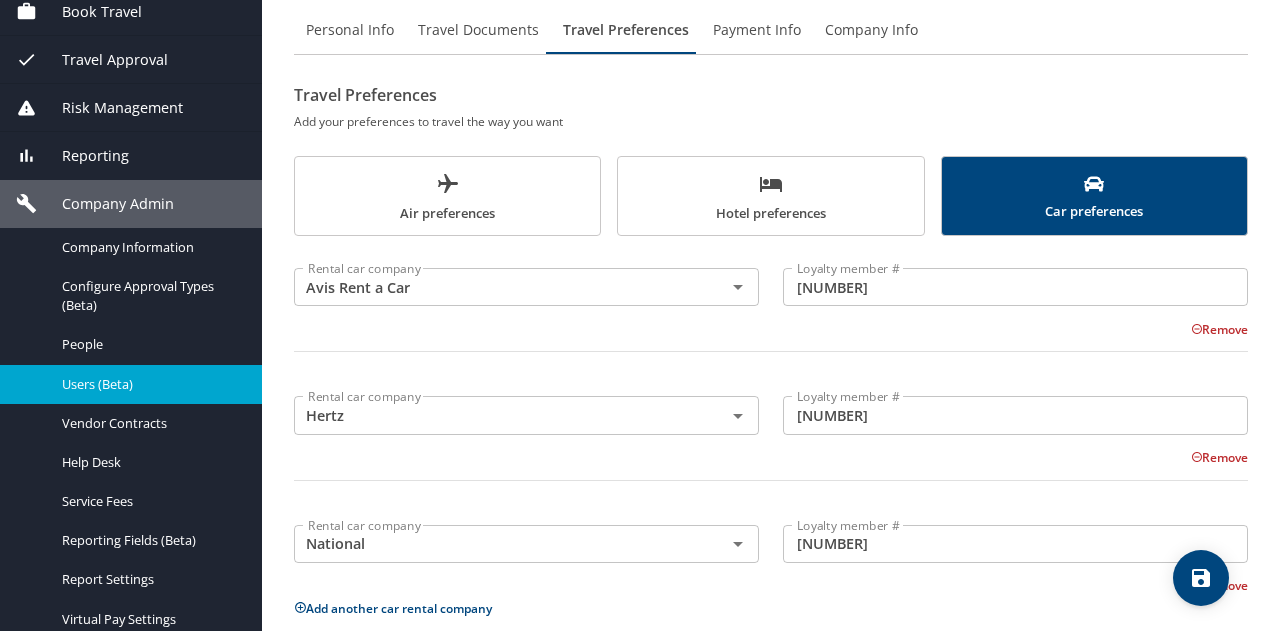 scroll, scrollTop: 0, scrollLeft: 0, axis: both 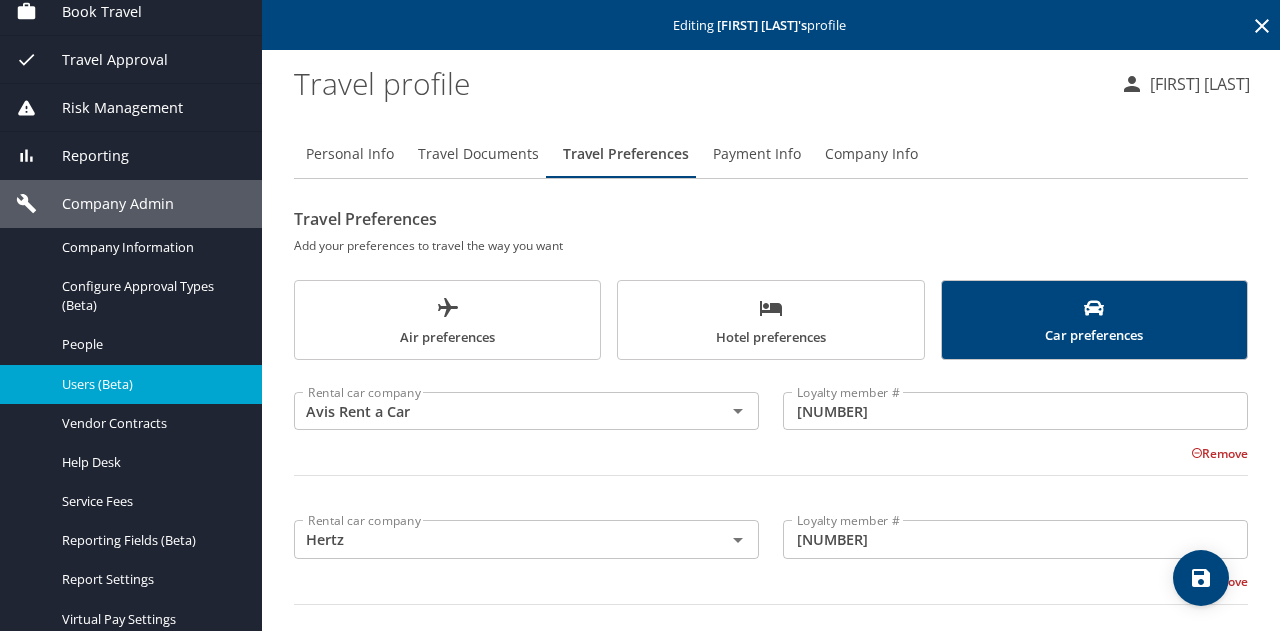 click 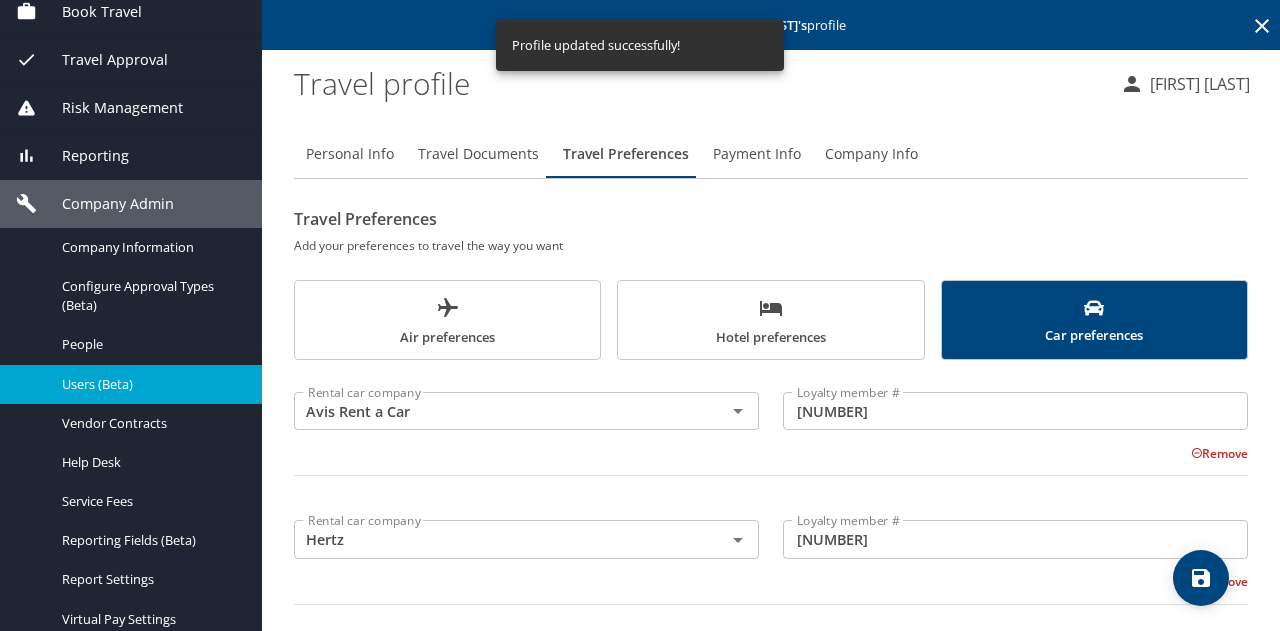 click on "Company Info" at bounding box center [871, 154] 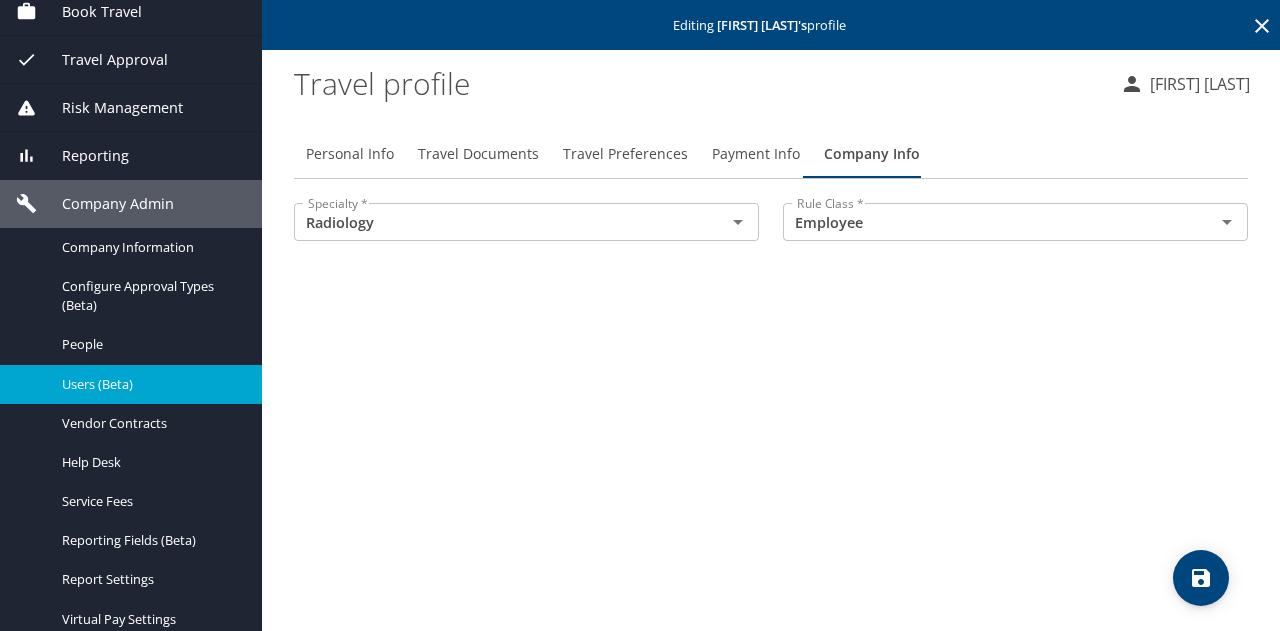 click on "Book Travel" at bounding box center (89, 12) 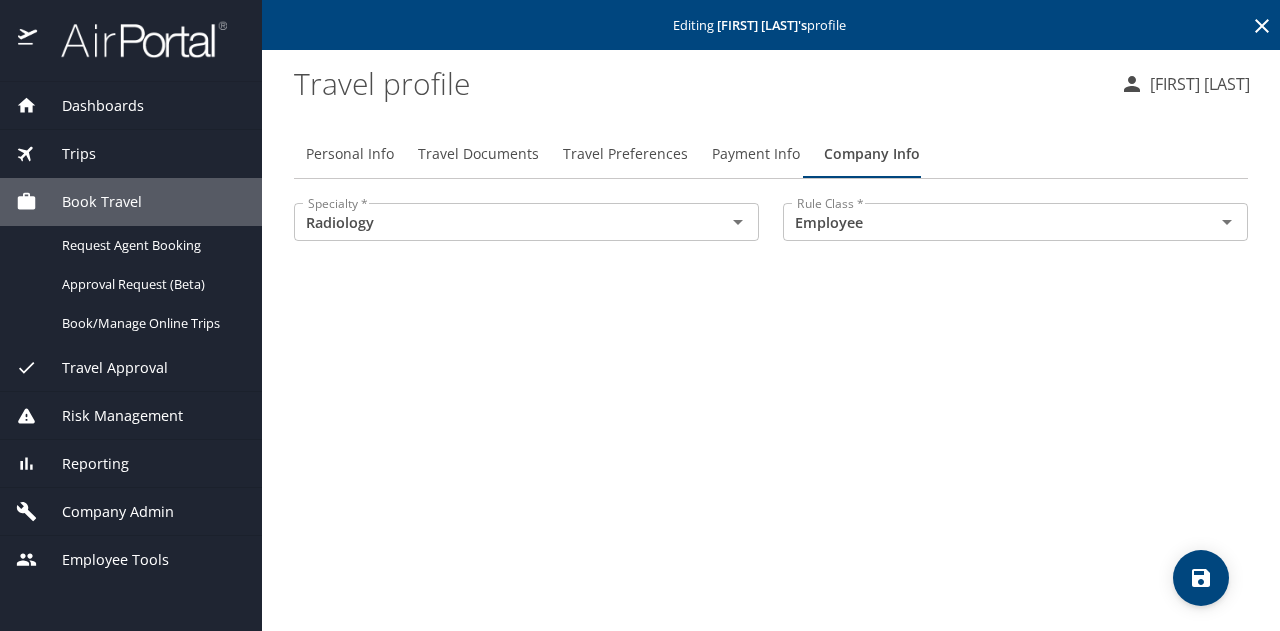 scroll, scrollTop: 0, scrollLeft: 0, axis: both 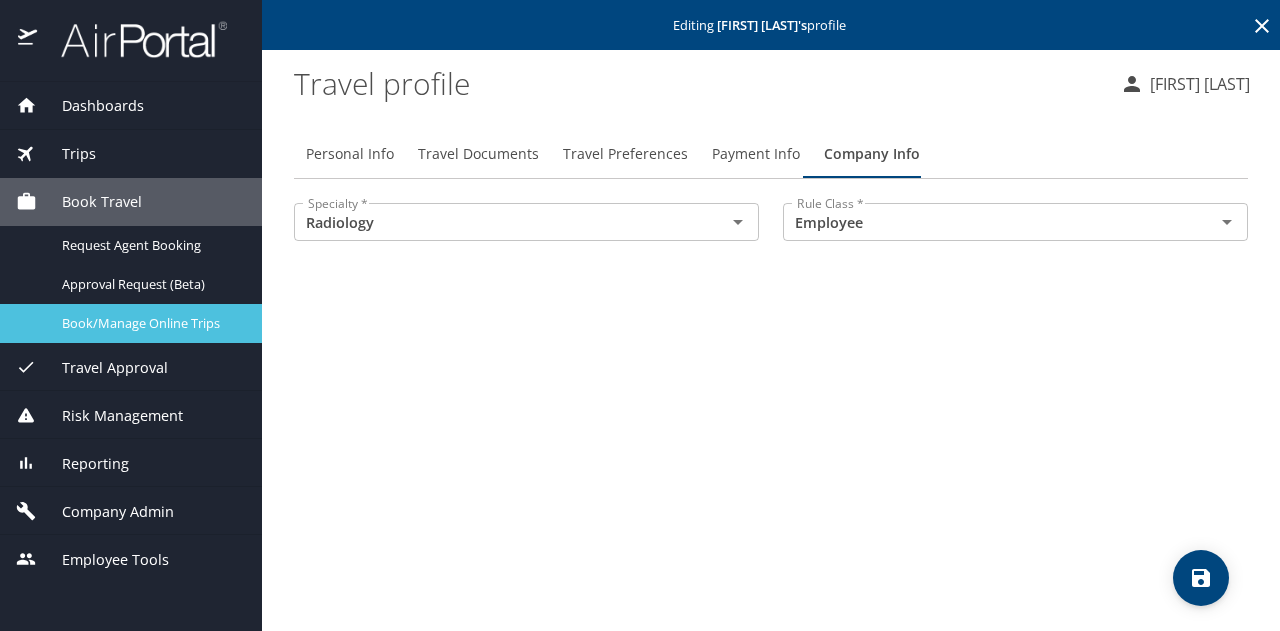 click on "Book/Manage Online Trips" at bounding box center [150, 323] 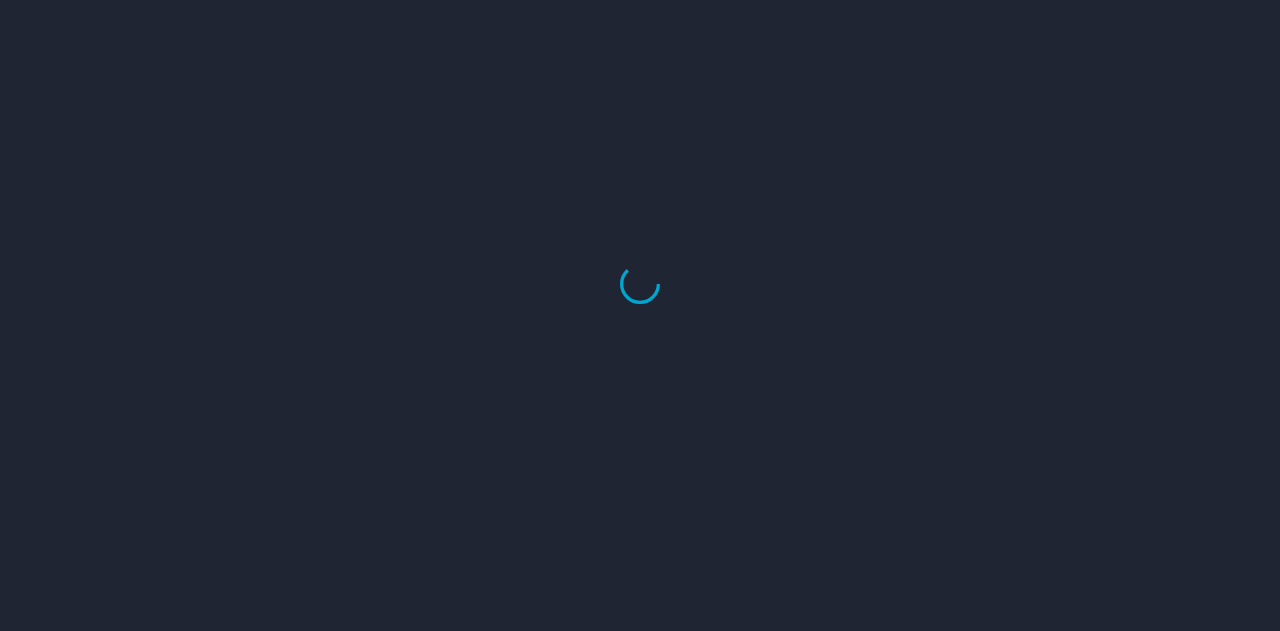 scroll, scrollTop: 0, scrollLeft: 0, axis: both 